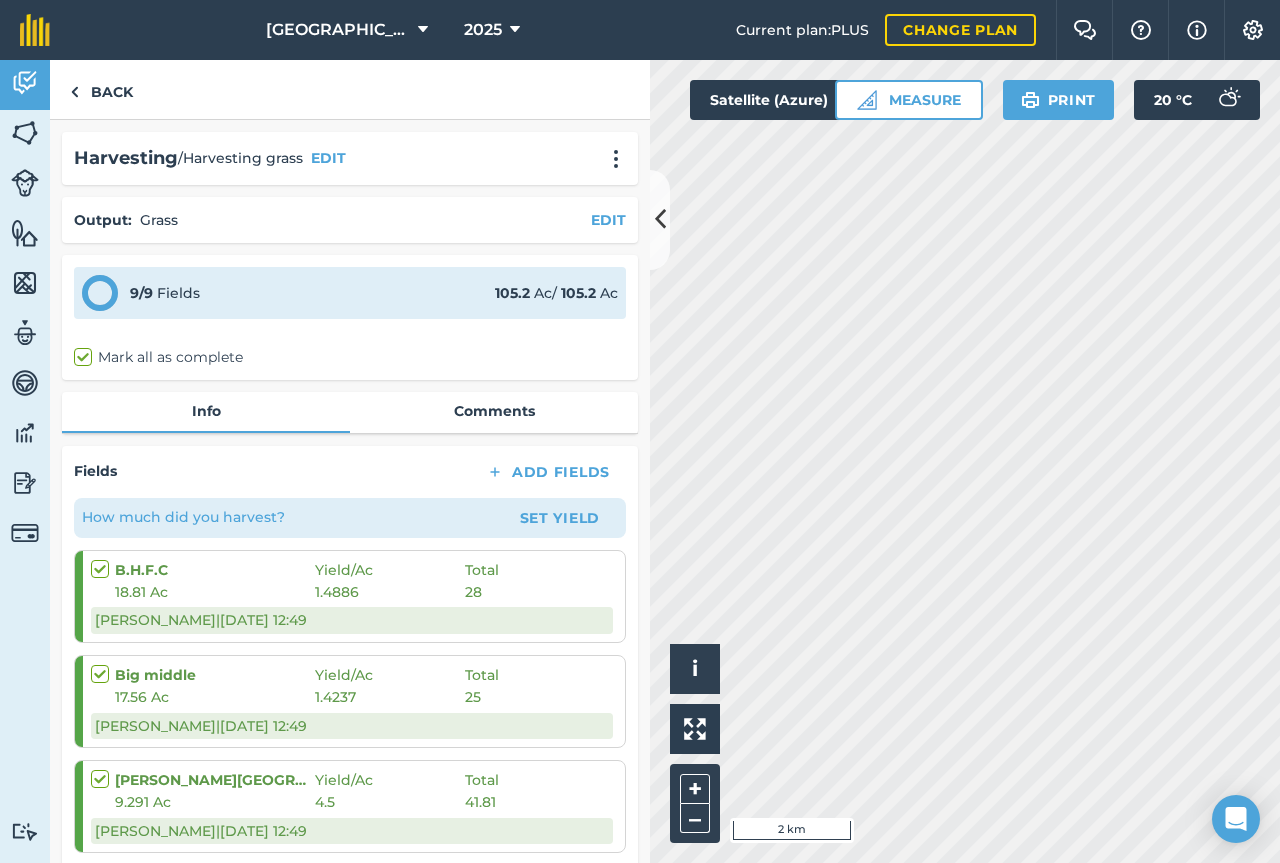 scroll, scrollTop: 0, scrollLeft: 0, axis: both 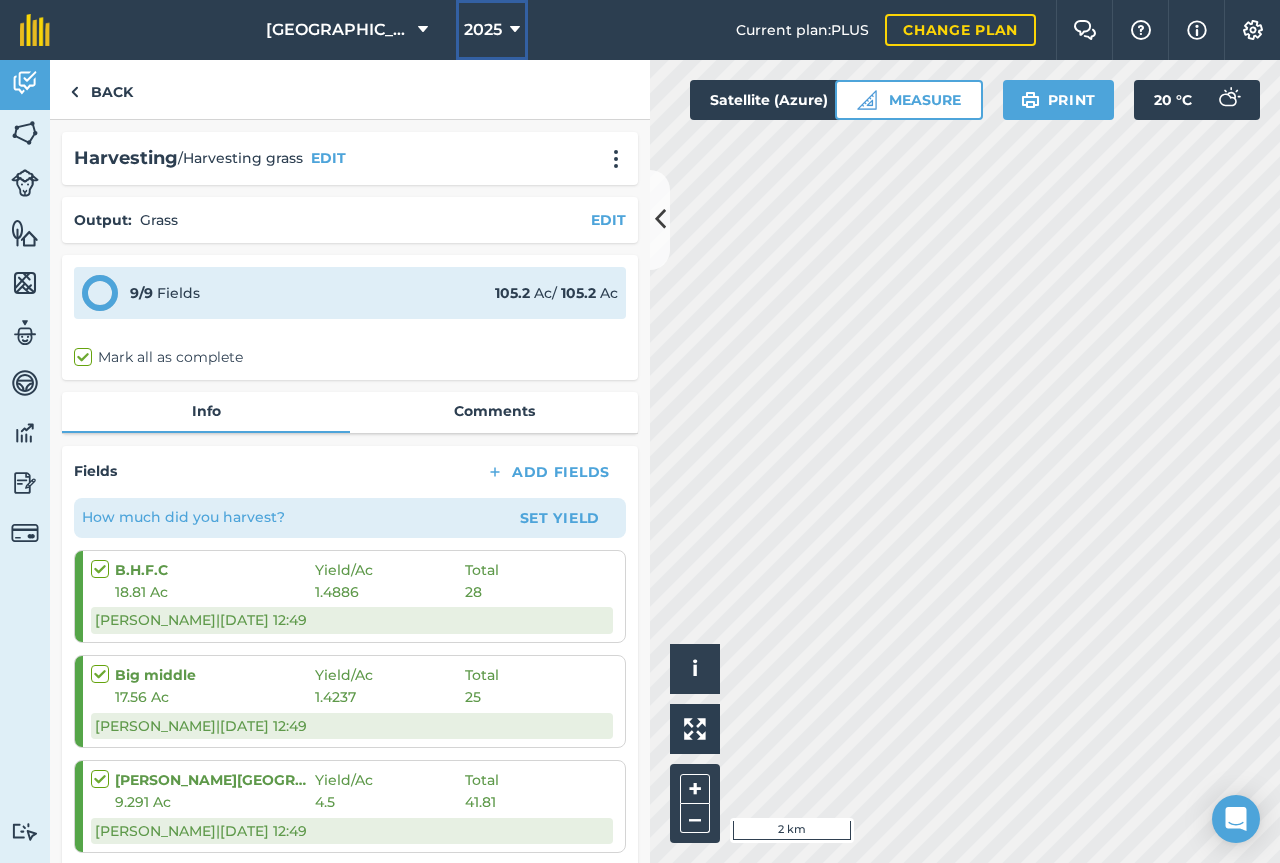 click on "2025" at bounding box center (483, 30) 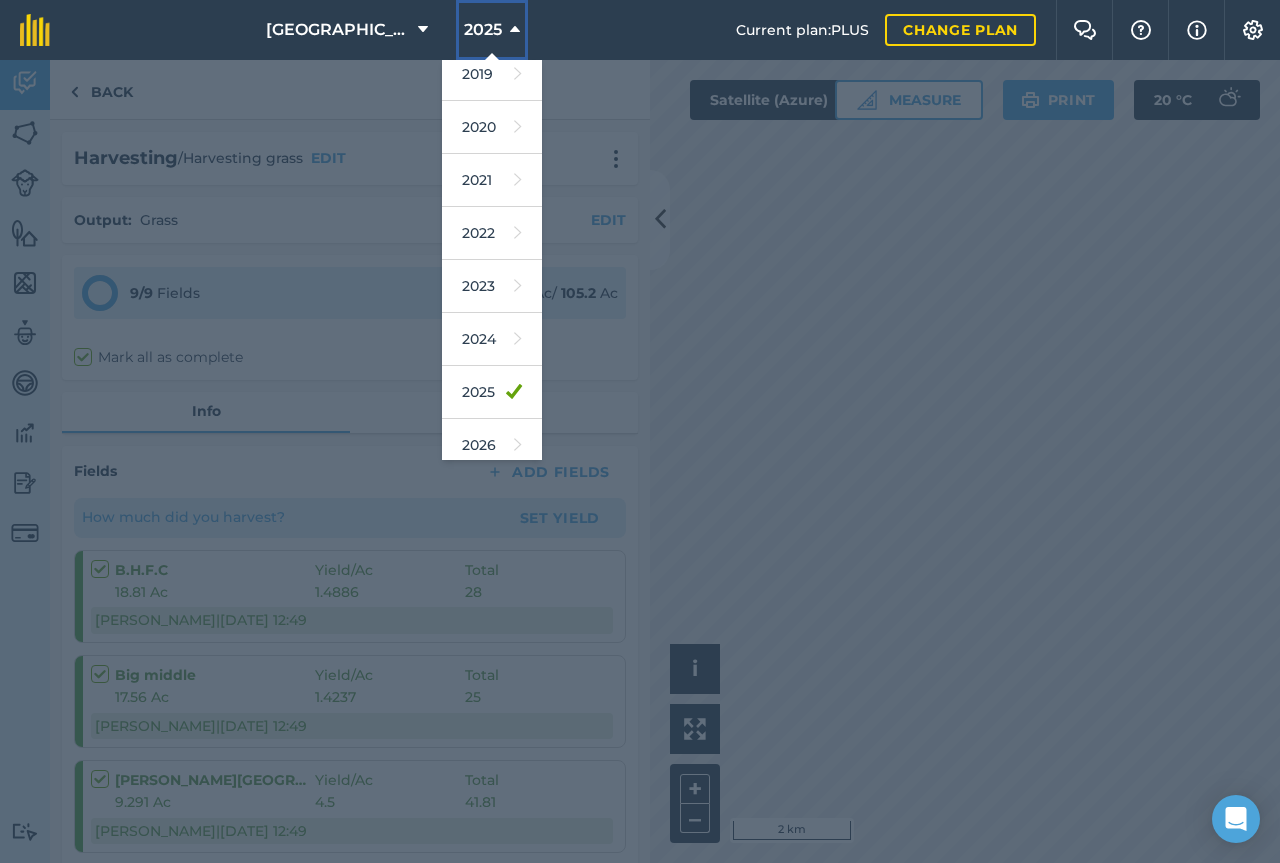 scroll, scrollTop: 120, scrollLeft: 0, axis: vertical 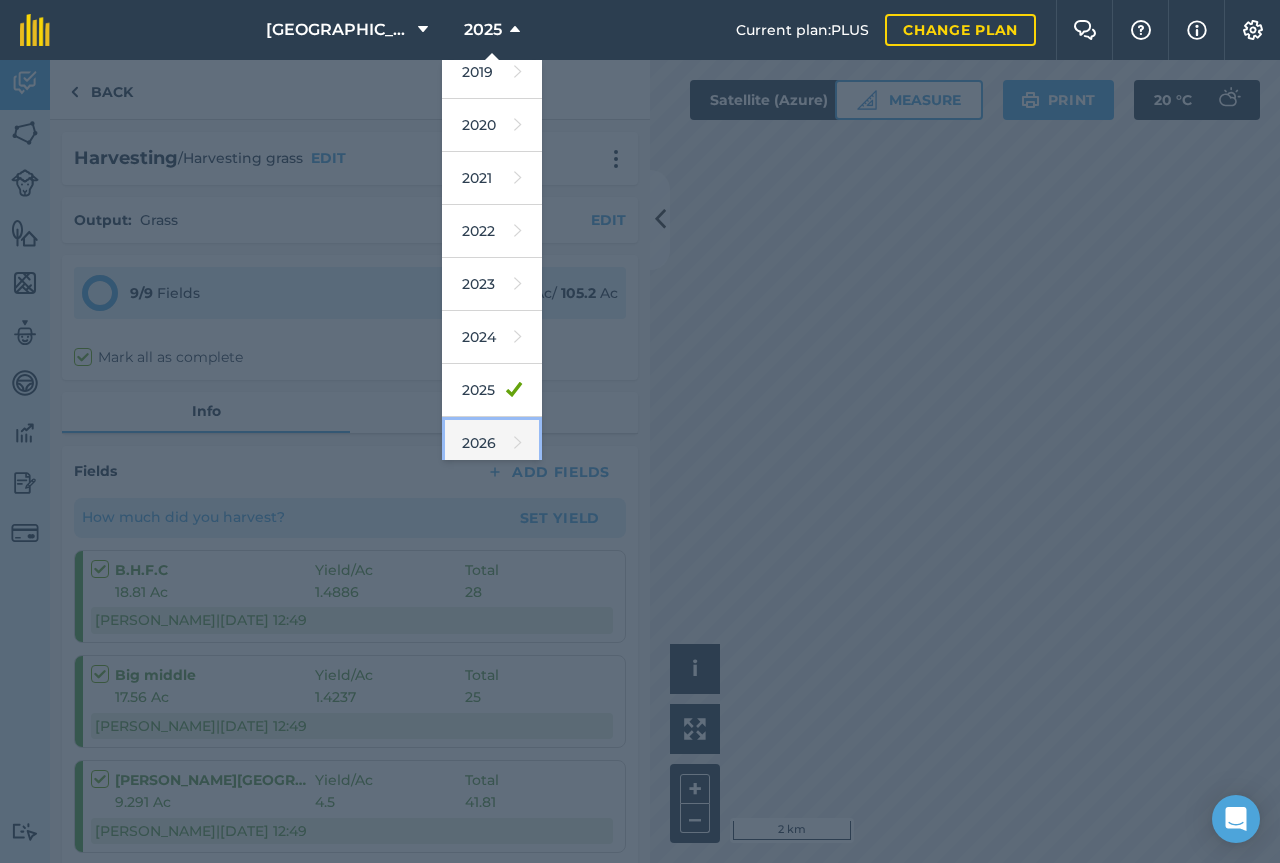 click at bounding box center (518, 443) 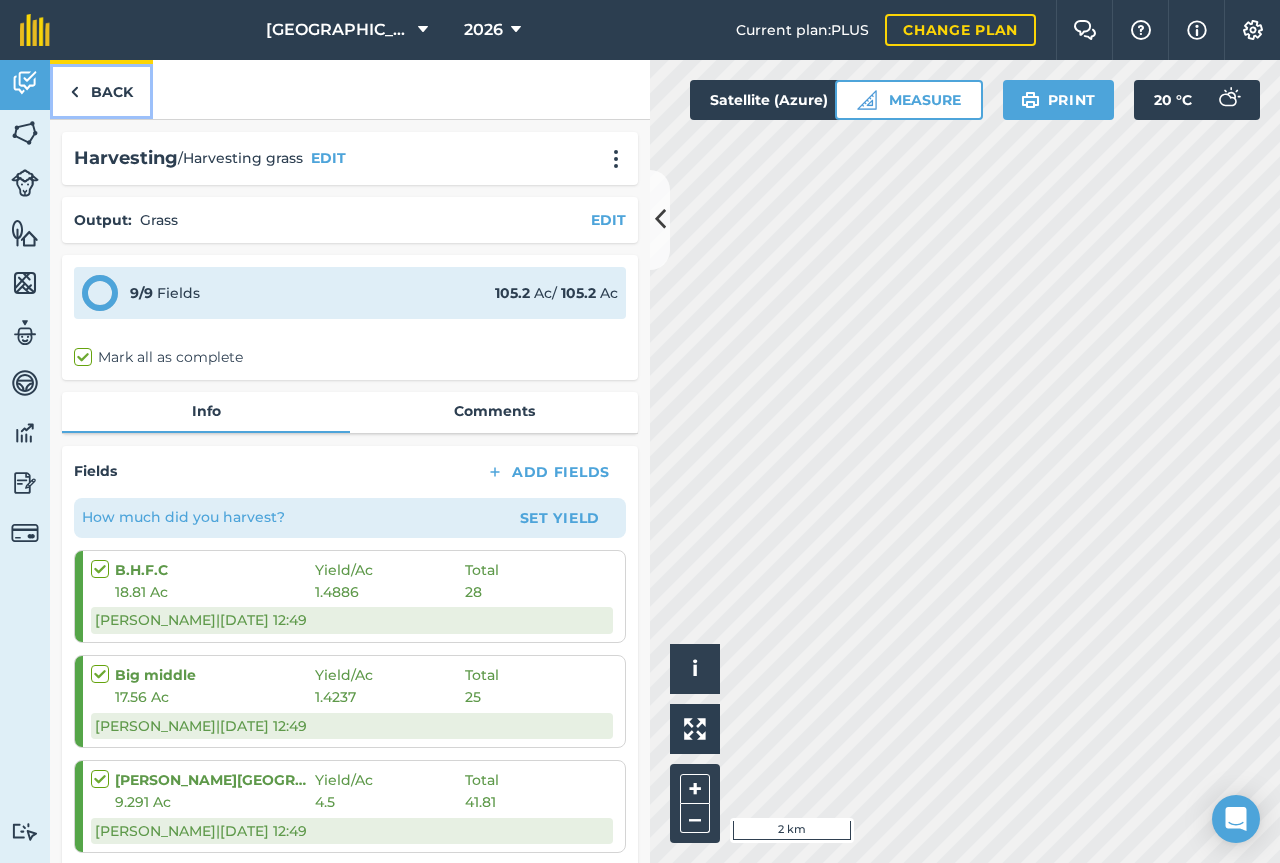 click on "Back" at bounding box center (101, 89) 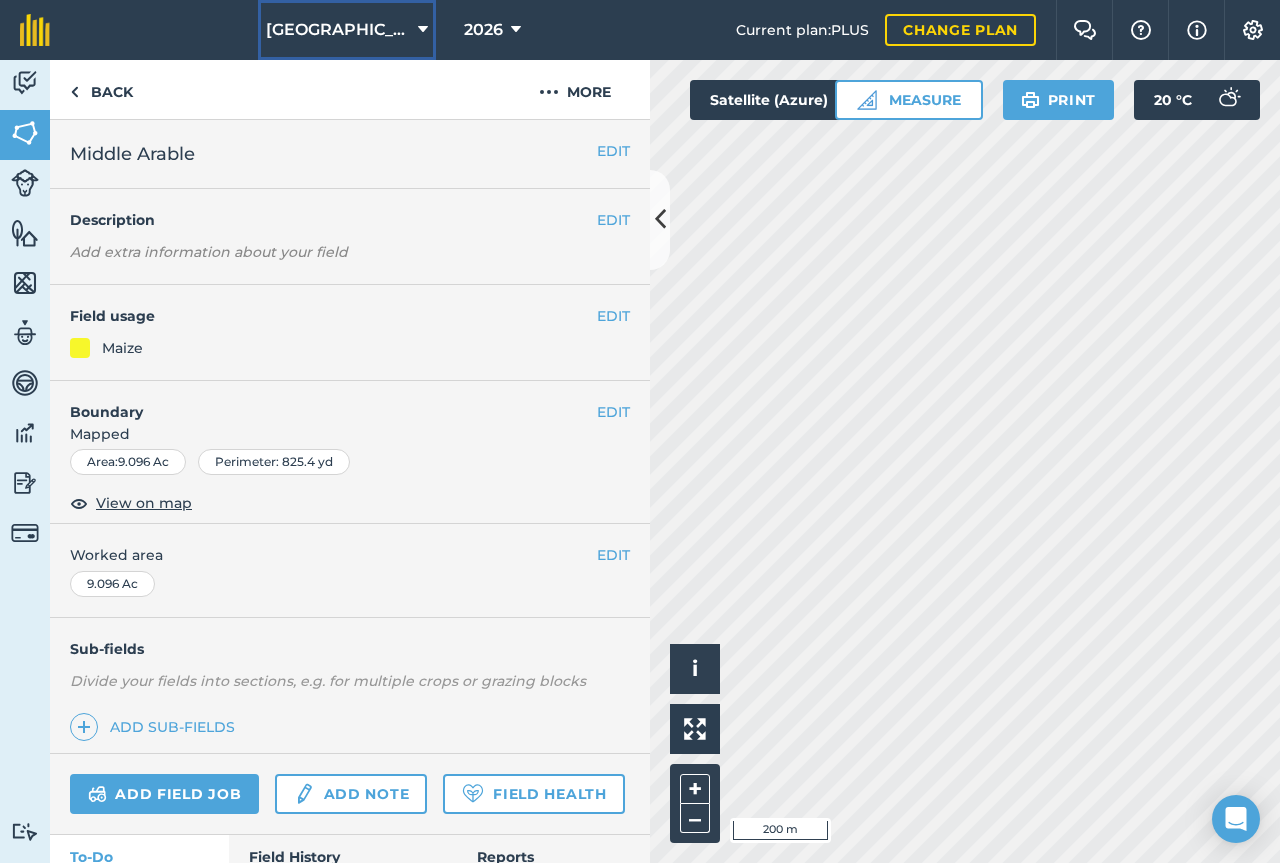 click on "[GEOGRAPHIC_DATA]" at bounding box center [338, 30] 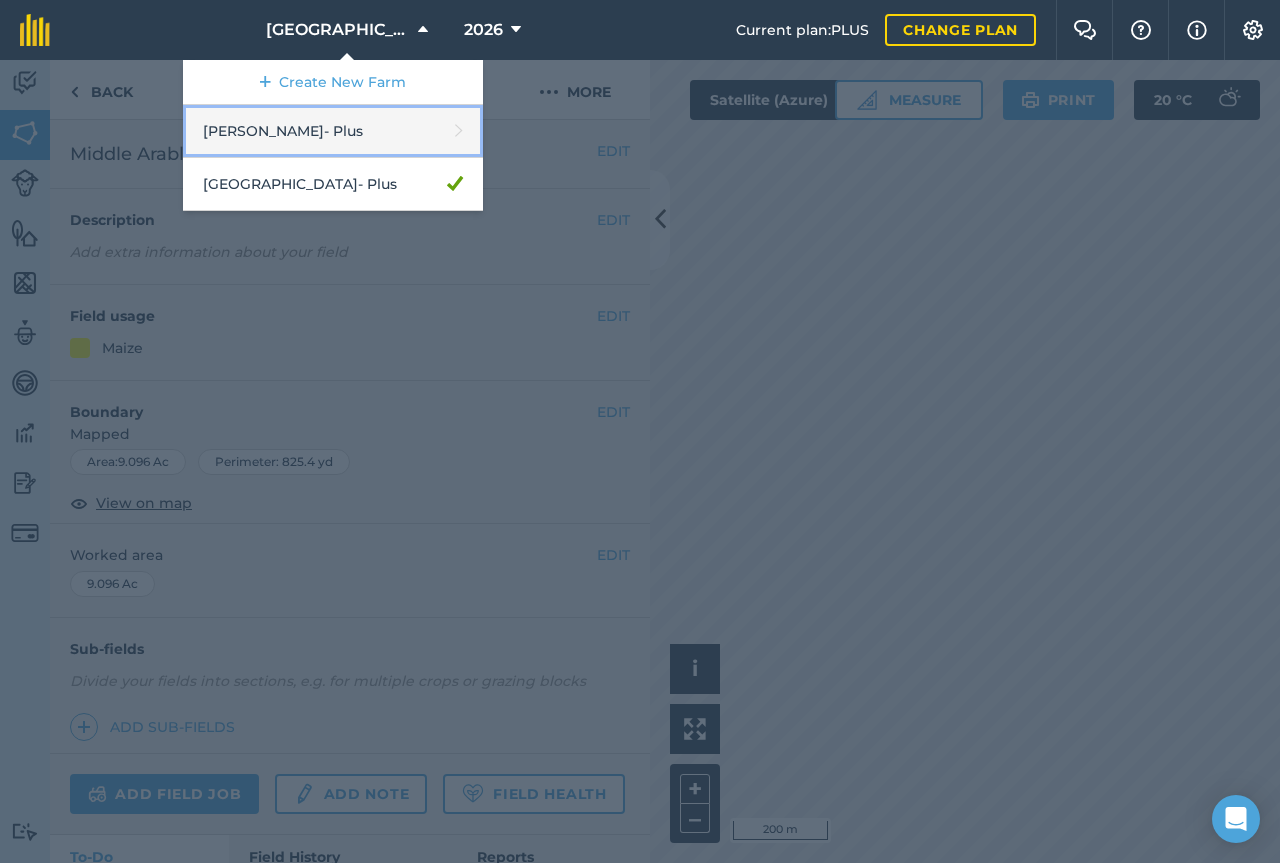 click on "[PERSON_NAME]  - Plus" at bounding box center [333, 131] 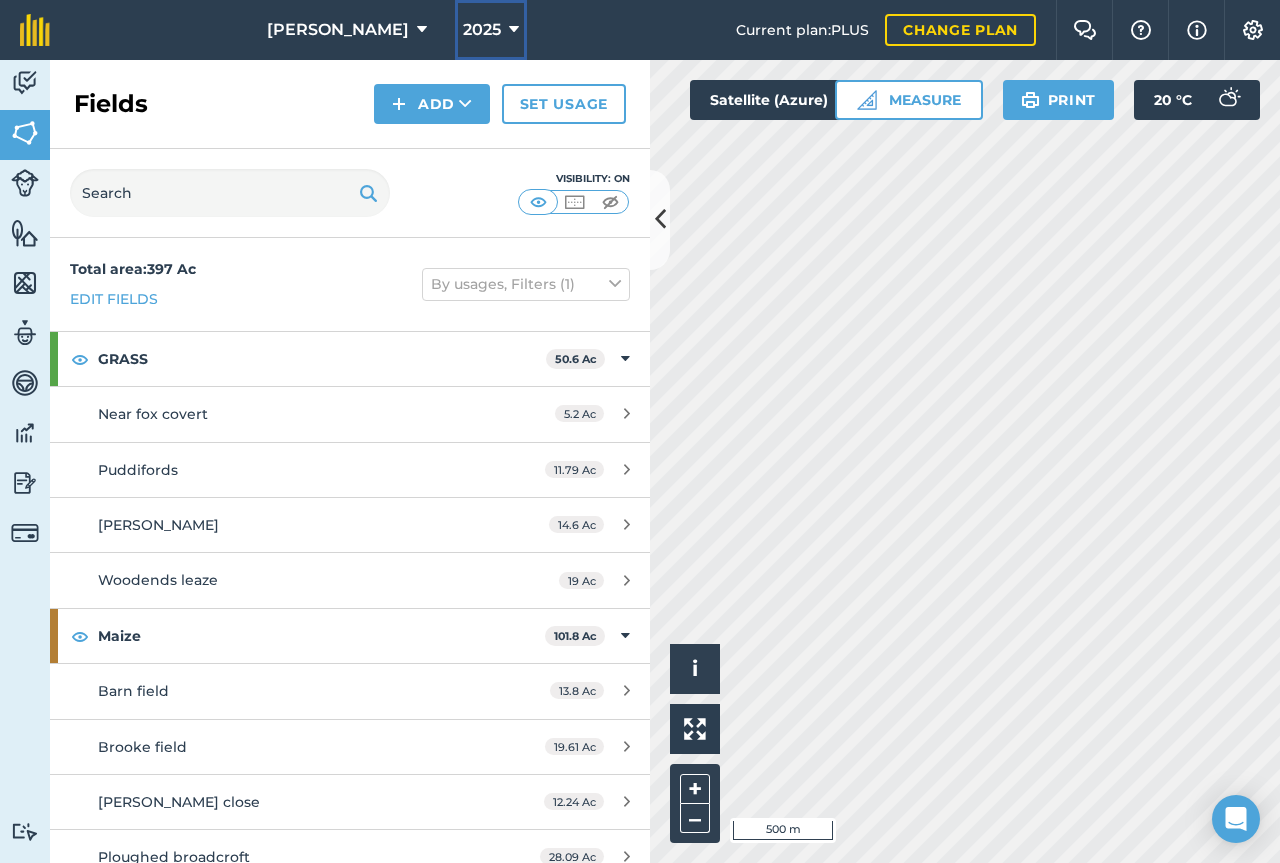 click at bounding box center (514, 30) 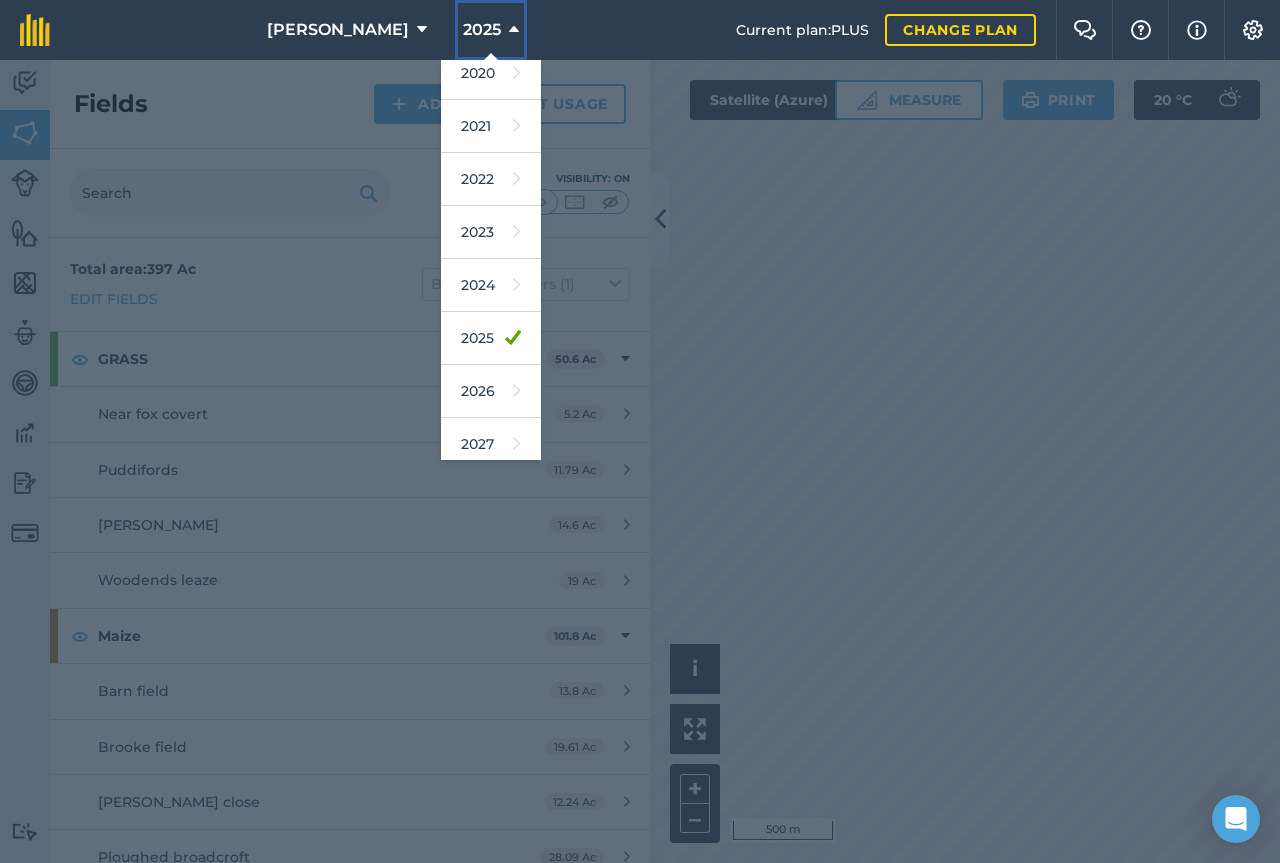 scroll, scrollTop: 183, scrollLeft: 0, axis: vertical 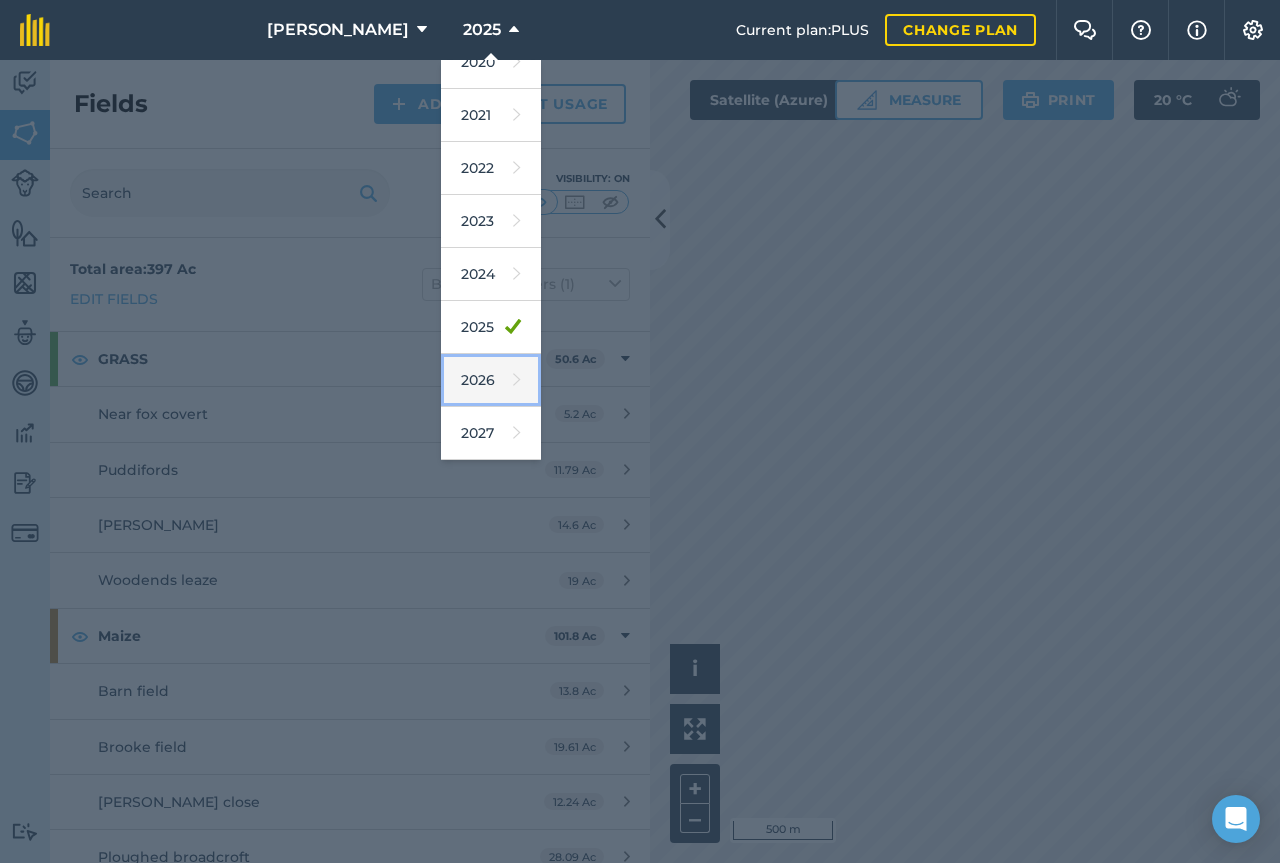 click at bounding box center [517, 380] 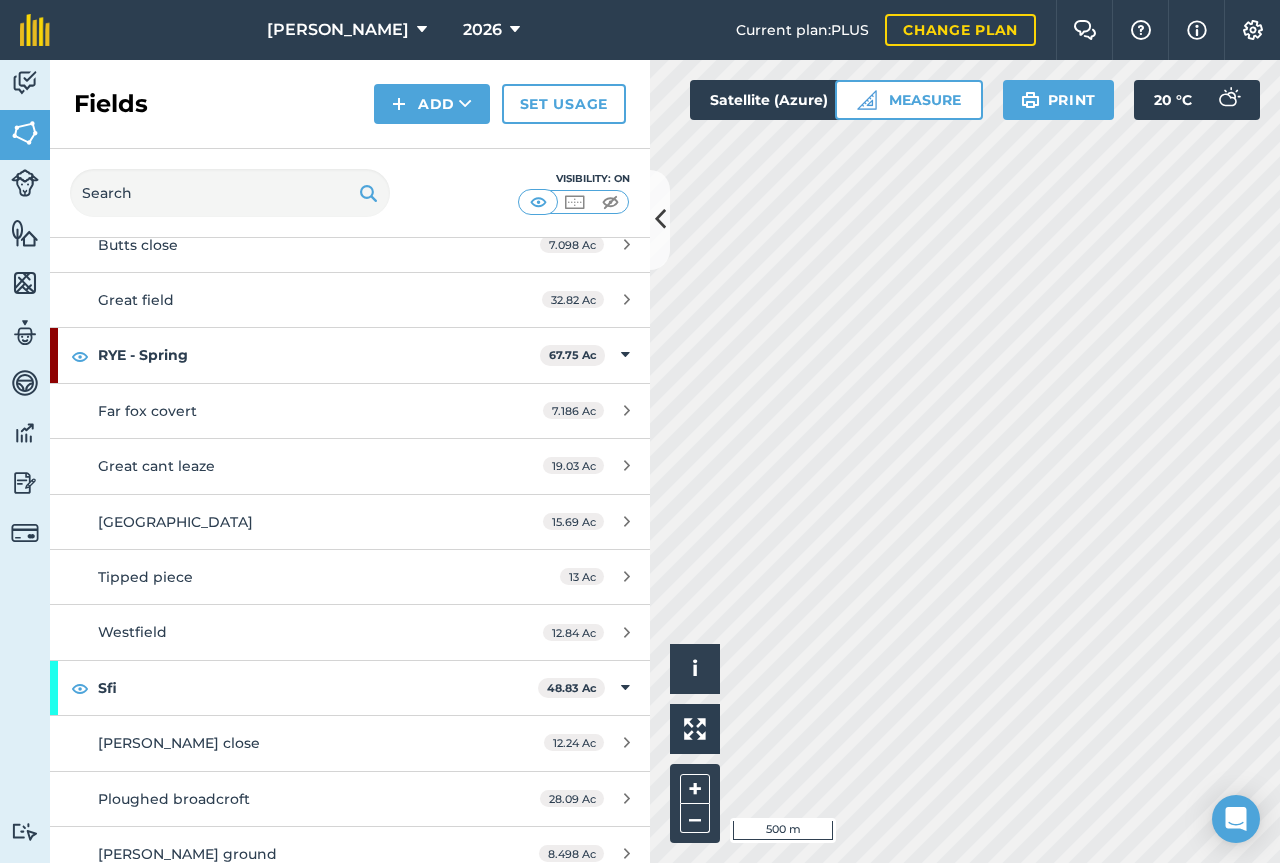 scroll, scrollTop: 681, scrollLeft: 0, axis: vertical 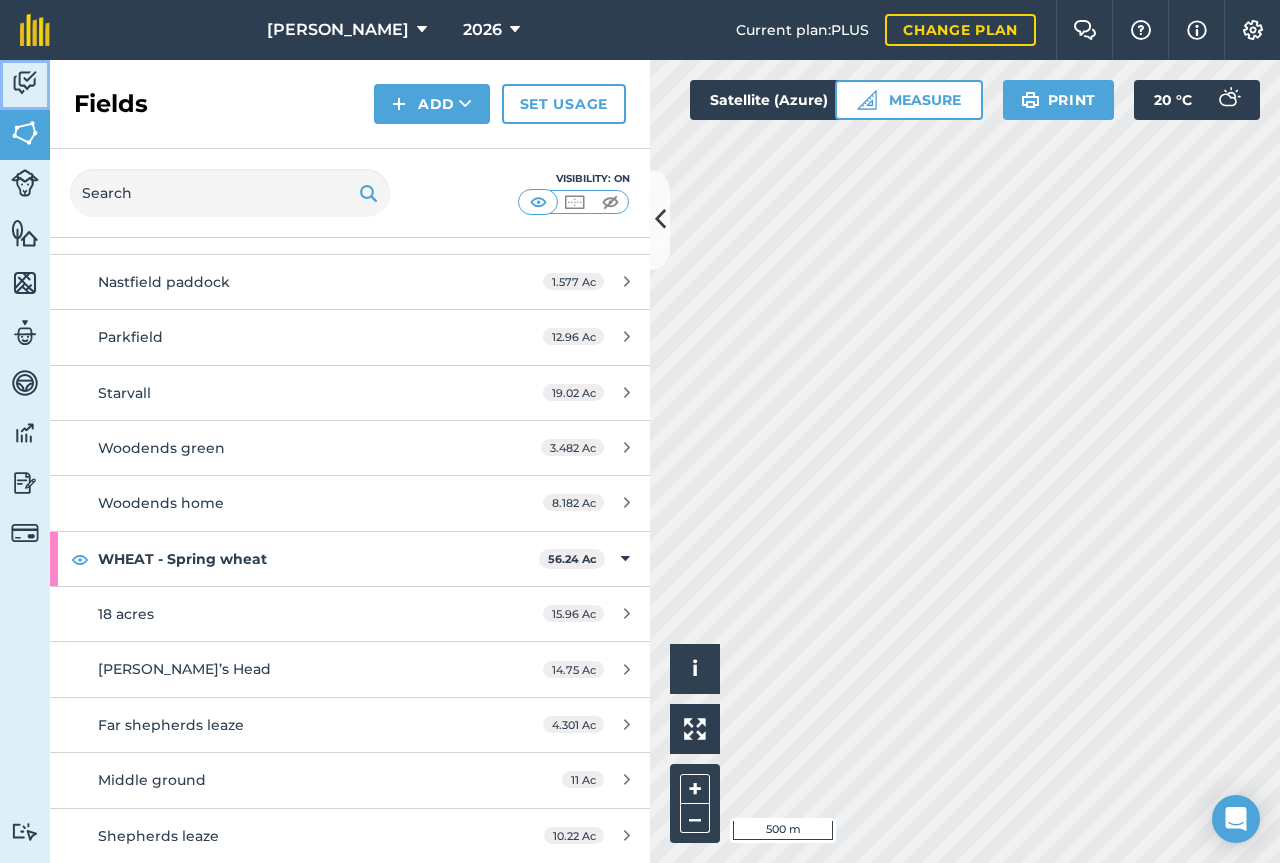 click at bounding box center (25, 83) 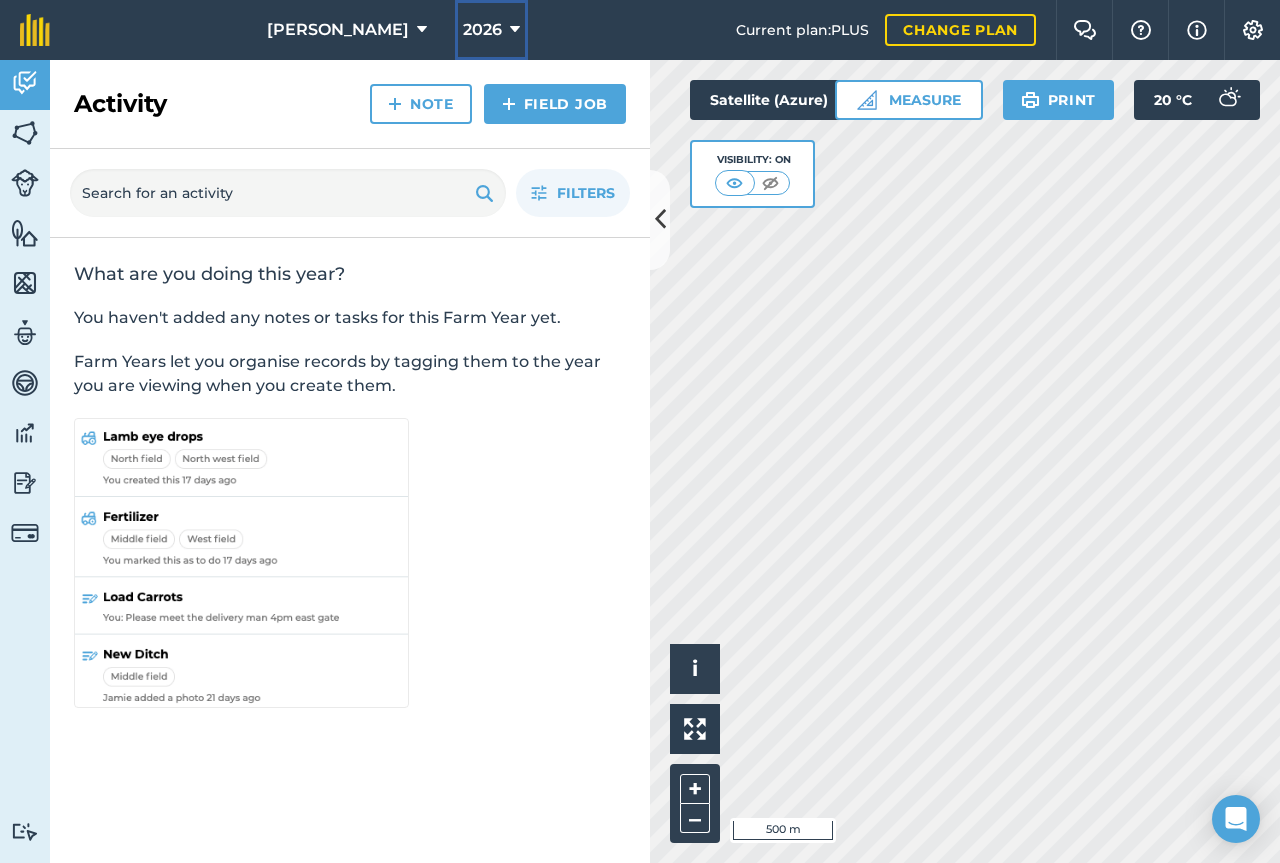 click on "2026" at bounding box center [491, 30] 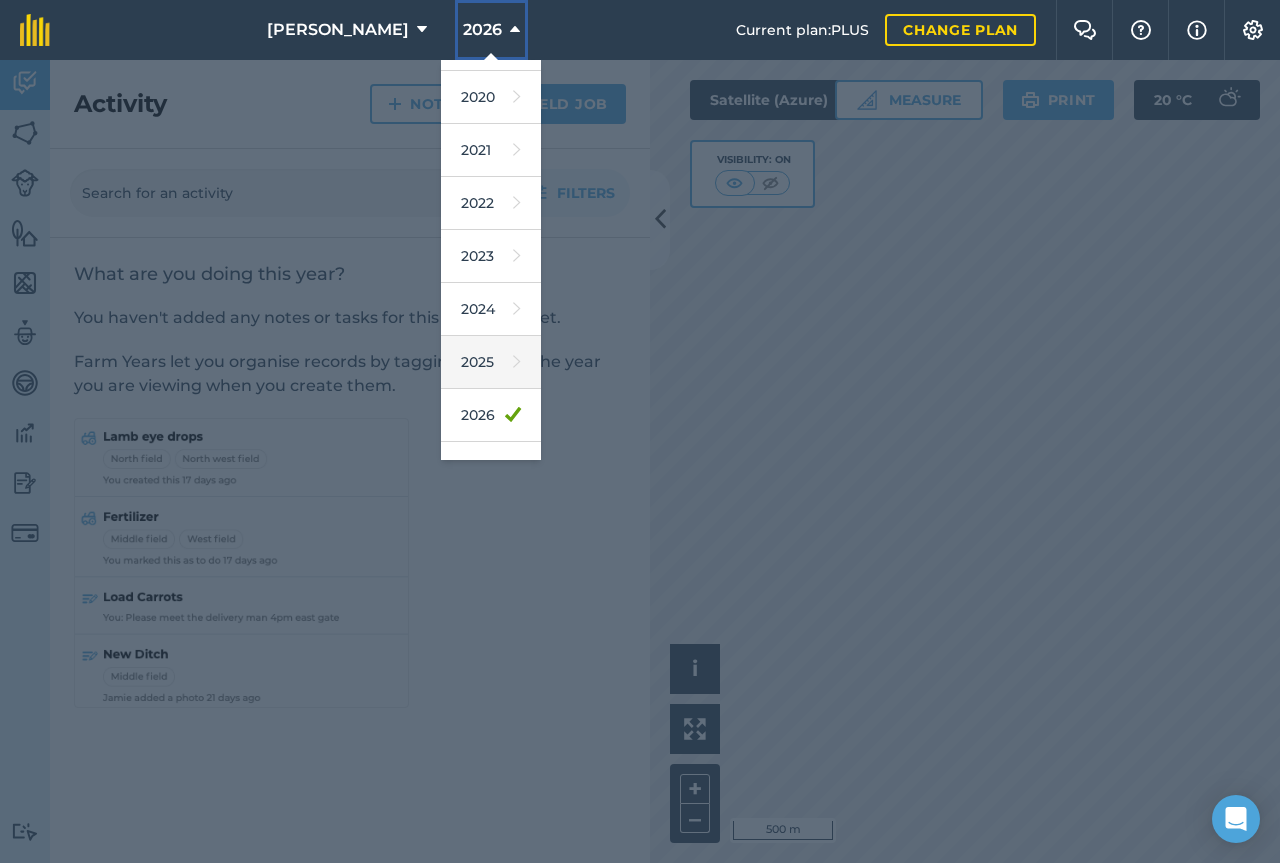 scroll, scrollTop: 151, scrollLeft: 0, axis: vertical 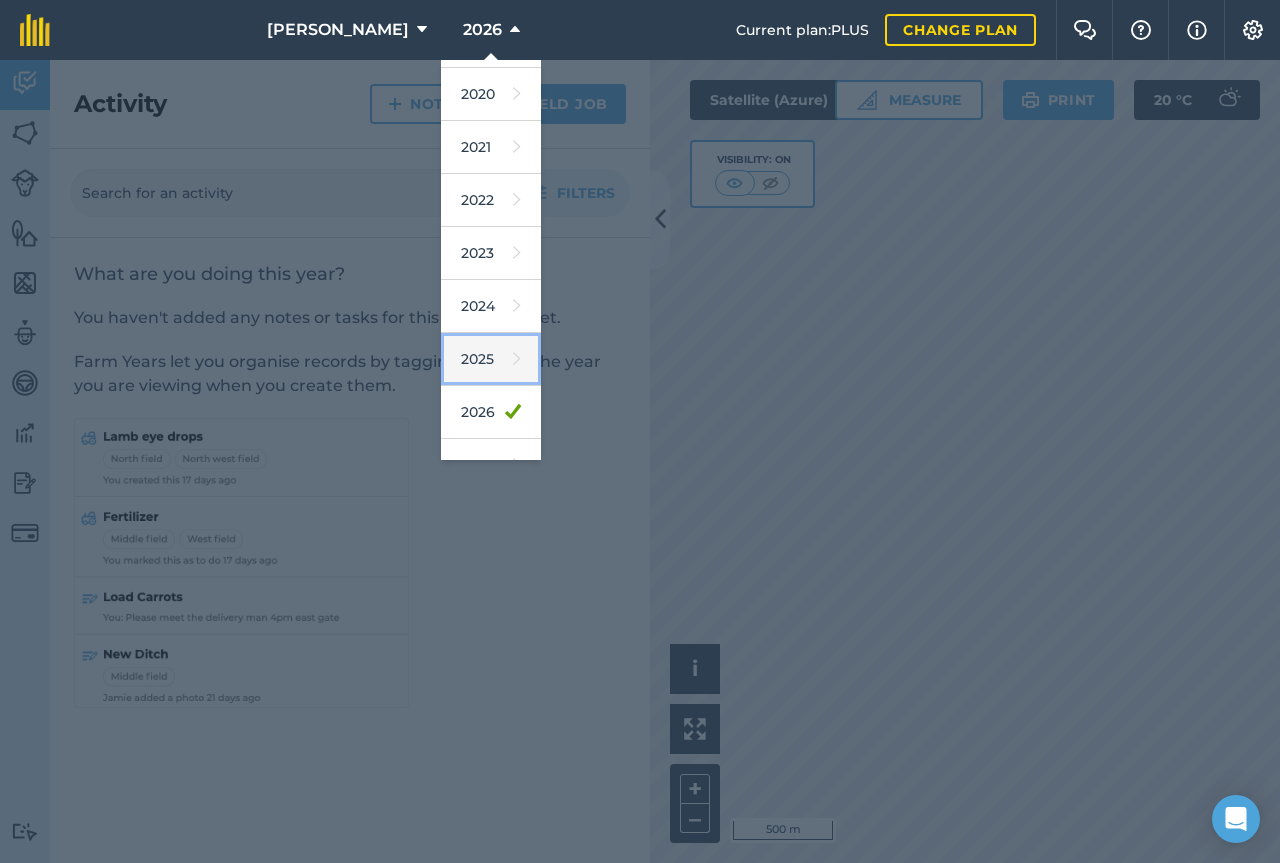 click on "2025" at bounding box center (491, 359) 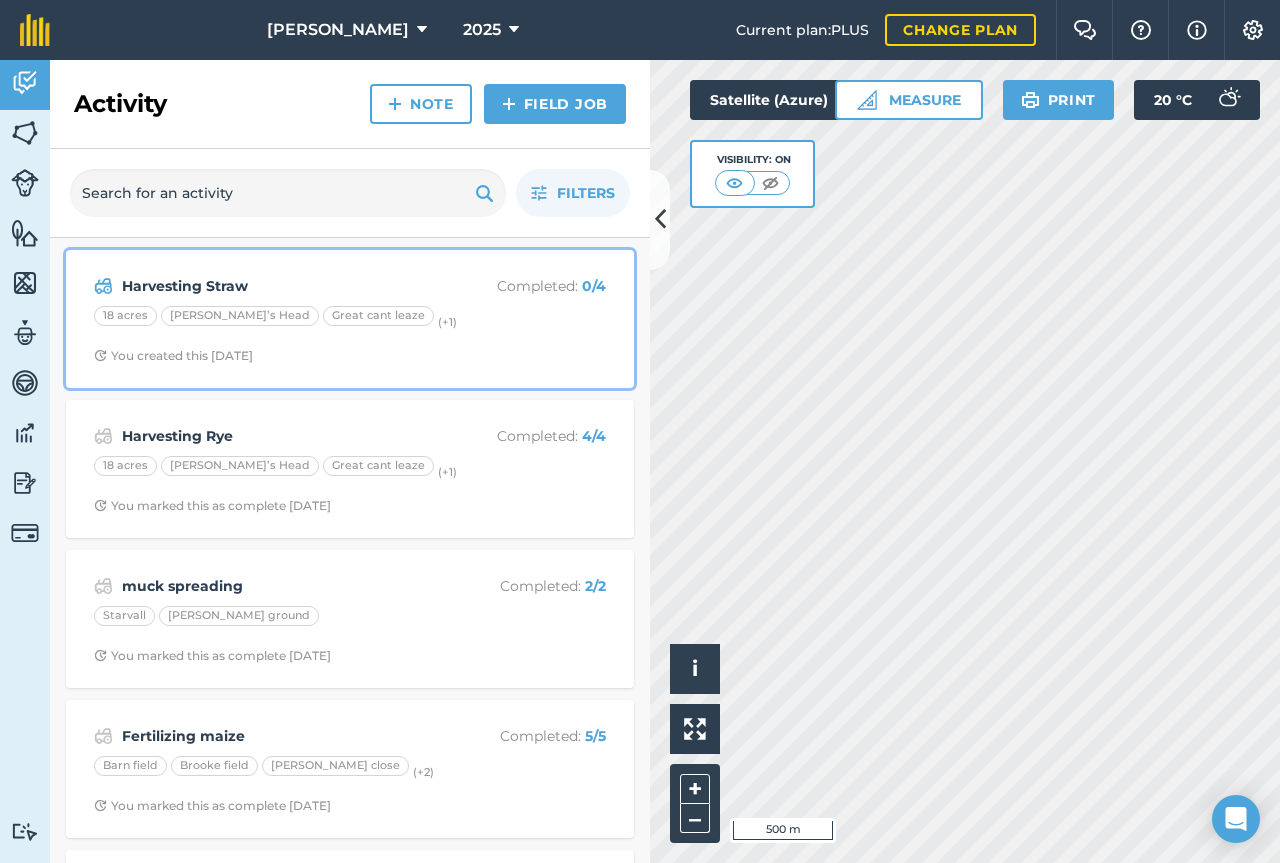click on "18 acres [PERSON_NAME]’s Head Great cant leaze (+ 1 )" at bounding box center (350, 319) 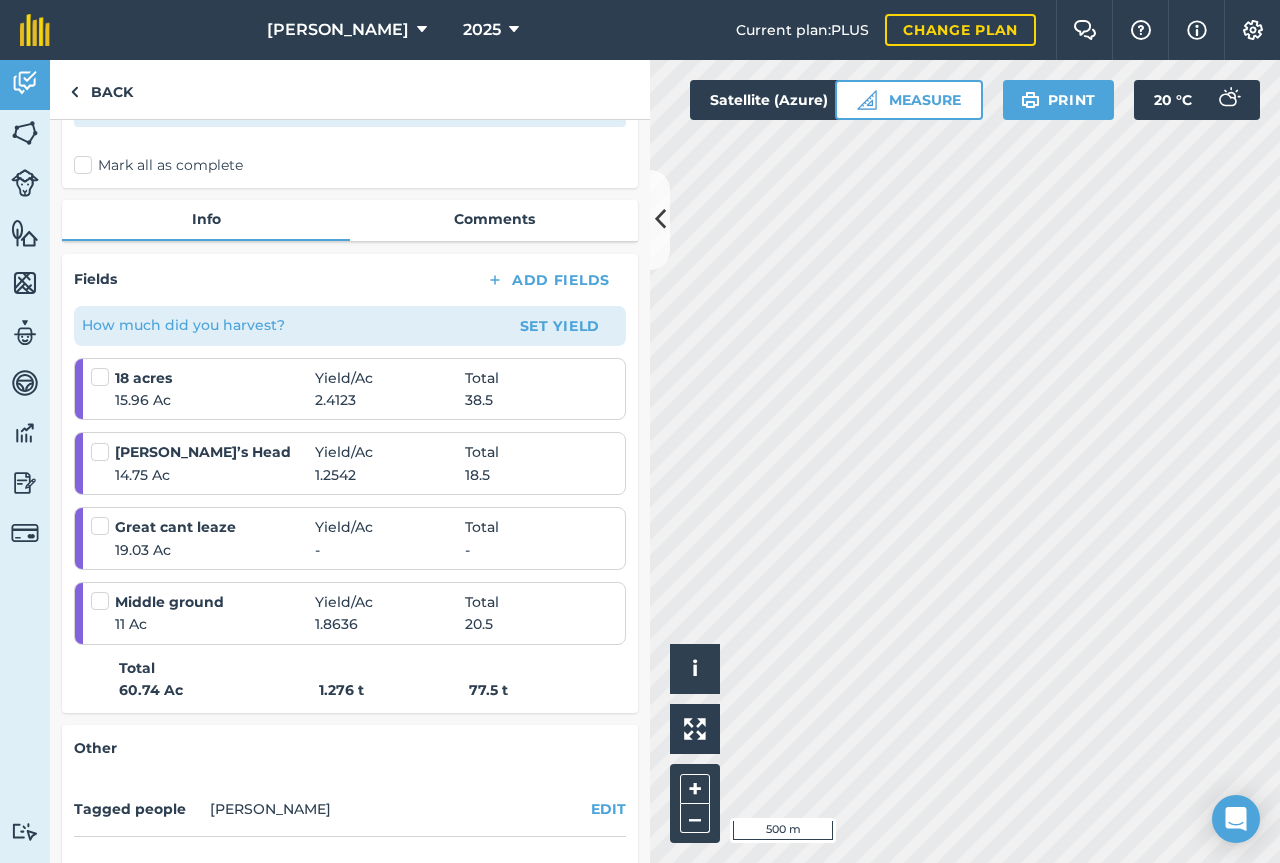 scroll, scrollTop: 0, scrollLeft: 0, axis: both 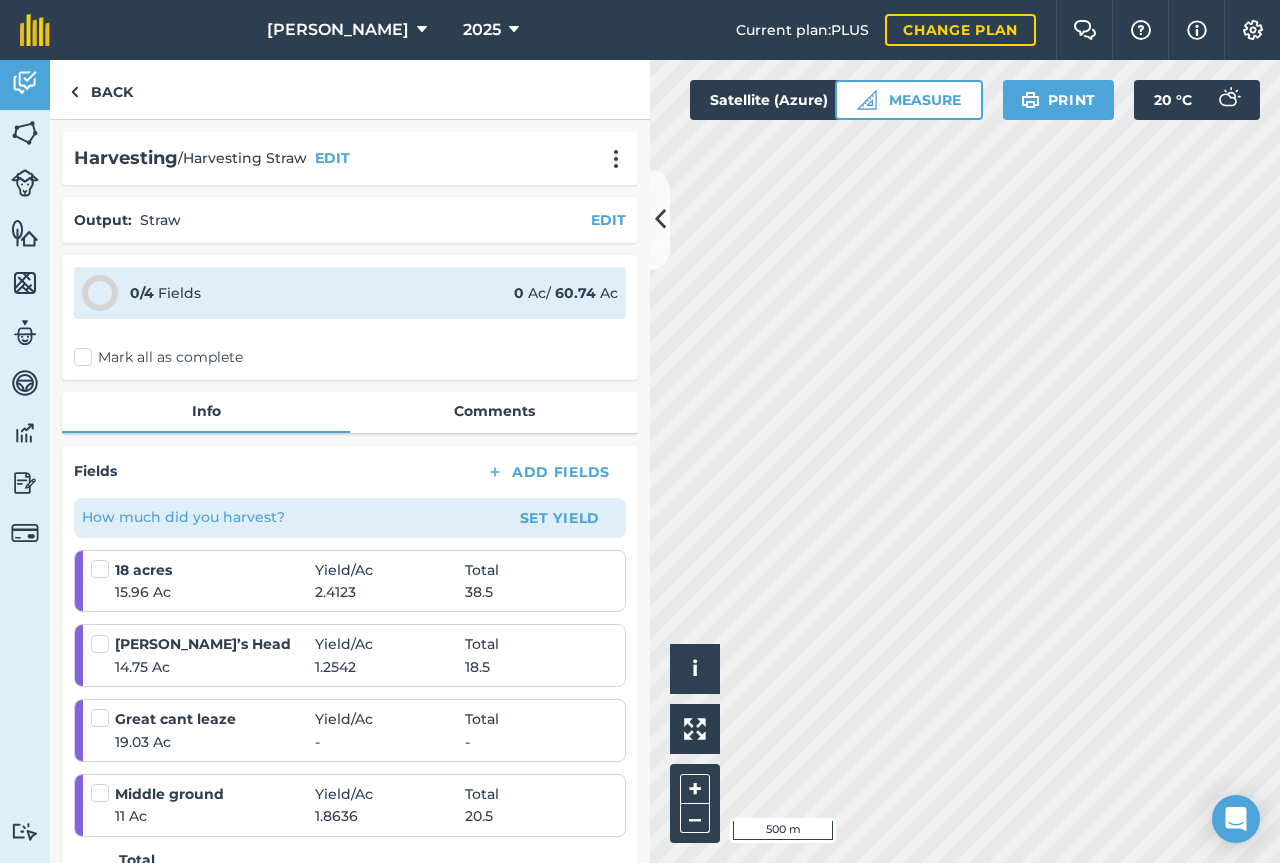 click on "Mark all as complete" at bounding box center [158, 357] 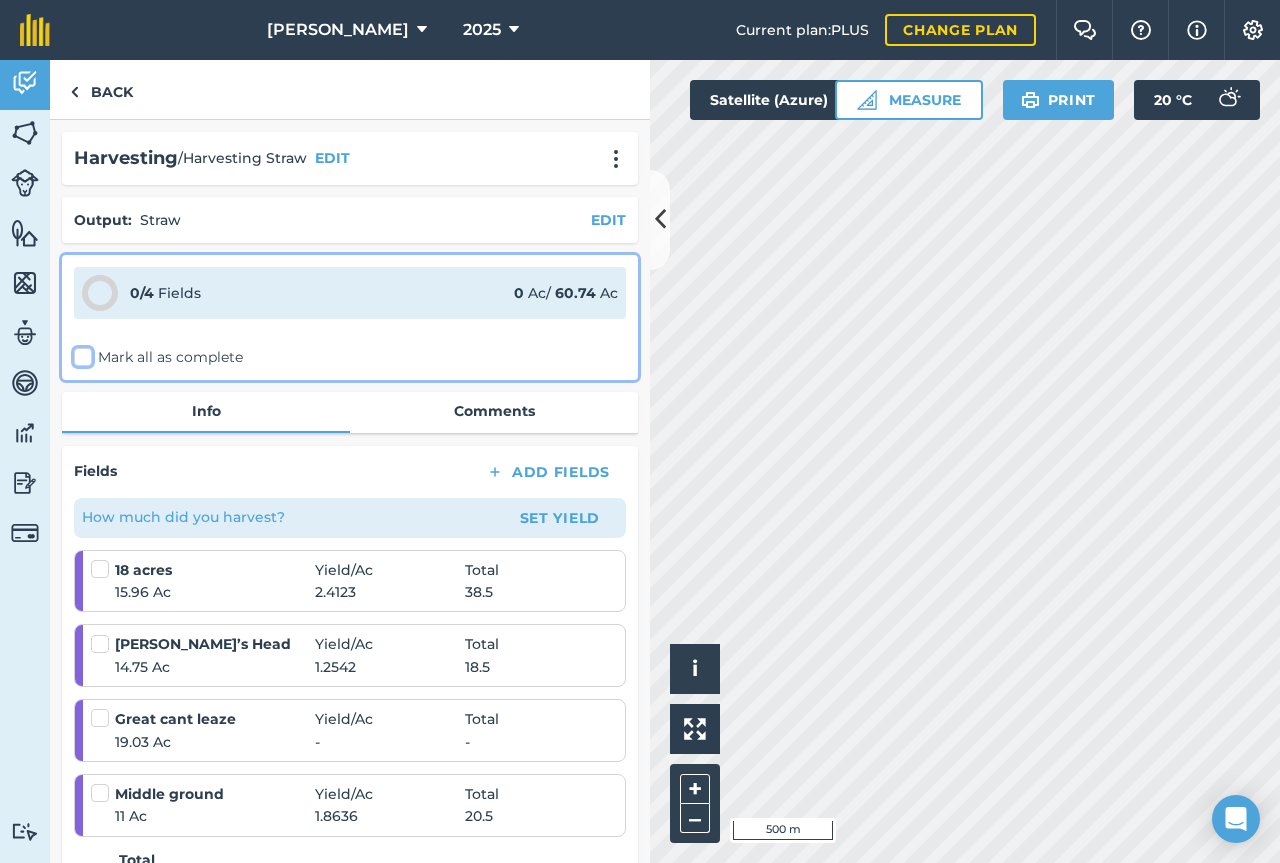 click on "Mark all as complete" at bounding box center (80, 353) 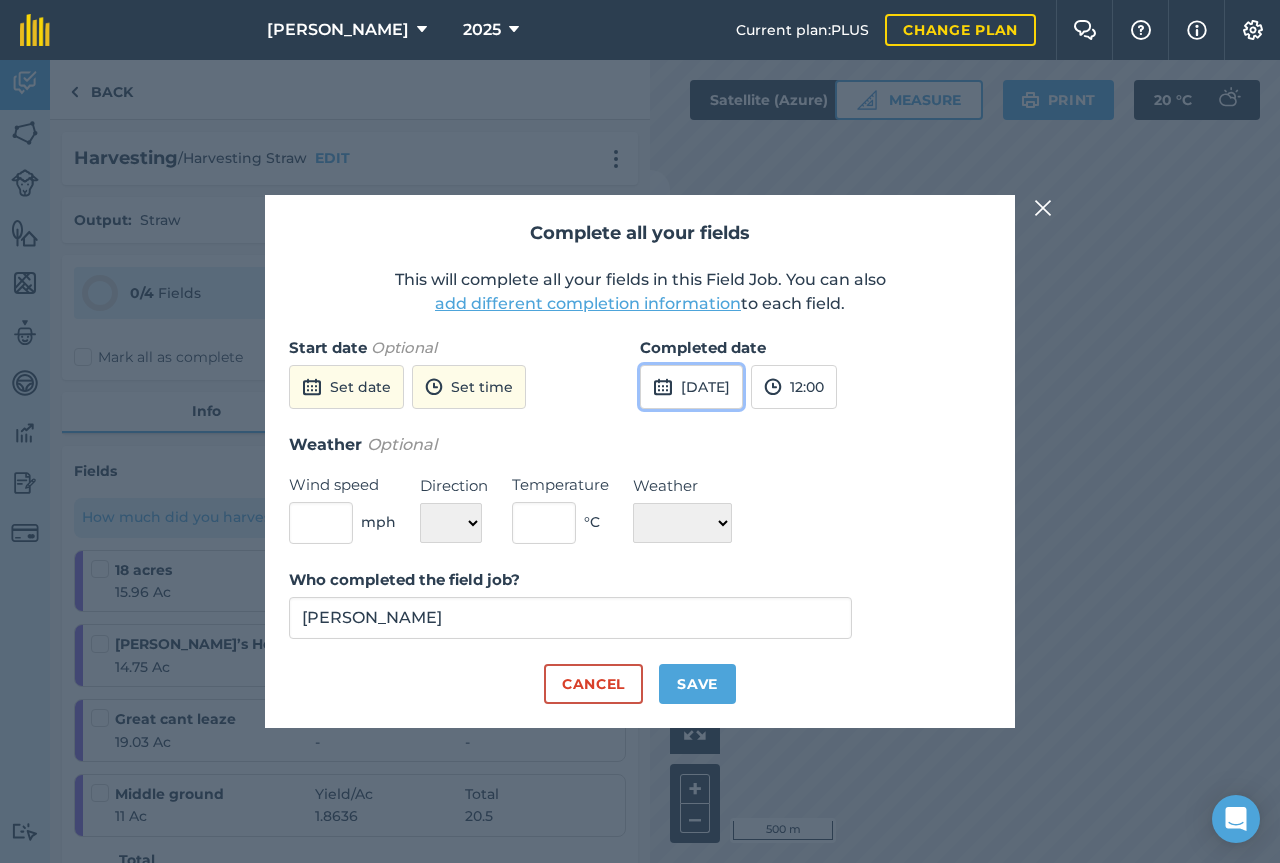 click on "[DATE]" at bounding box center (691, 387) 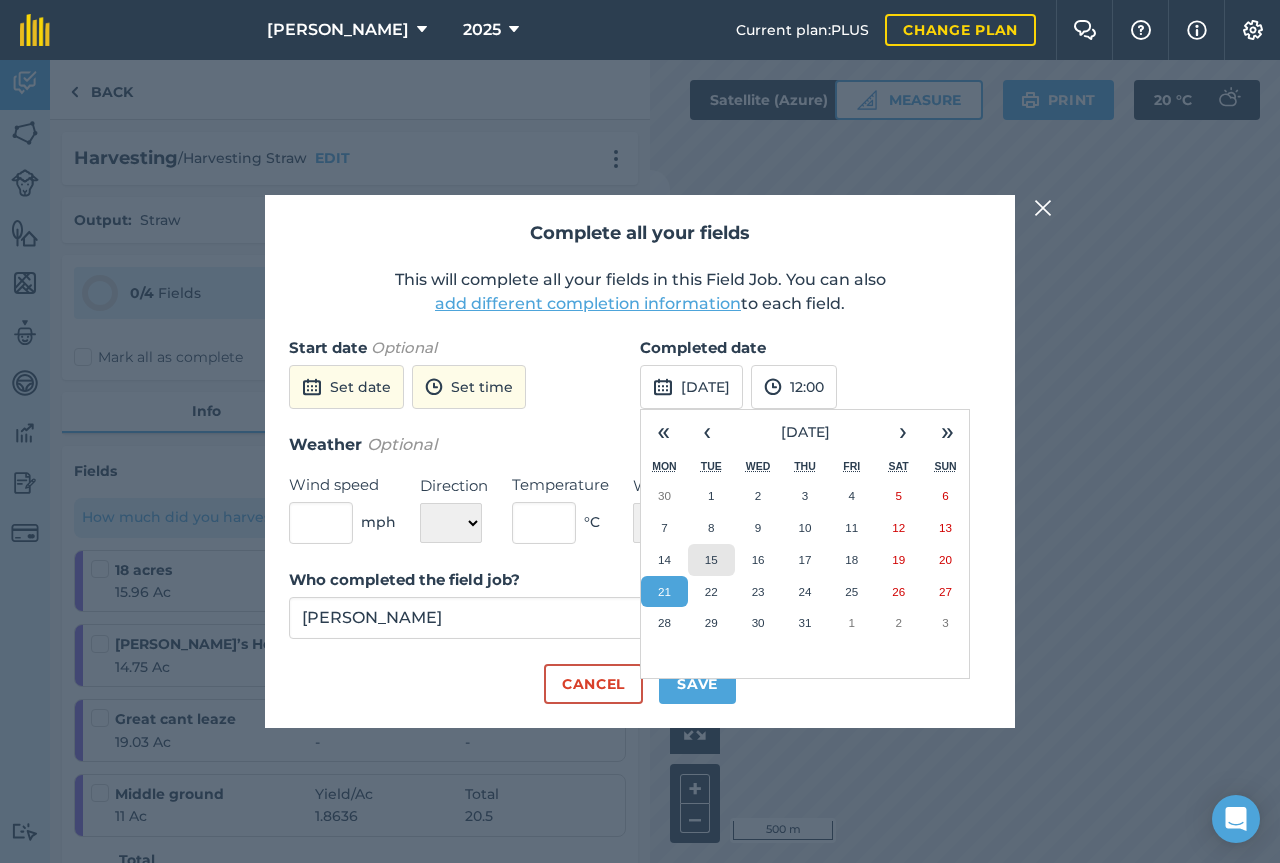click on "15" at bounding box center (711, 560) 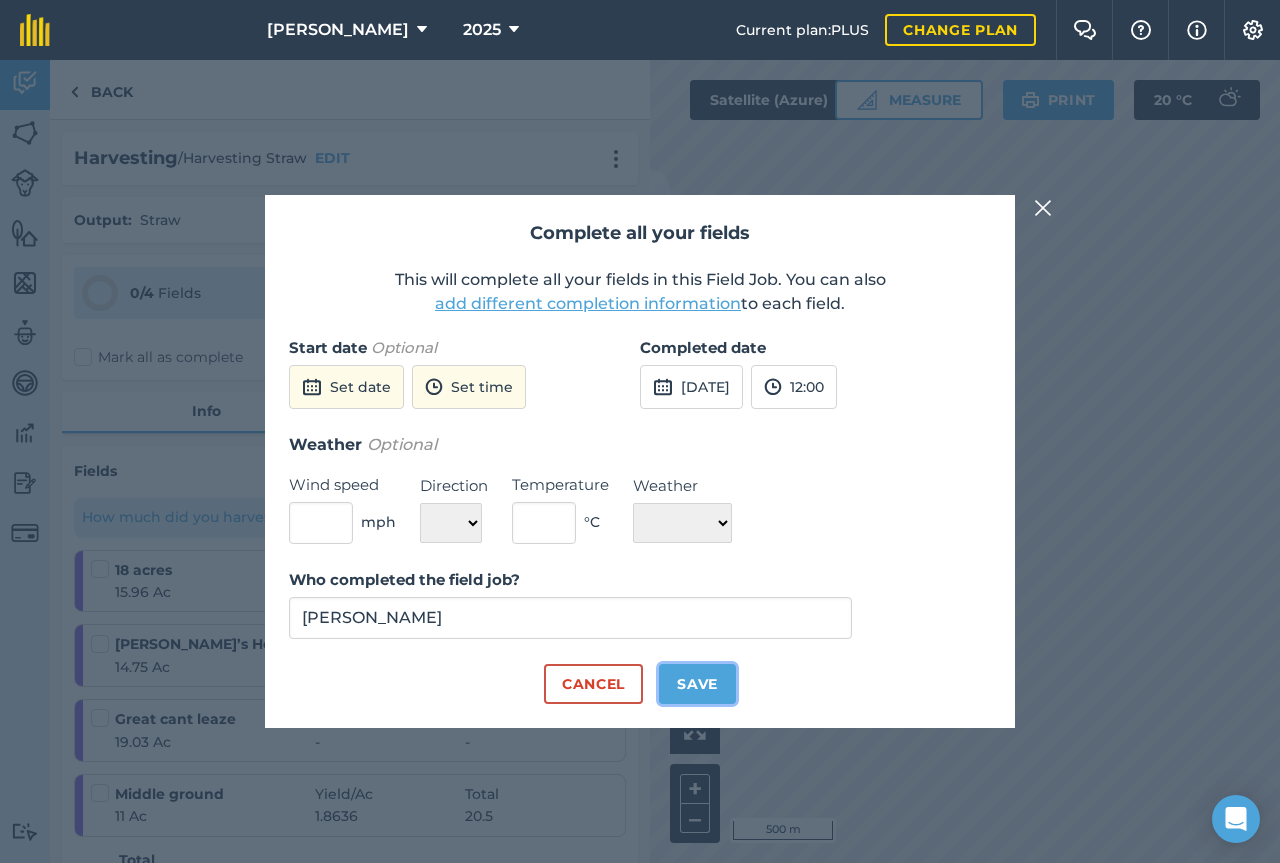 click on "Save" at bounding box center (697, 684) 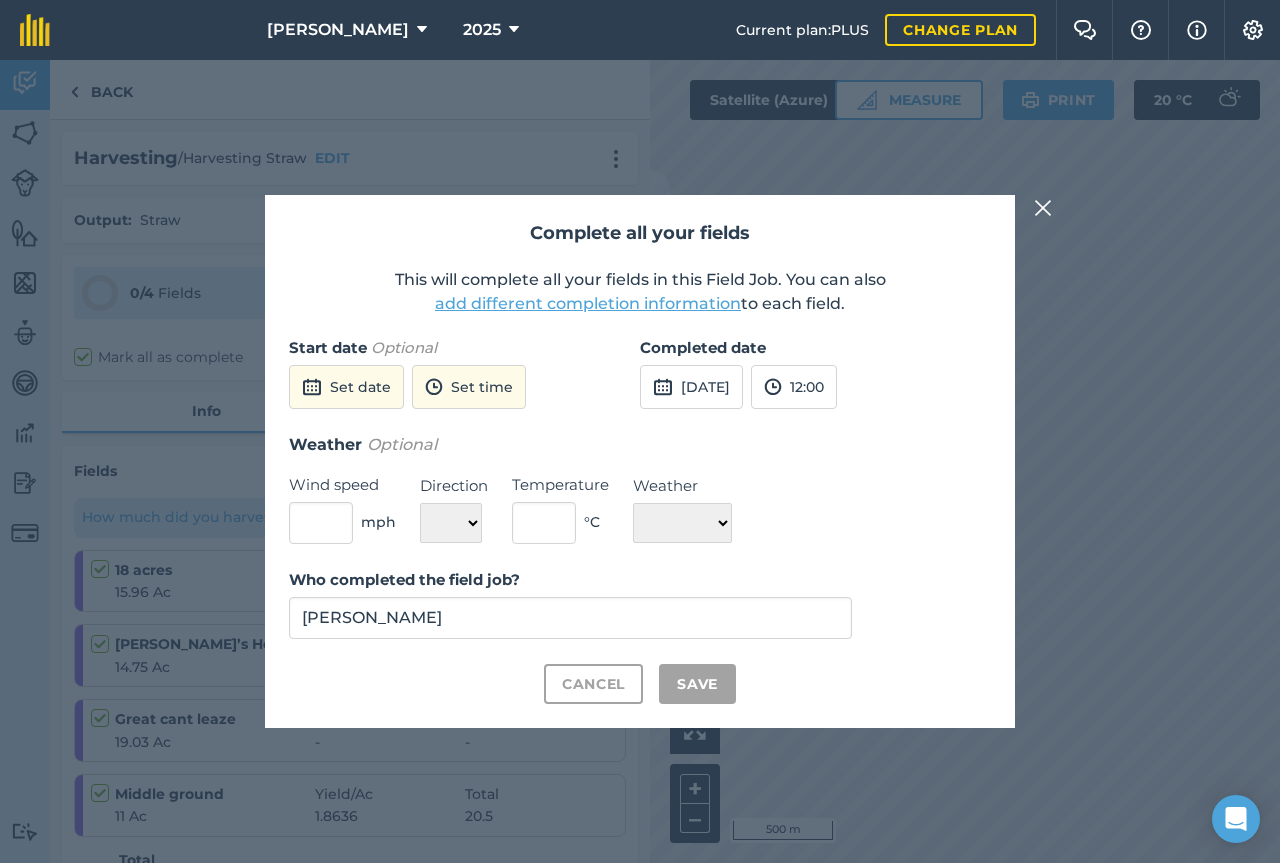 checkbox on "true" 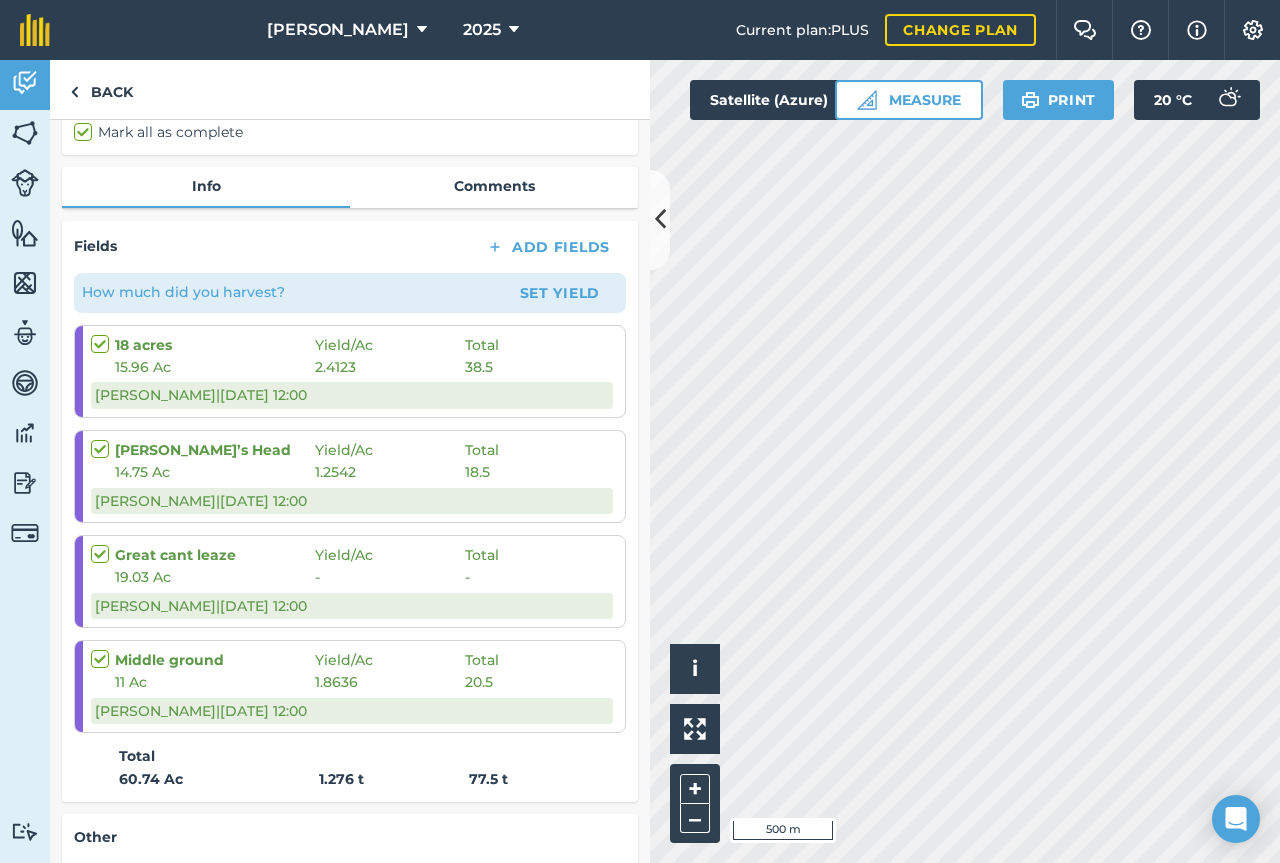 scroll, scrollTop: 0, scrollLeft: 0, axis: both 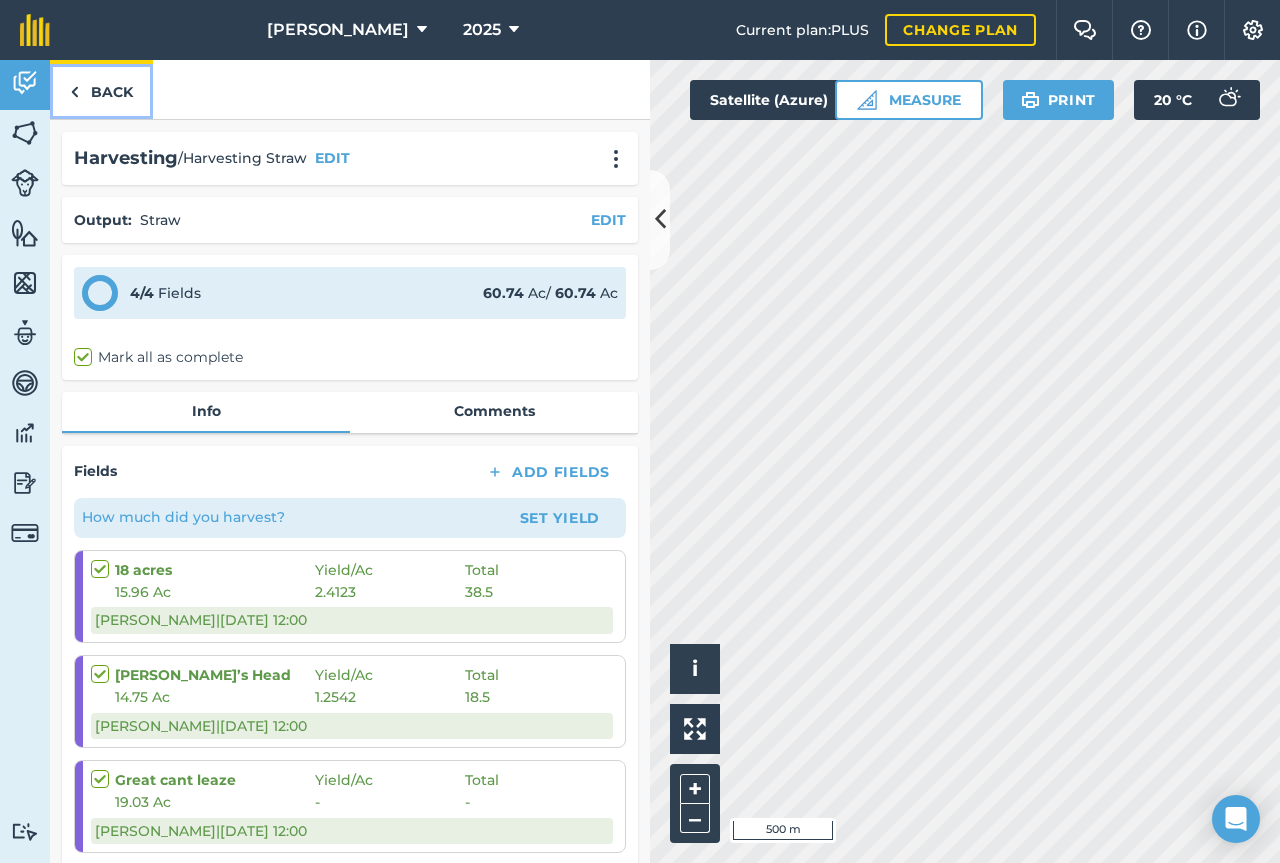 click on "Back" at bounding box center [101, 89] 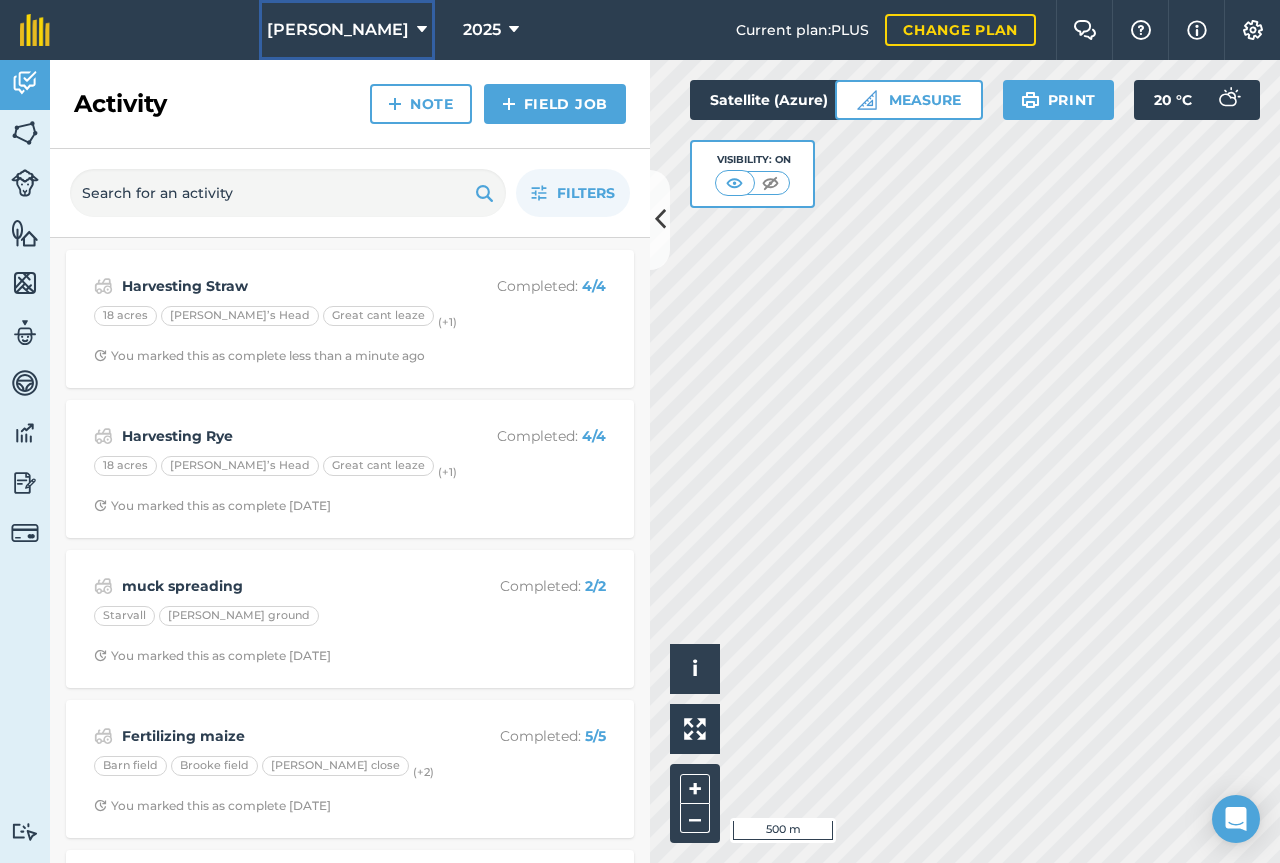 click on "[PERSON_NAME]" at bounding box center (338, 30) 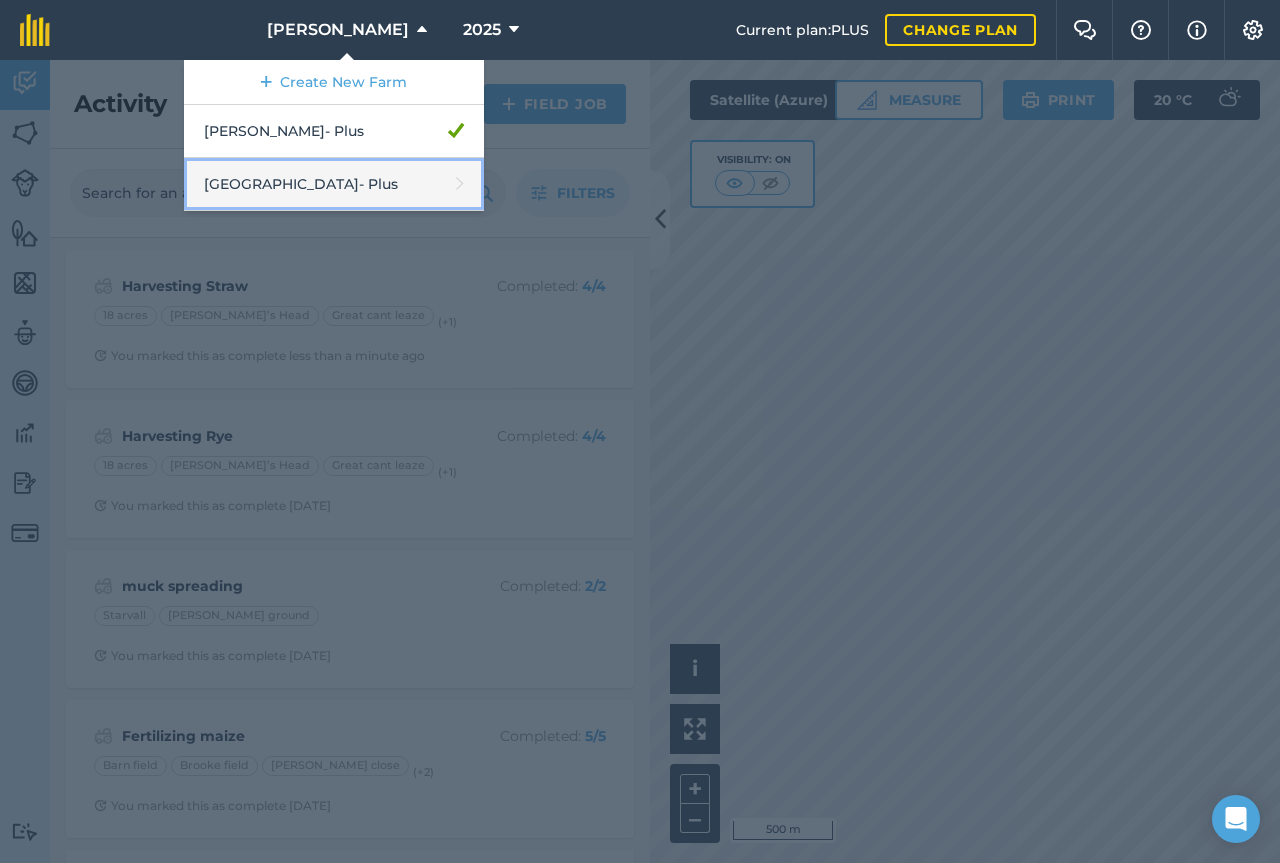 click on "Middlehall Farm  - Plus" at bounding box center (334, 184) 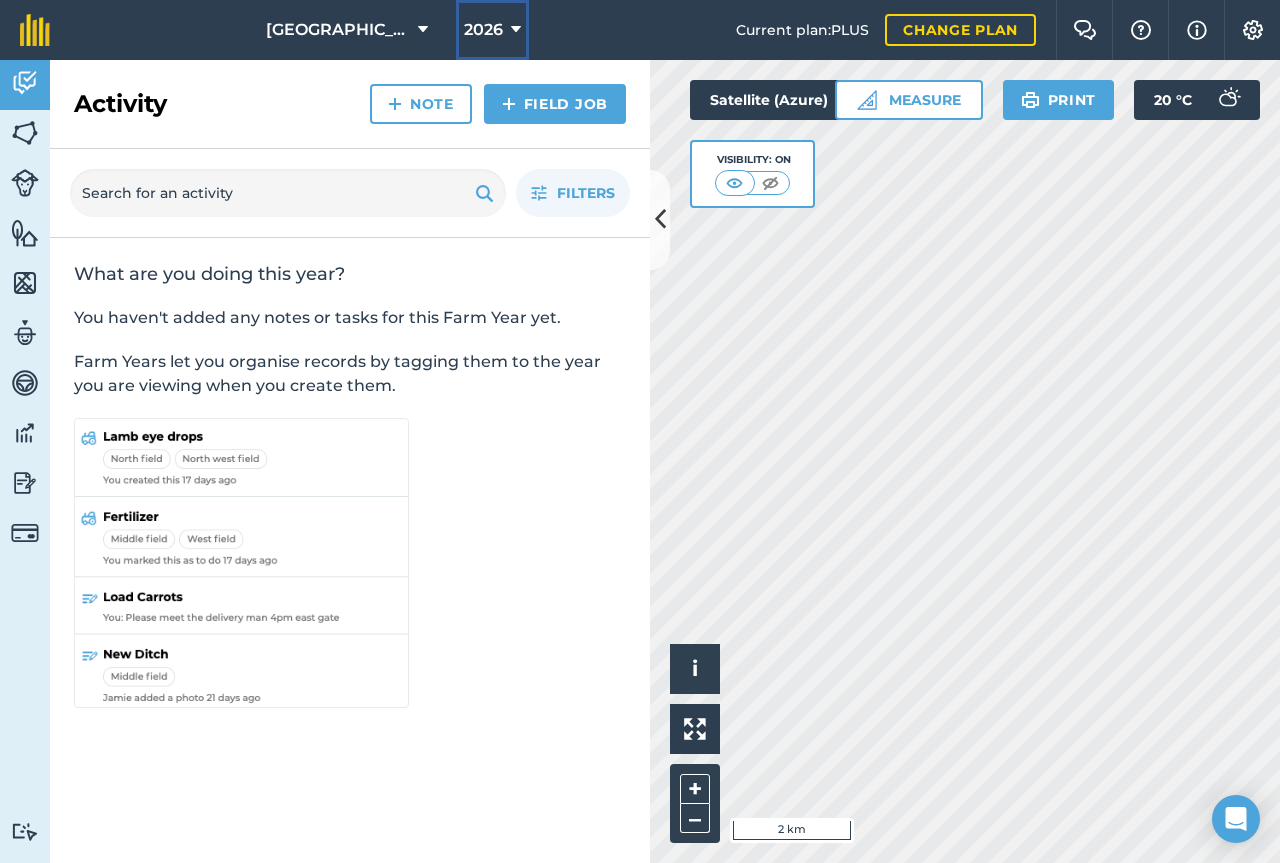 click on "2026" at bounding box center (483, 30) 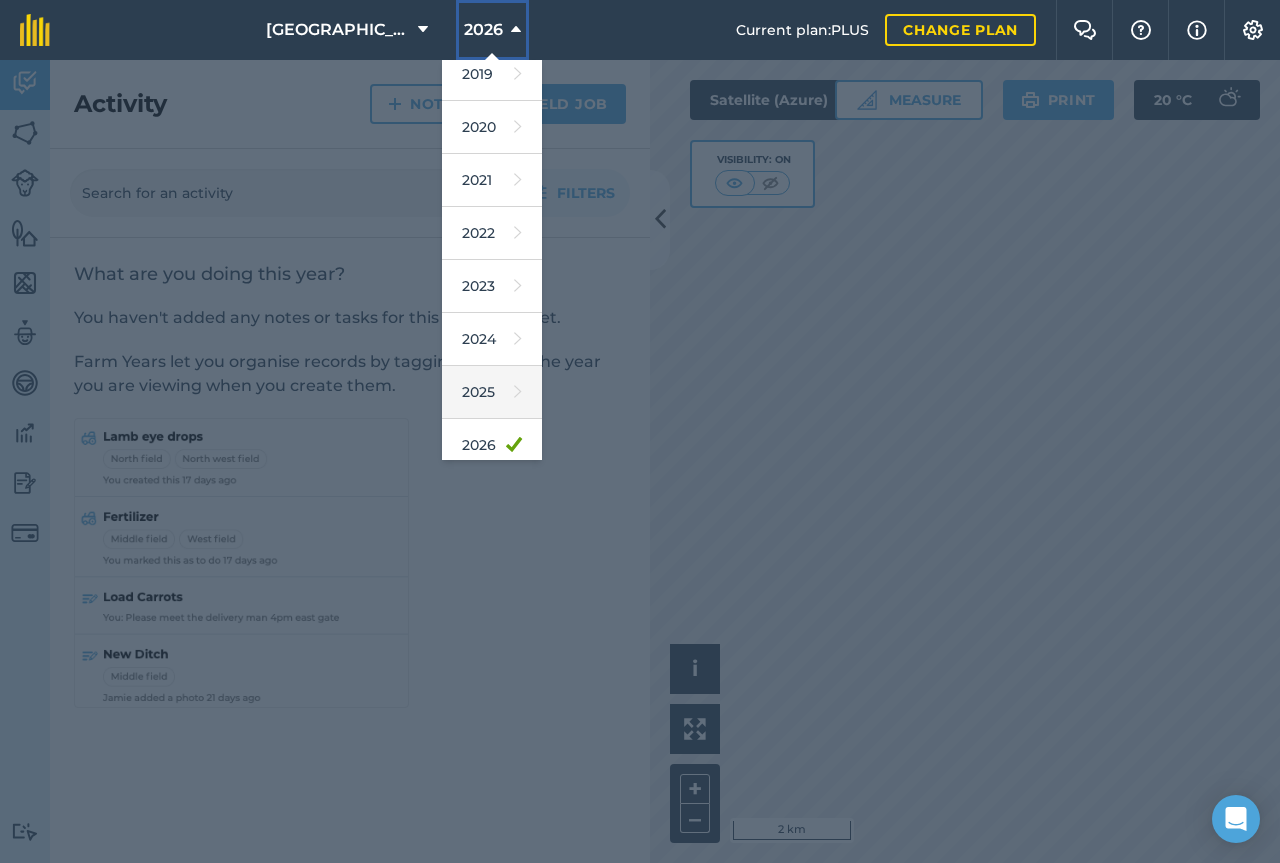 scroll, scrollTop: 120, scrollLeft: 0, axis: vertical 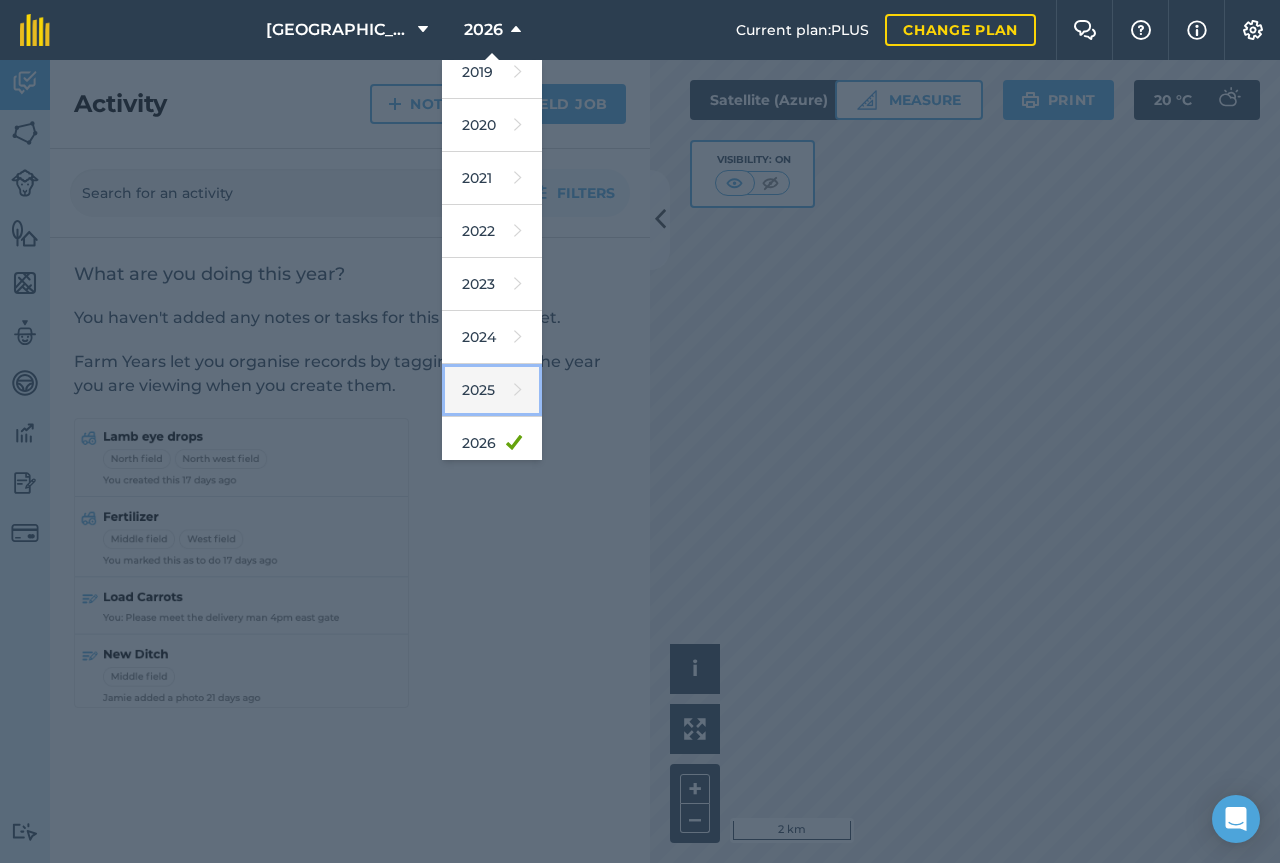 click on "2025" at bounding box center (492, 390) 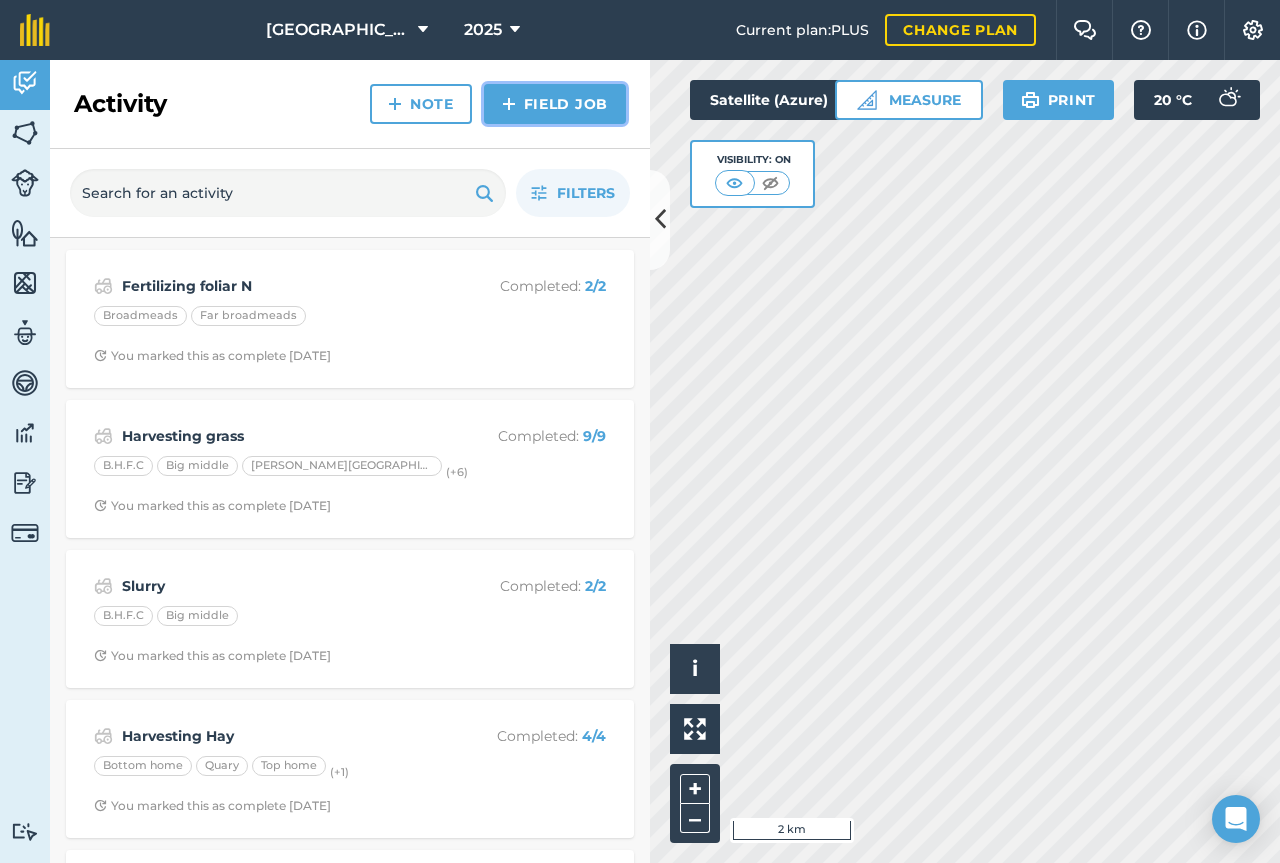 click on "Field Job" at bounding box center (555, 104) 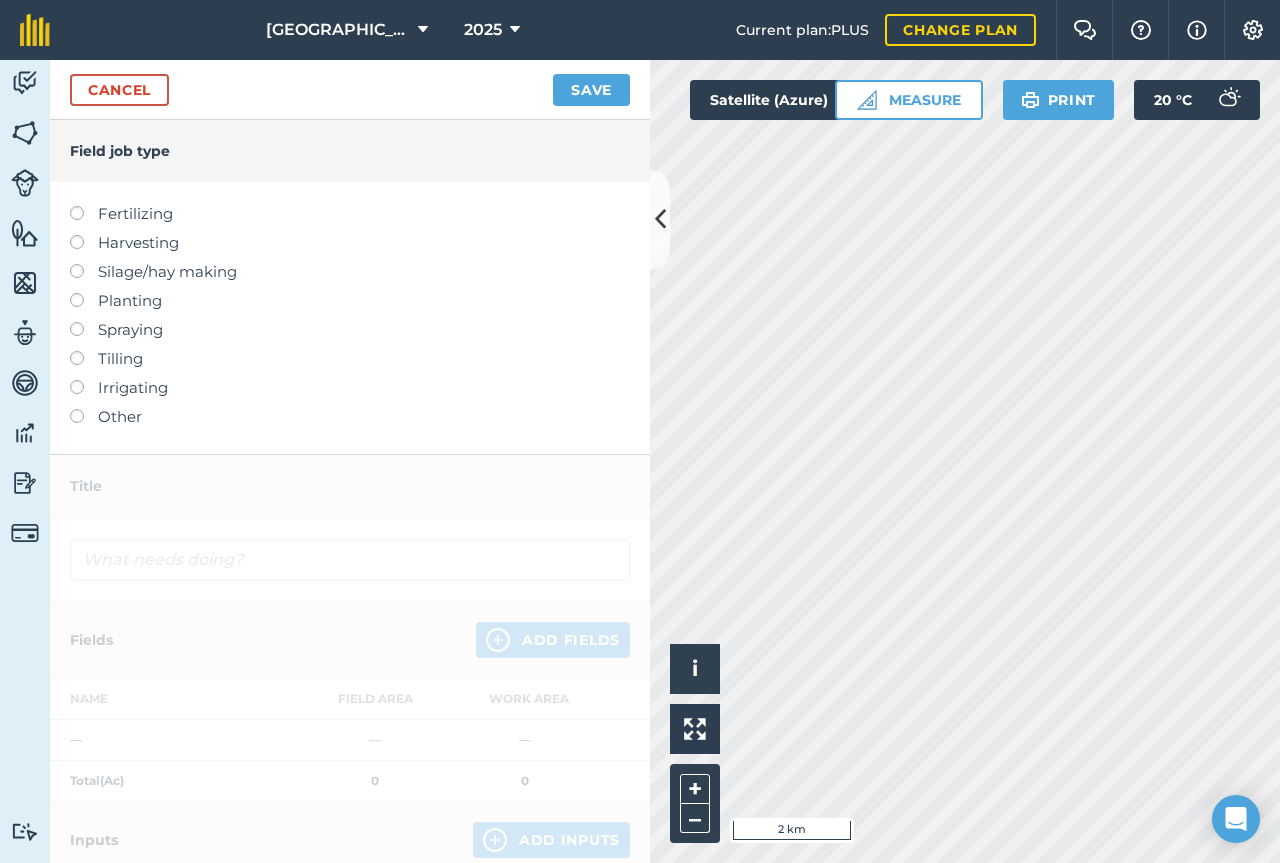 click at bounding box center (84, 235) 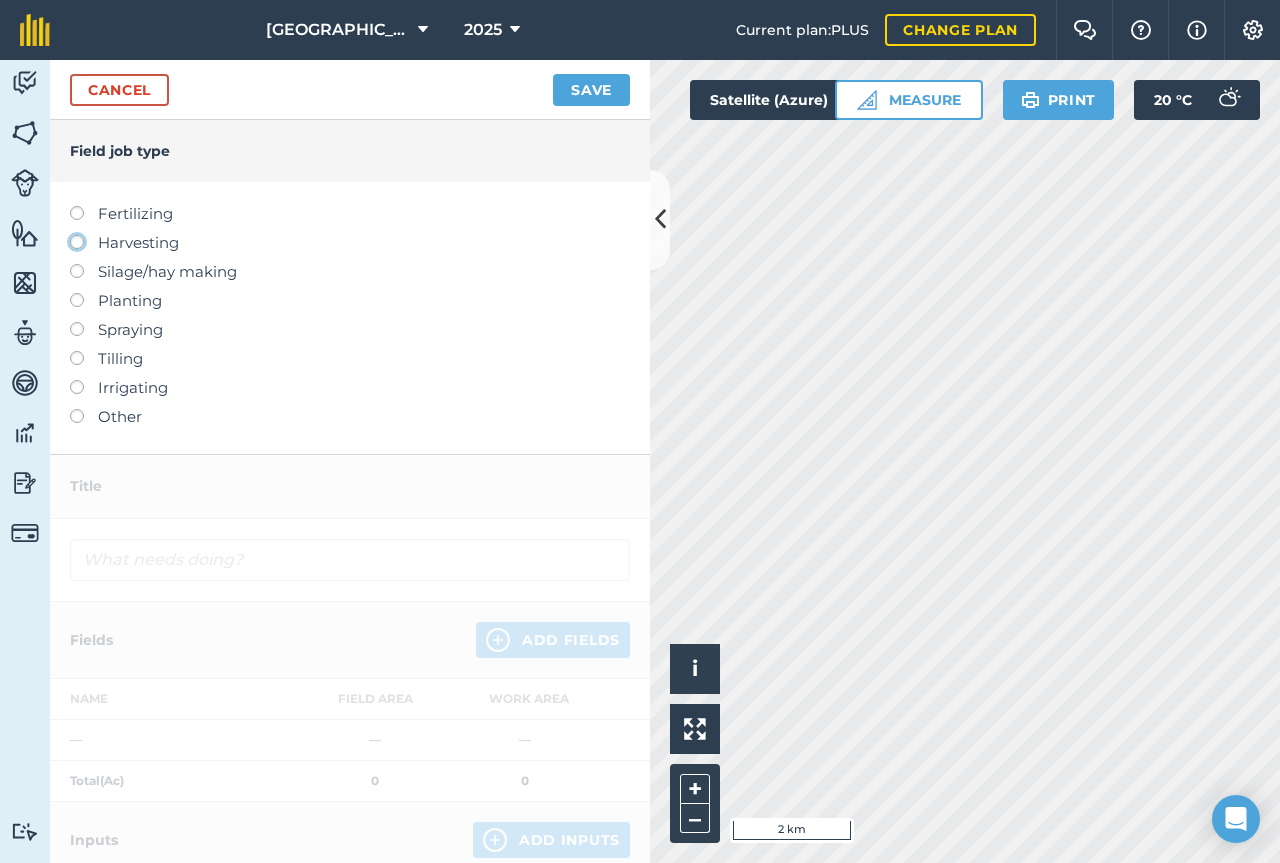 click on "Harvesting" at bounding box center (-9943, 241) 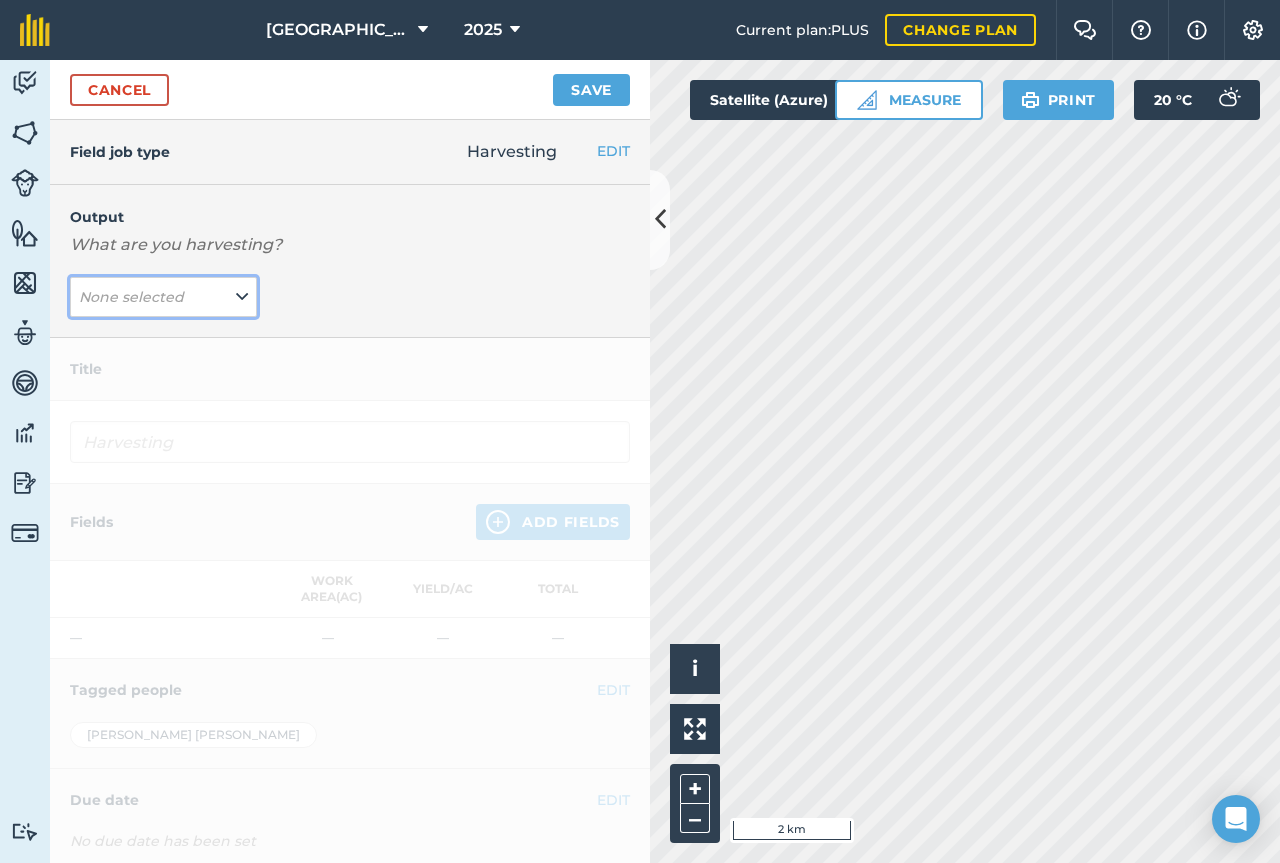 click on "None selected" at bounding box center (163, 297) 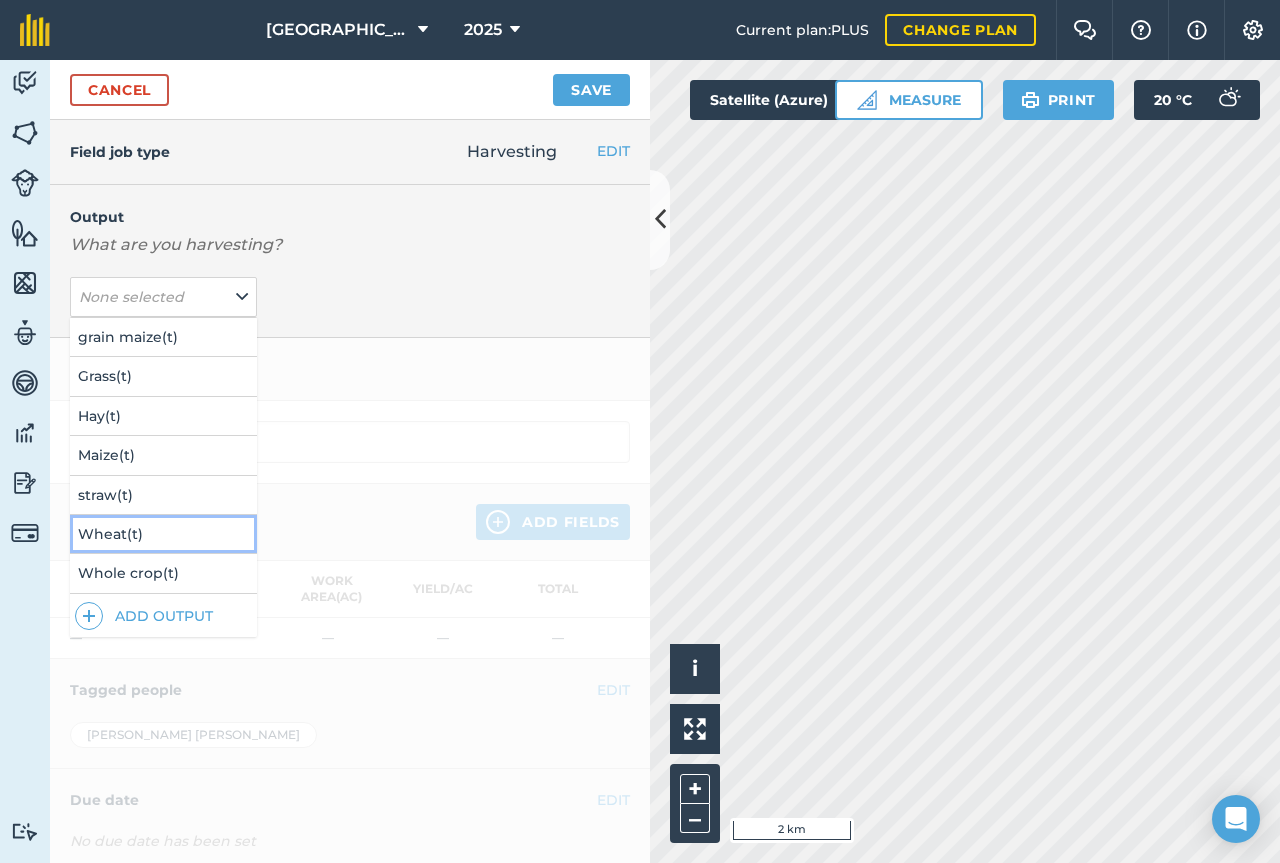 click on "Wheat  ( t )" at bounding box center [163, 534] 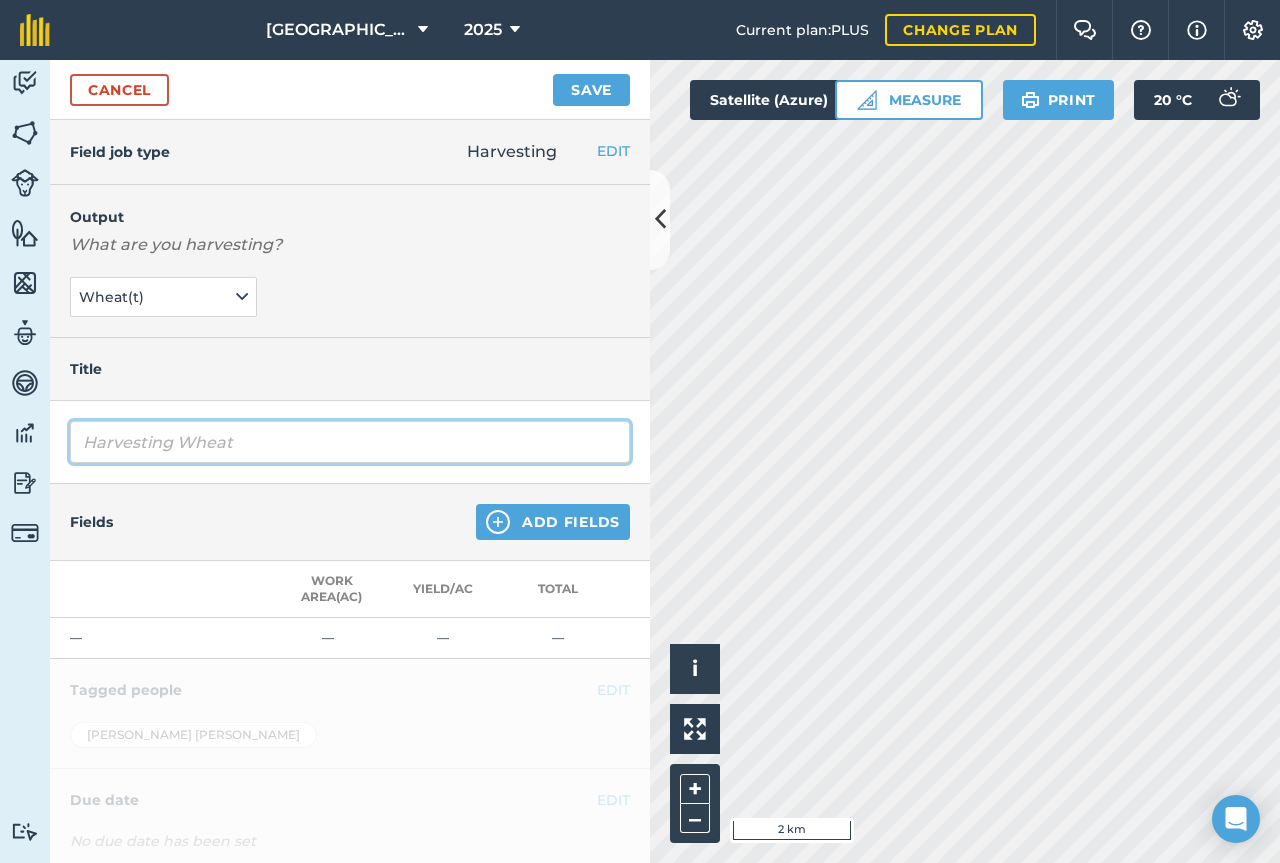 click on "Harvesting Wheat" at bounding box center [350, 442] 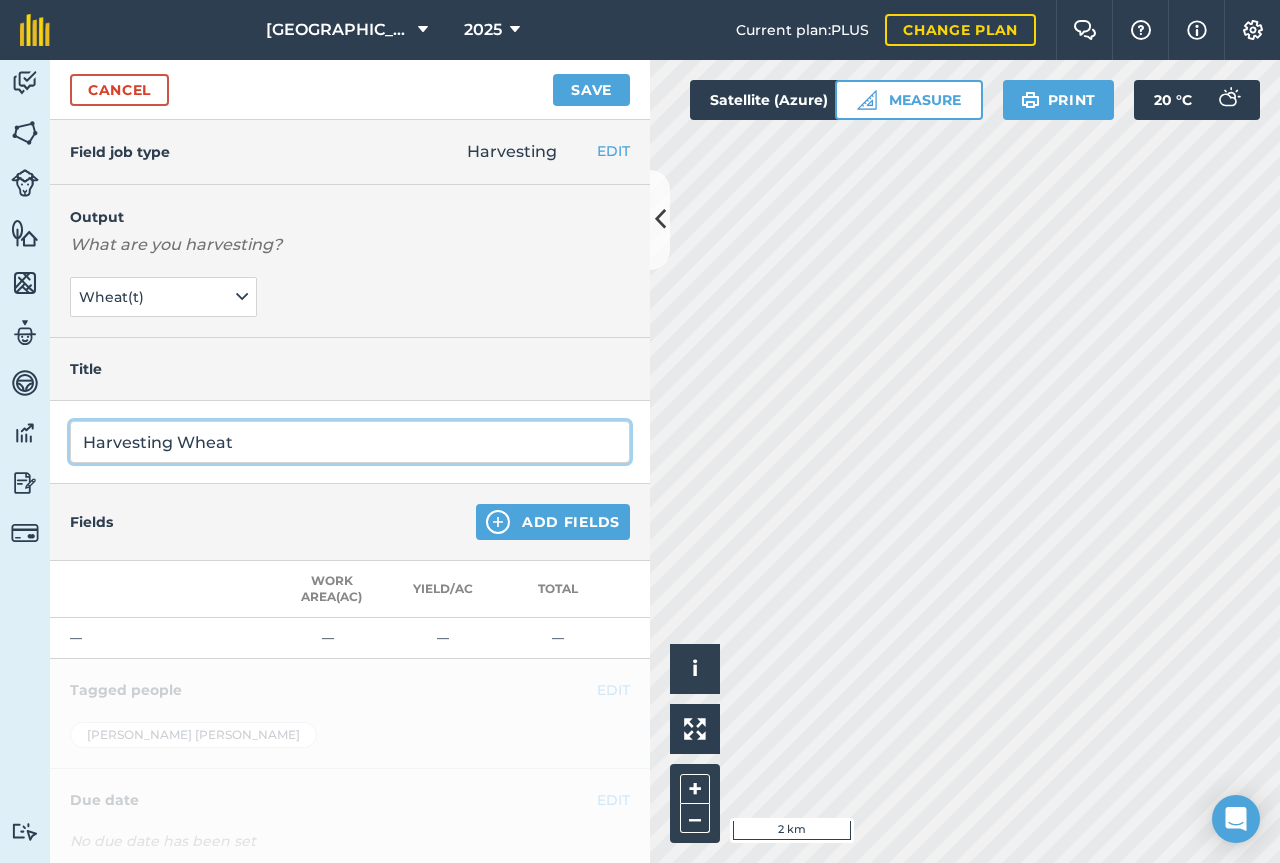 type on "Harvesting Wheat" 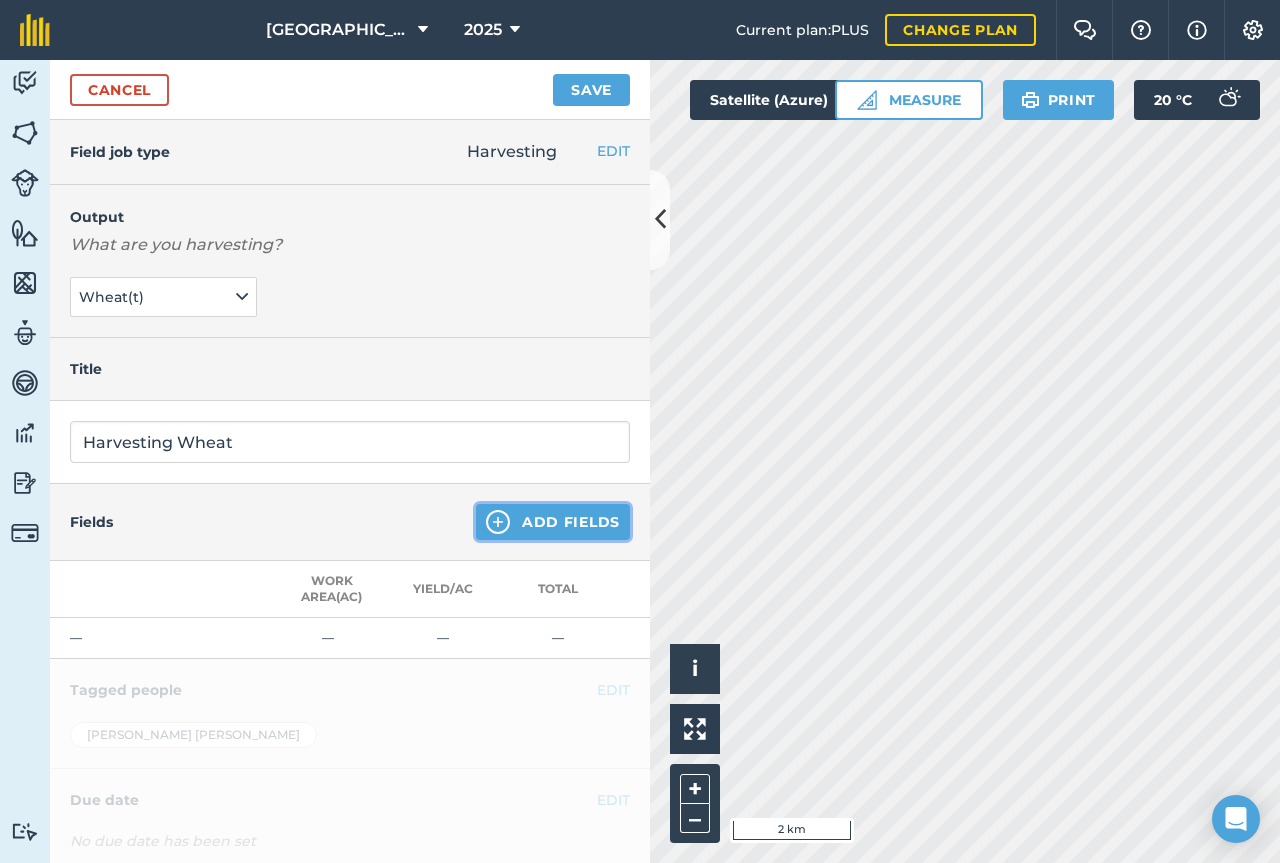 click on "Add Fields" at bounding box center (553, 522) 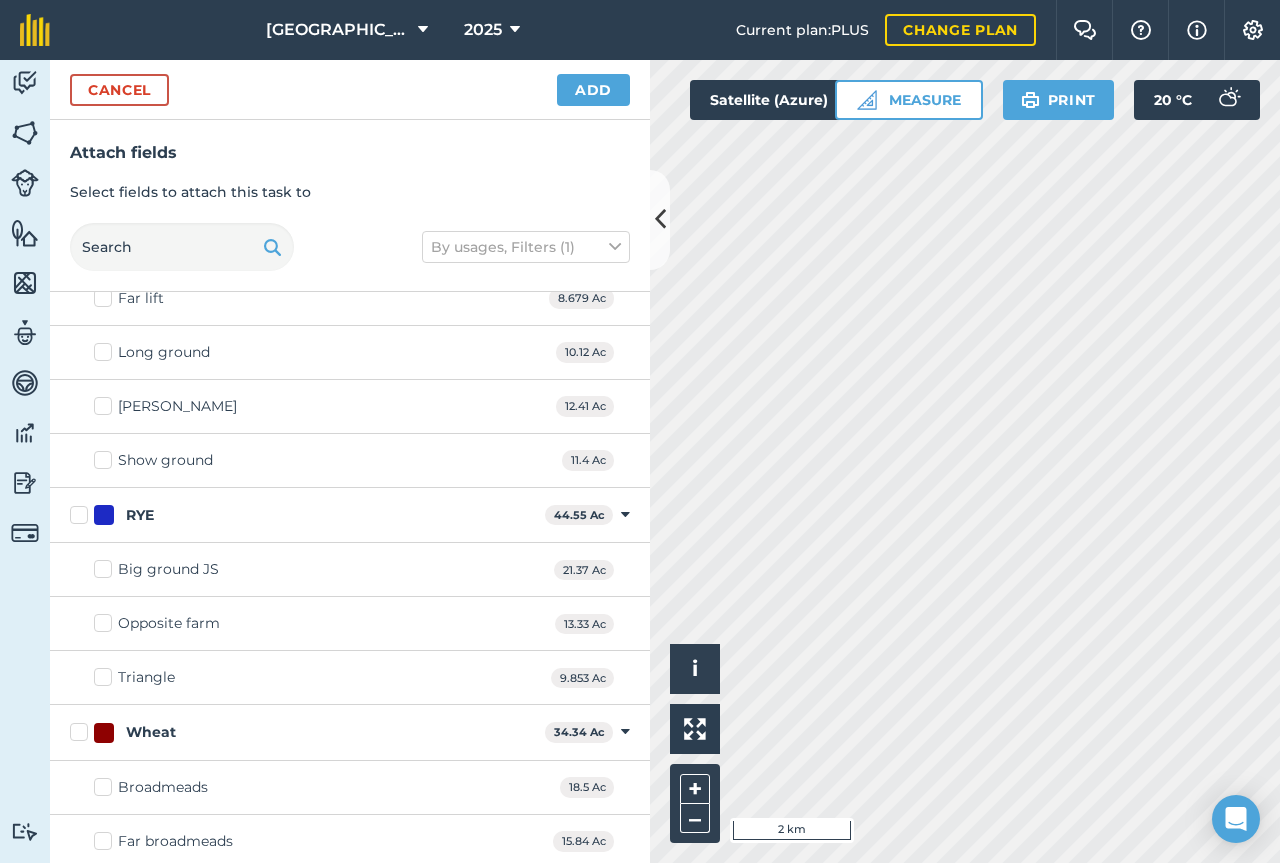 scroll, scrollTop: 2409, scrollLeft: 0, axis: vertical 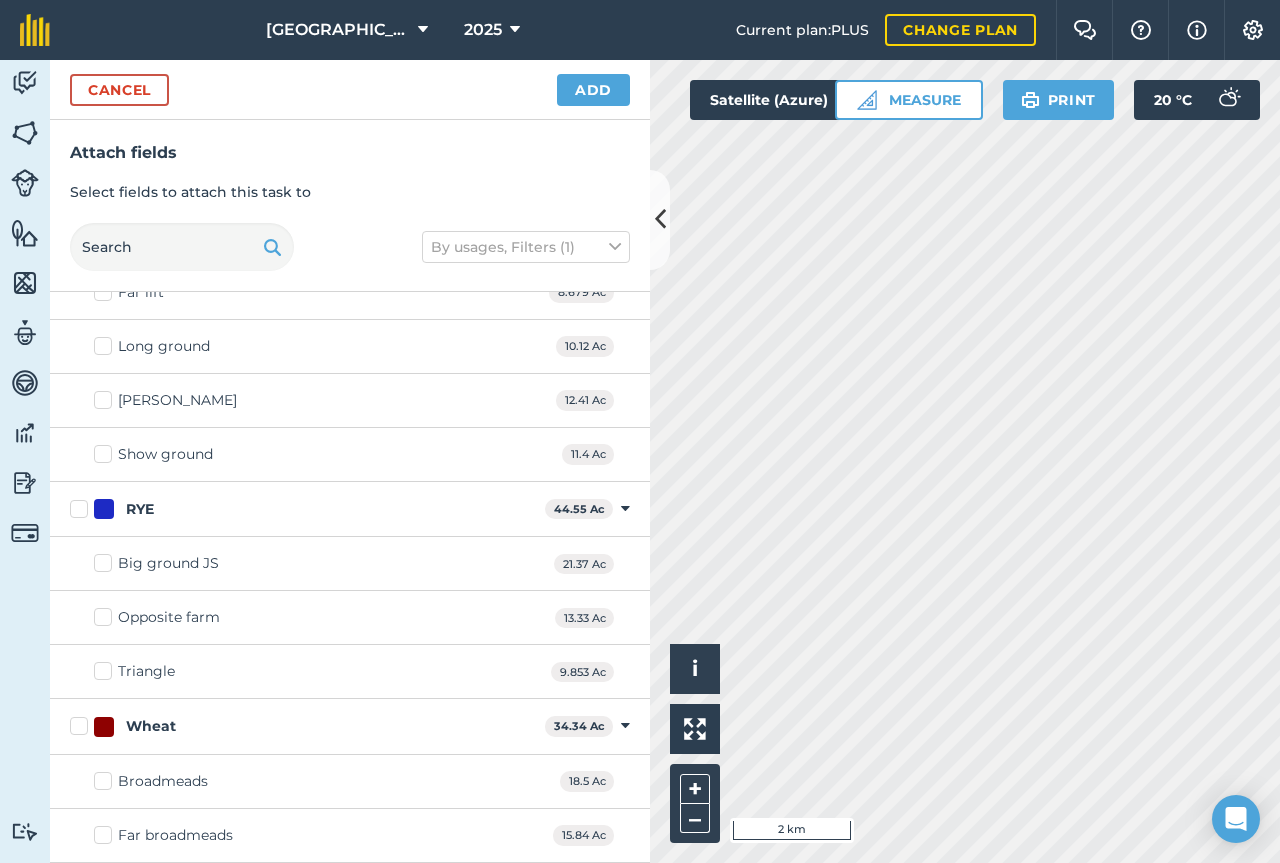 click on "Wheat" at bounding box center (303, 726) 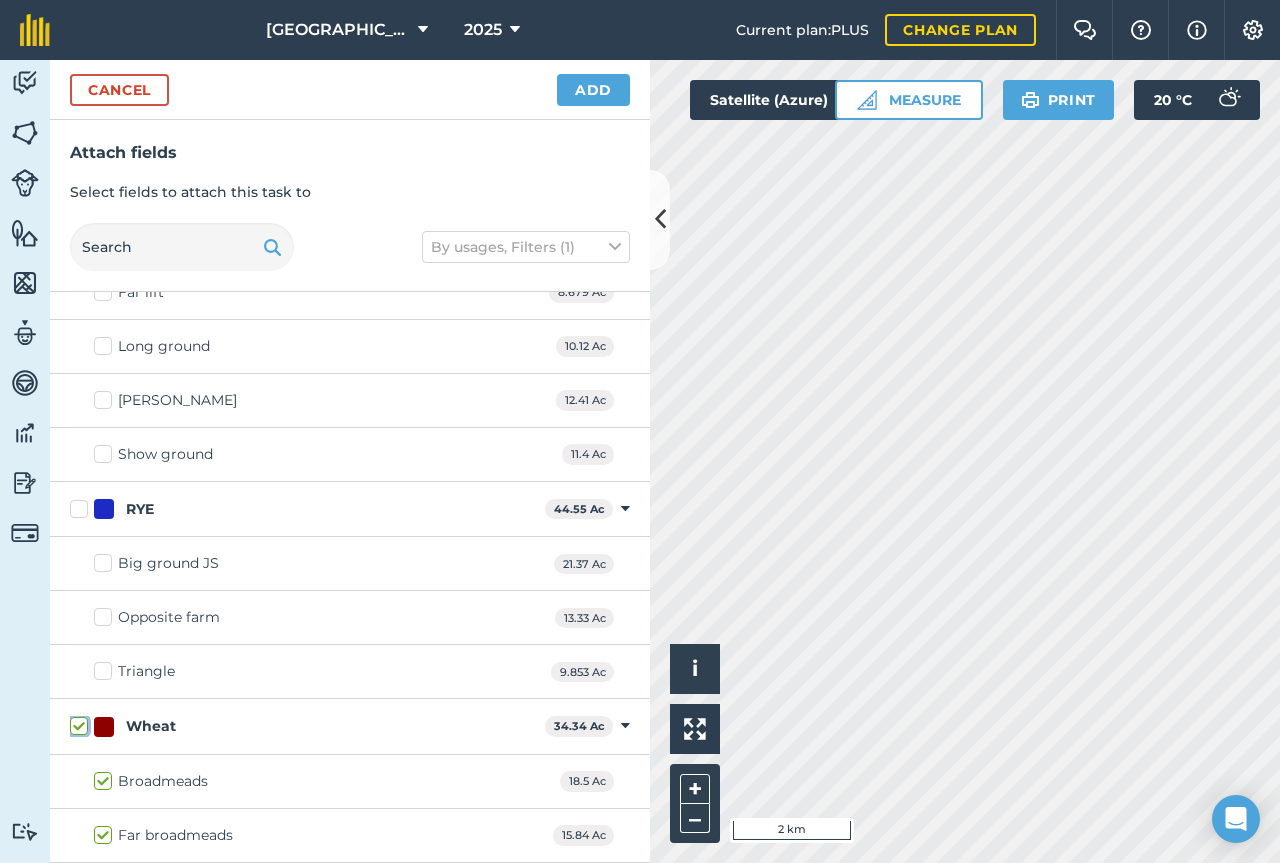 checkbox on "true" 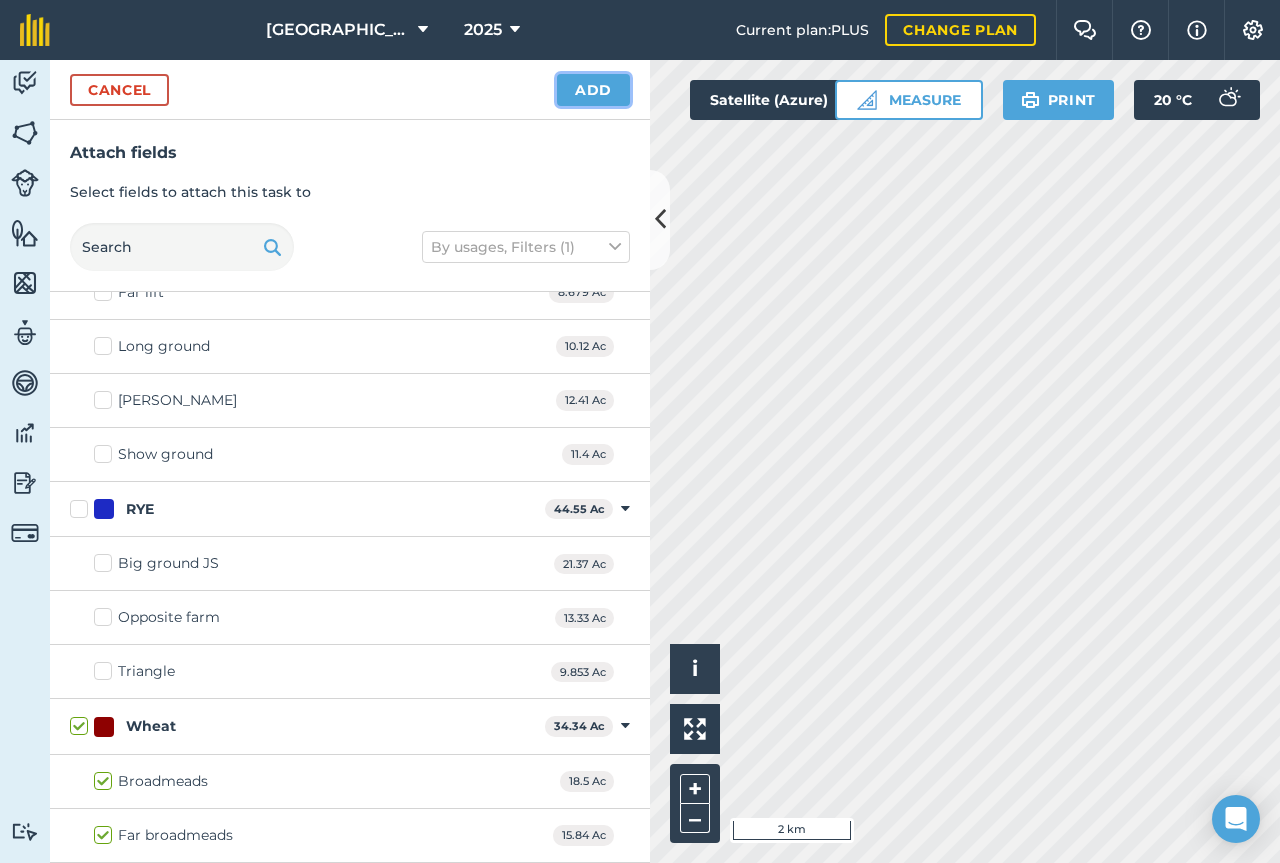 click on "Add" at bounding box center [593, 90] 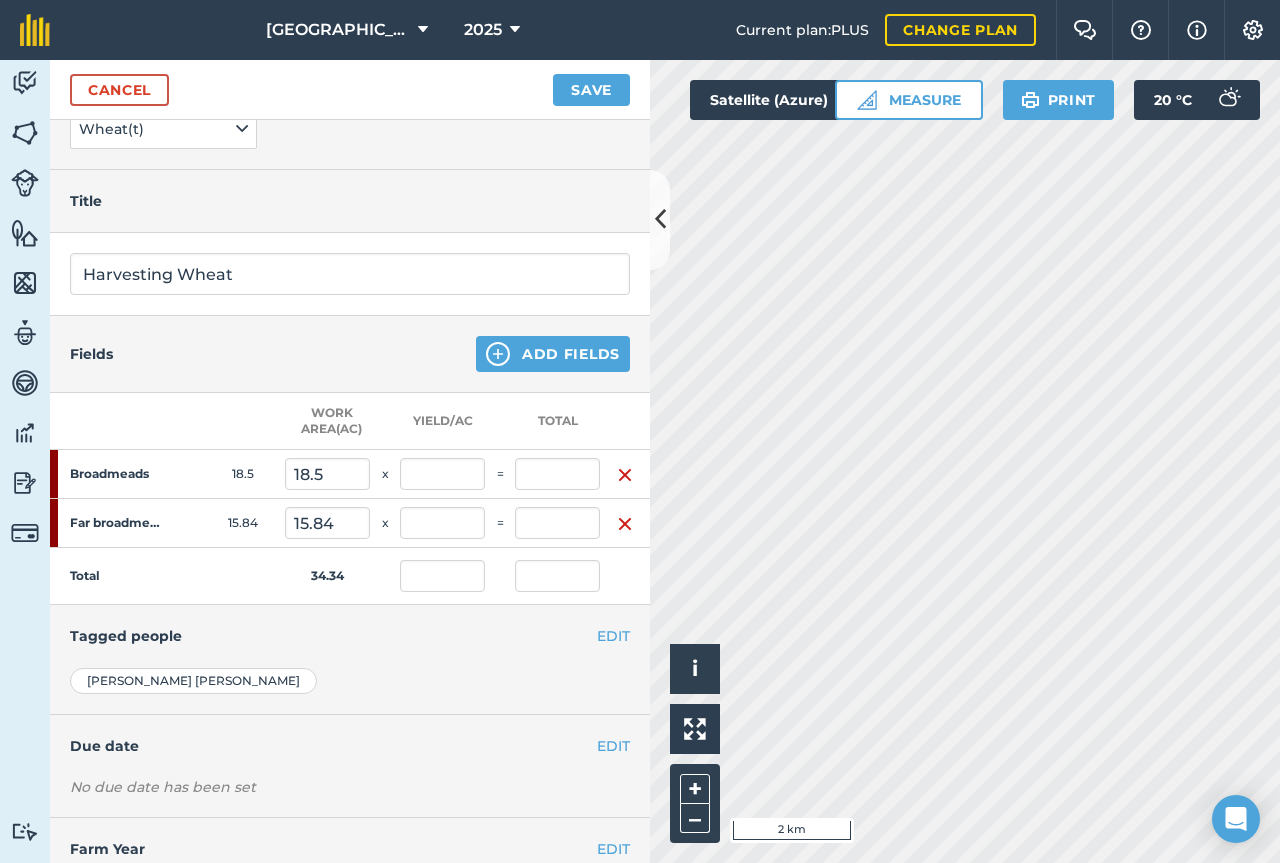 scroll, scrollTop: 178, scrollLeft: 0, axis: vertical 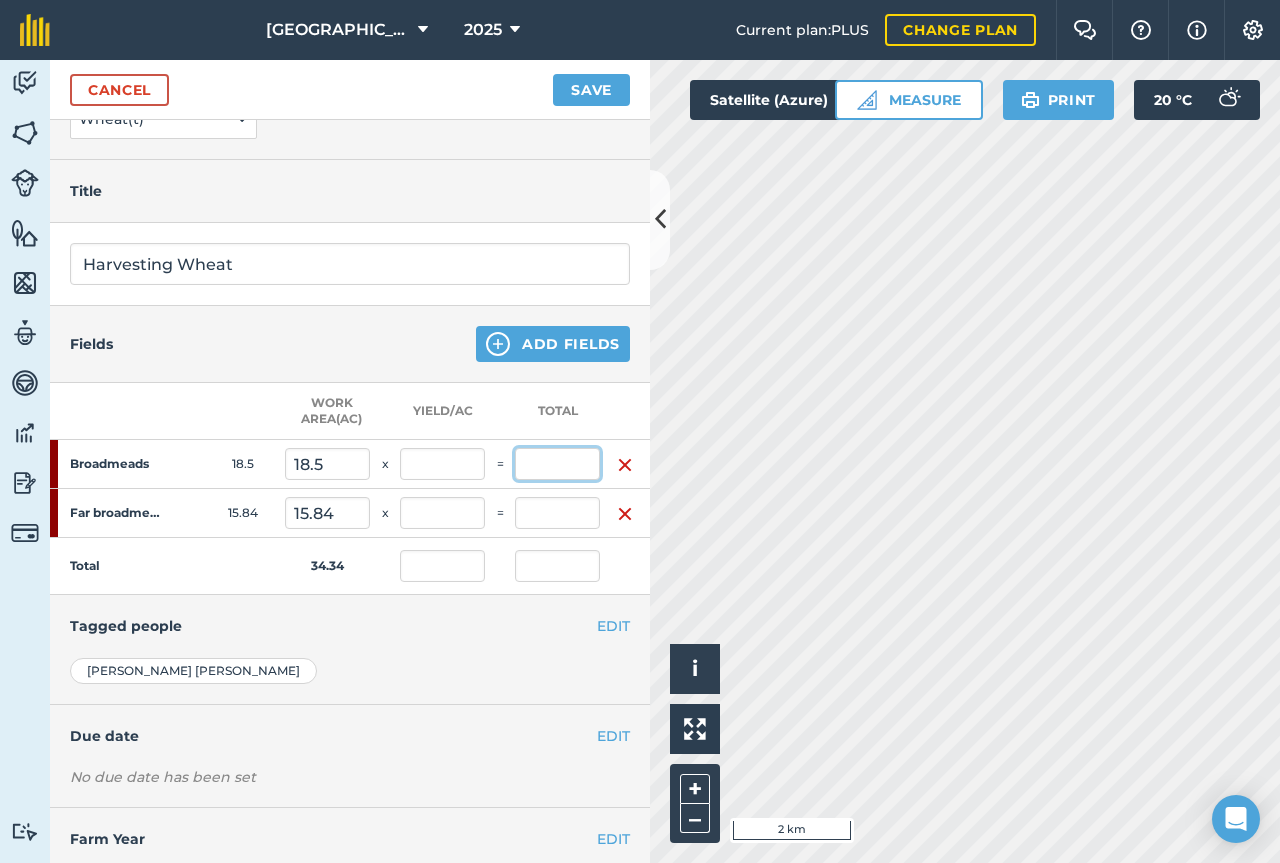 click at bounding box center (557, 464) 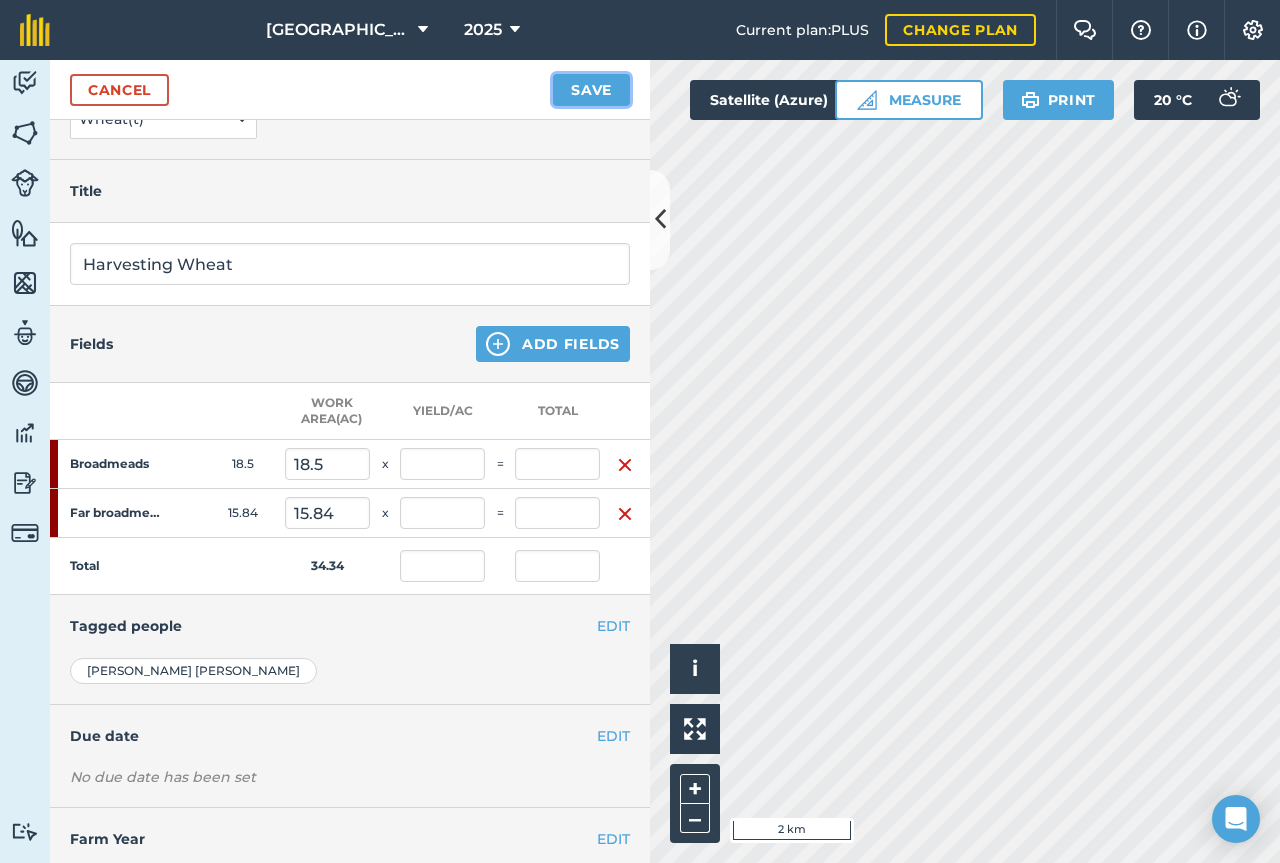 click on "Save" at bounding box center (591, 90) 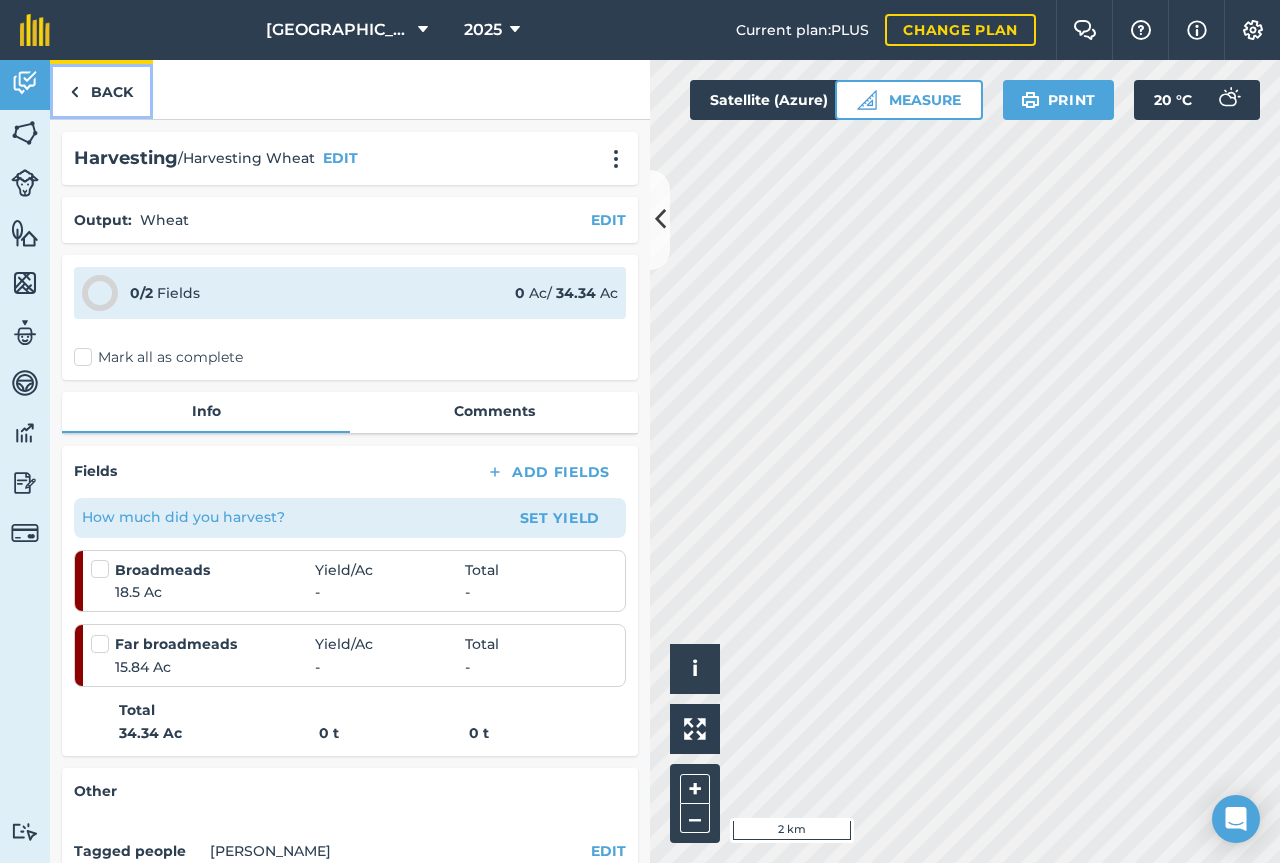 click on "Back" at bounding box center [101, 89] 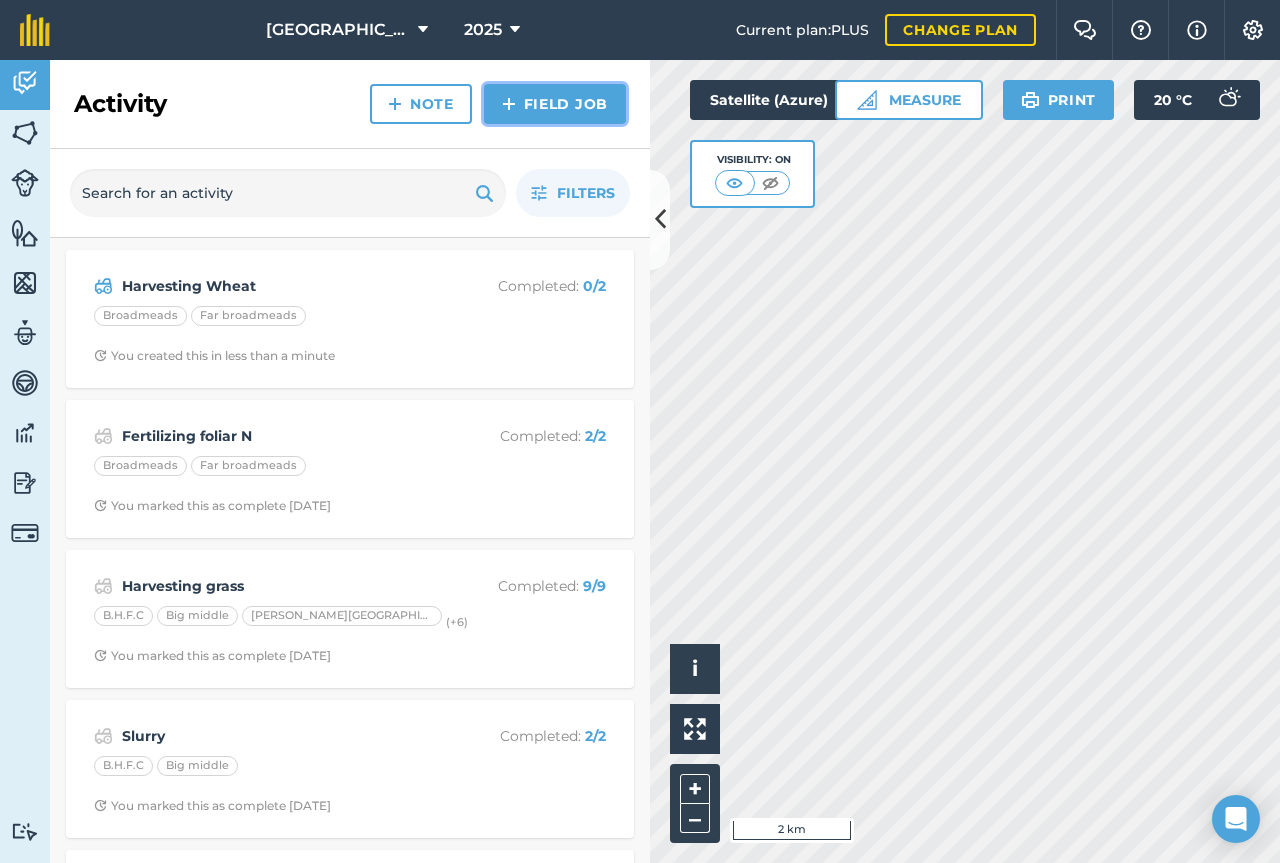 click on "Field Job" at bounding box center [555, 104] 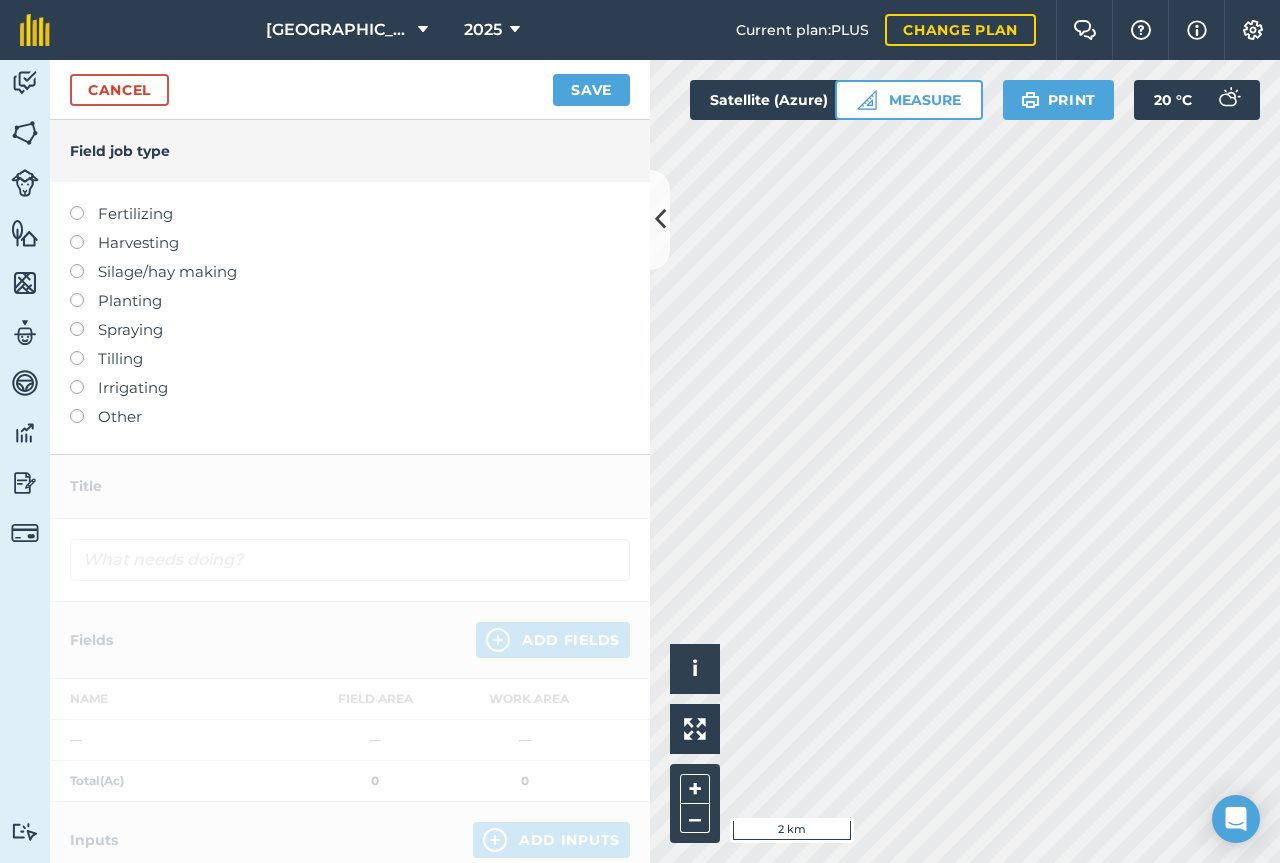 click on "Harvesting" at bounding box center [350, 243] 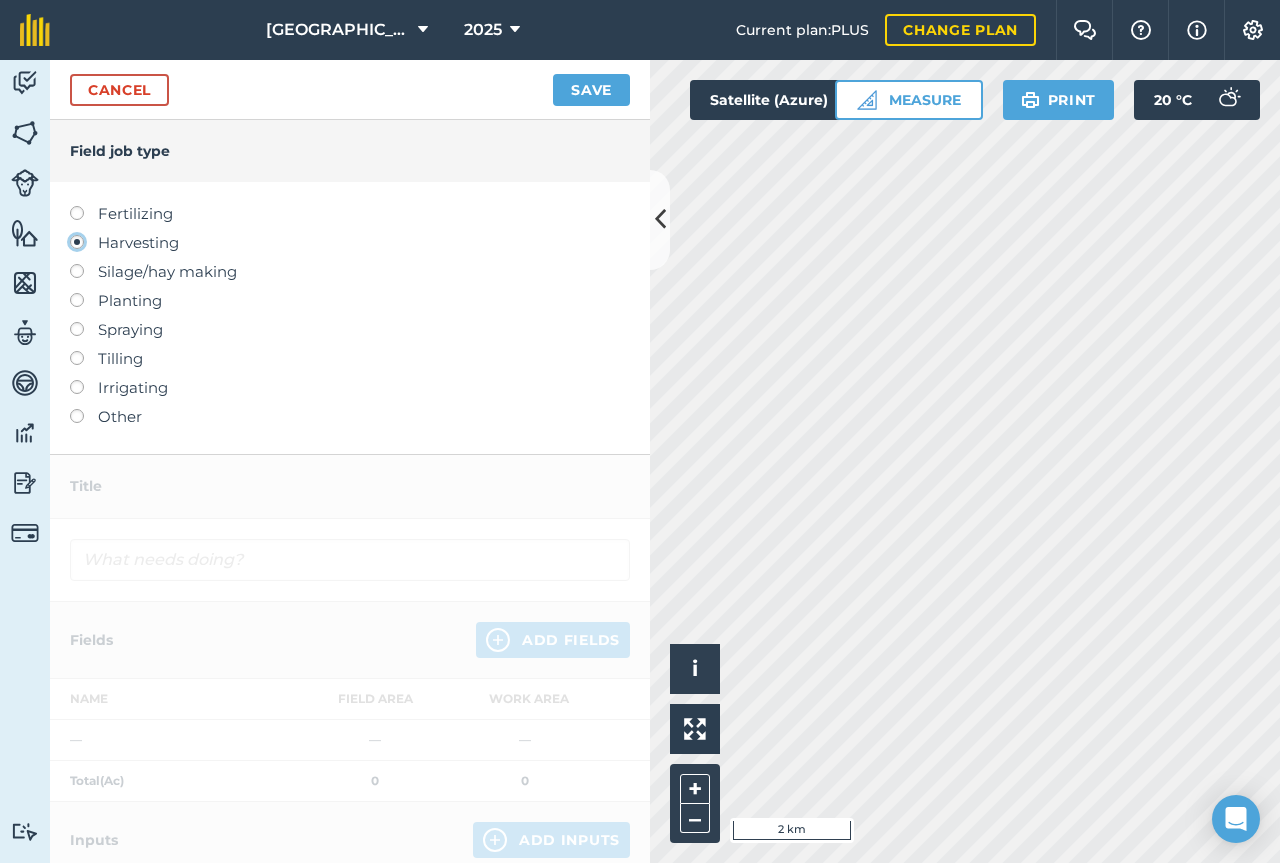 type on "Harvesting" 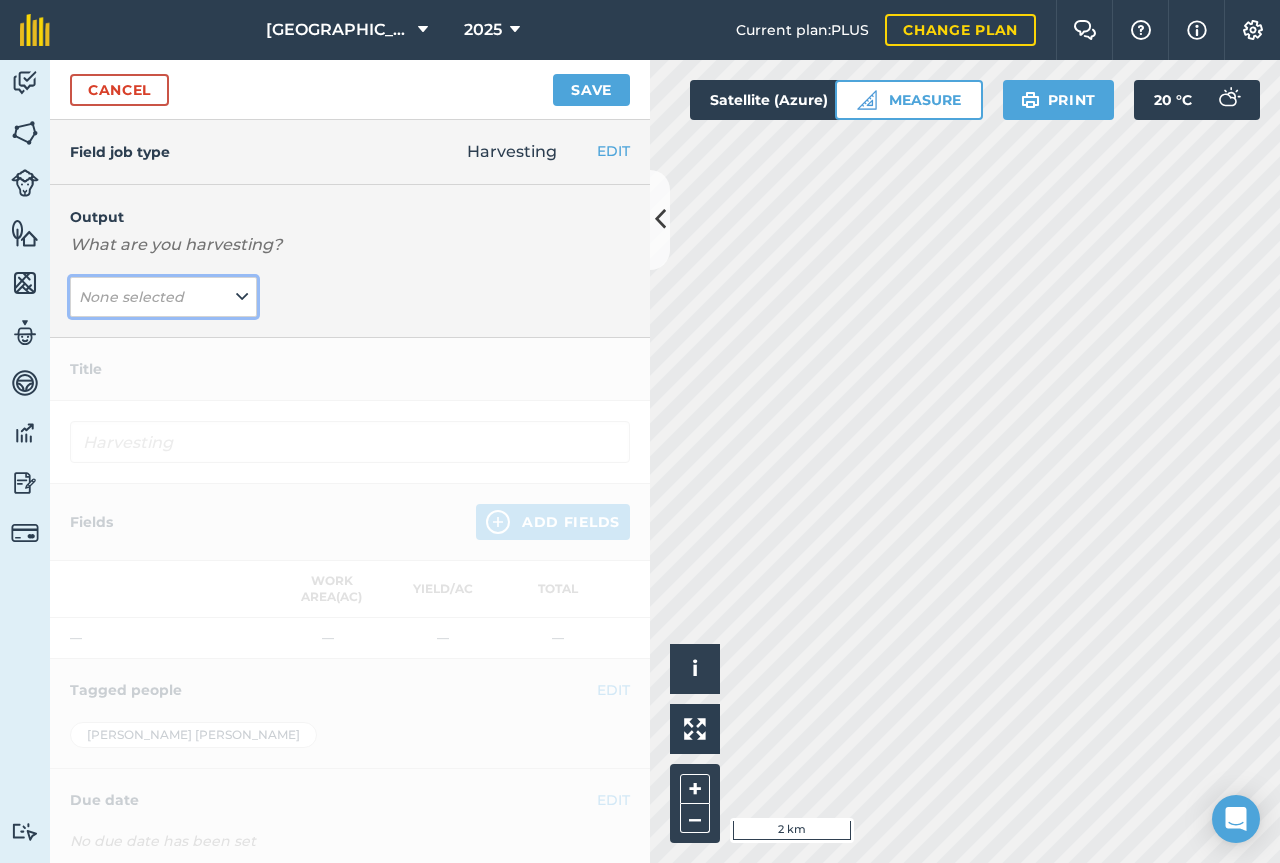click on "None selected" at bounding box center [163, 297] 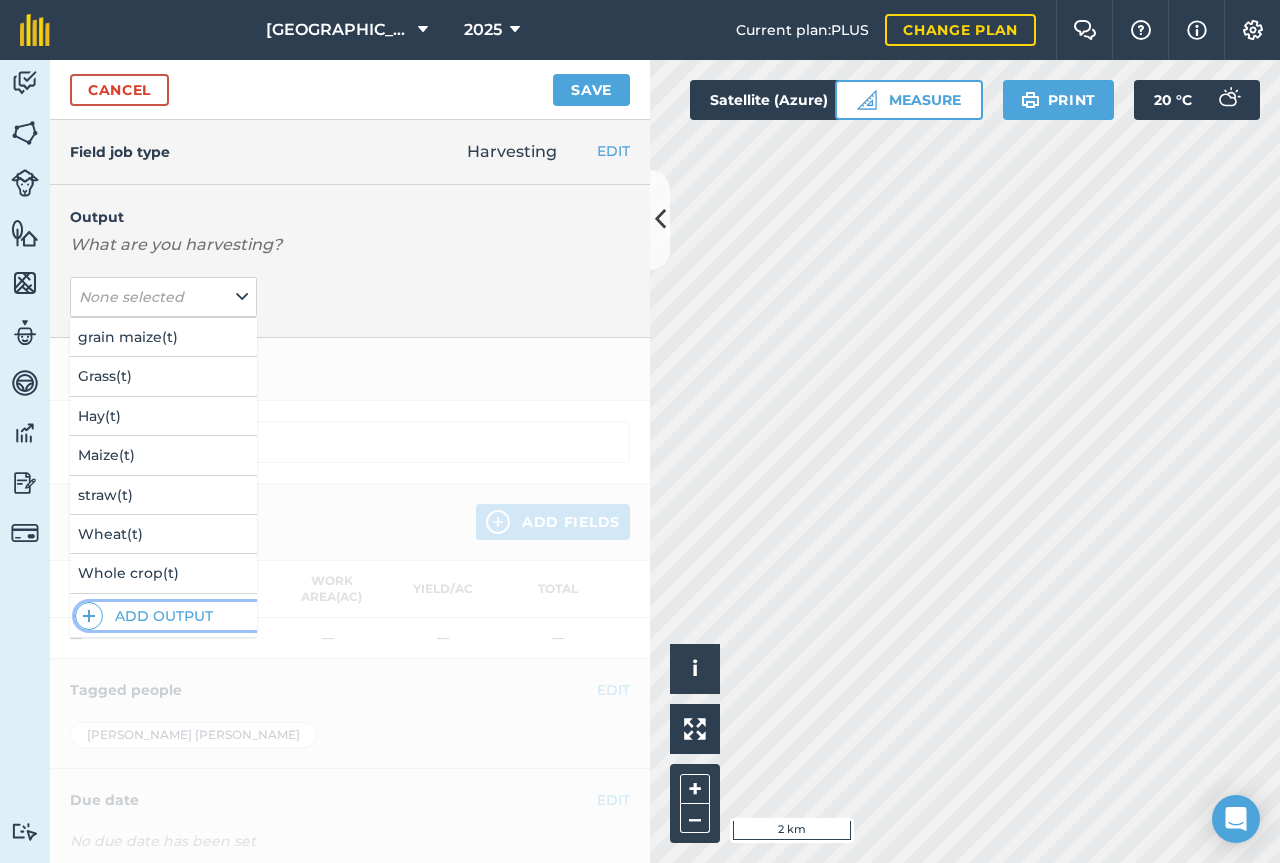 click on "Add Output" at bounding box center [166, 616] 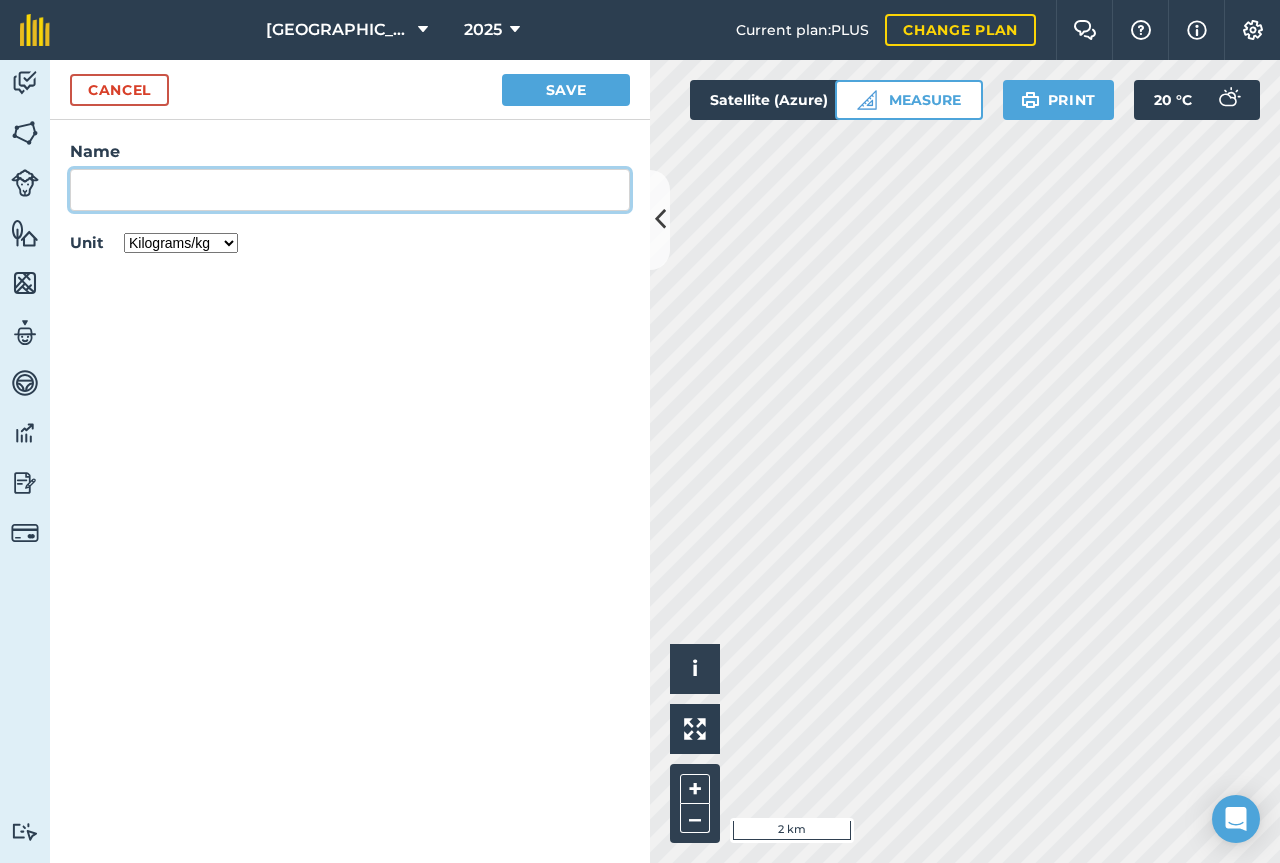 click on "Name" at bounding box center (350, 190) 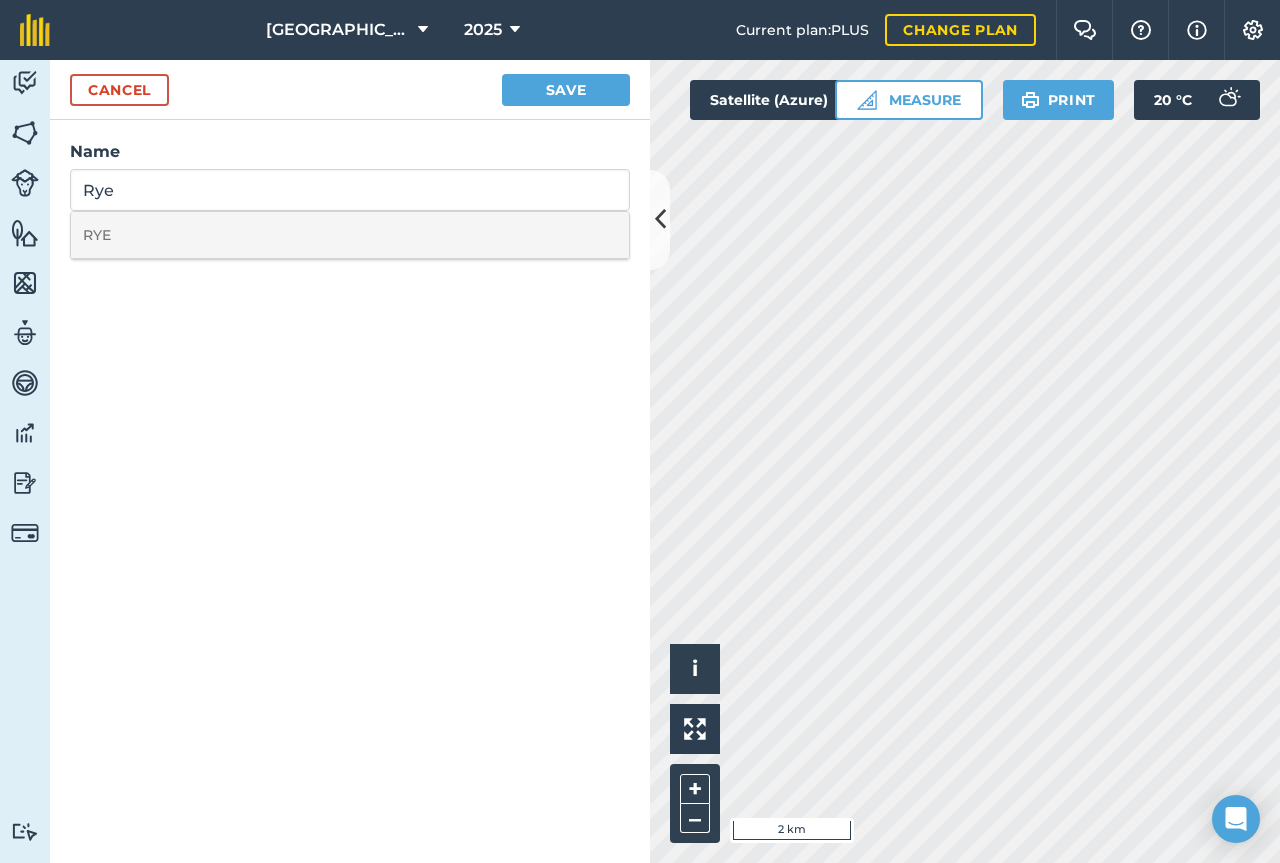 click on "RYE" at bounding box center (350, 235) 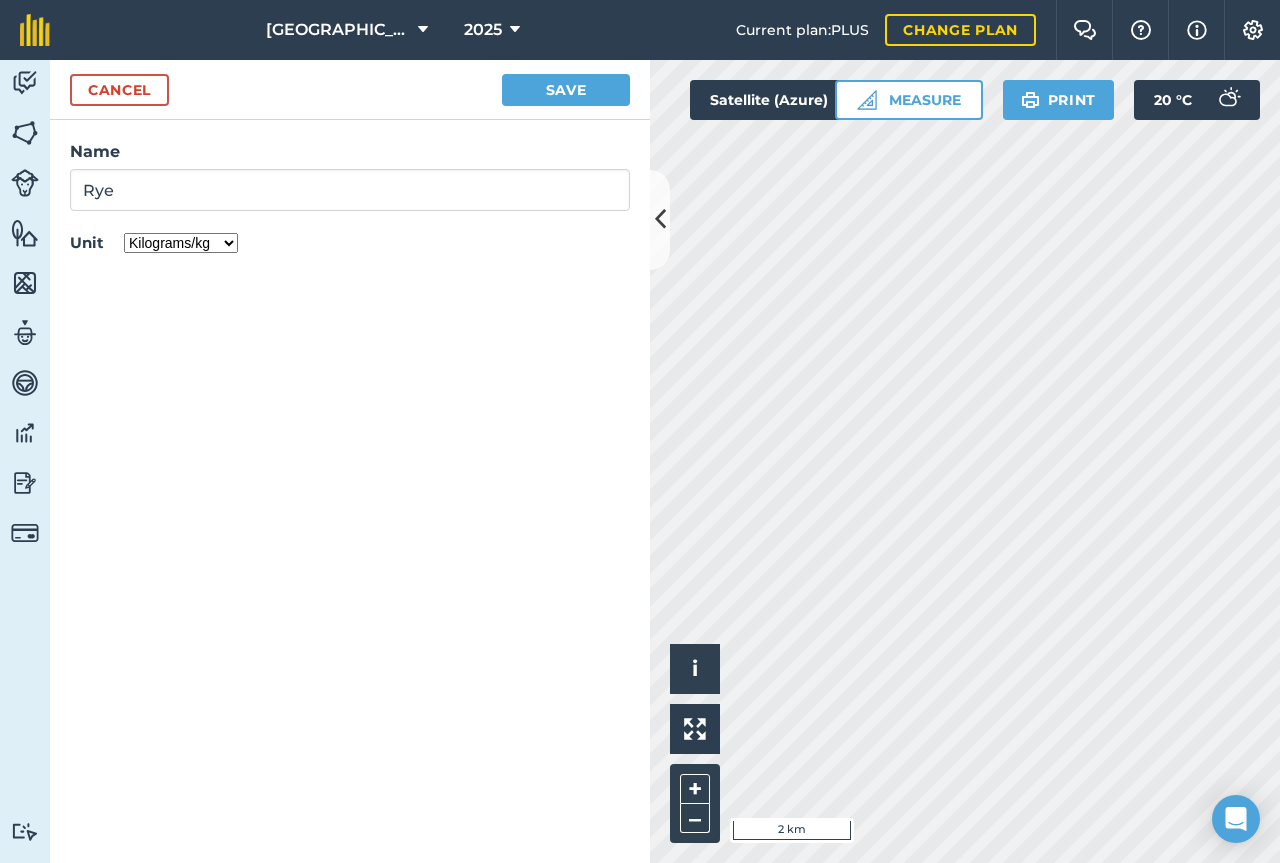 type on "RYE" 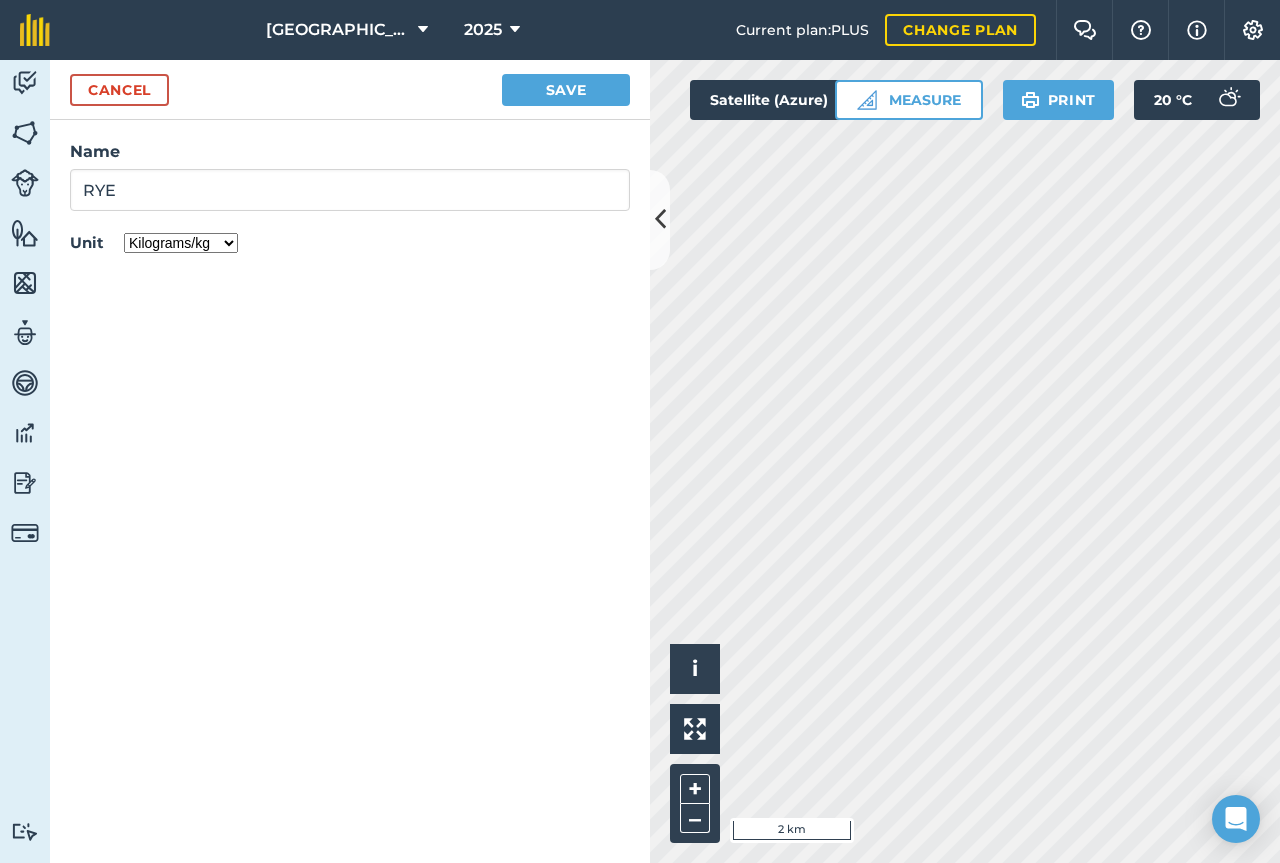 click on "Kilograms/kg Metric tonnes/t Litres/L Pounds/lb Imperial tons/t Gallons/gal Bushel/bu Count" at bounding box center [181, 243] 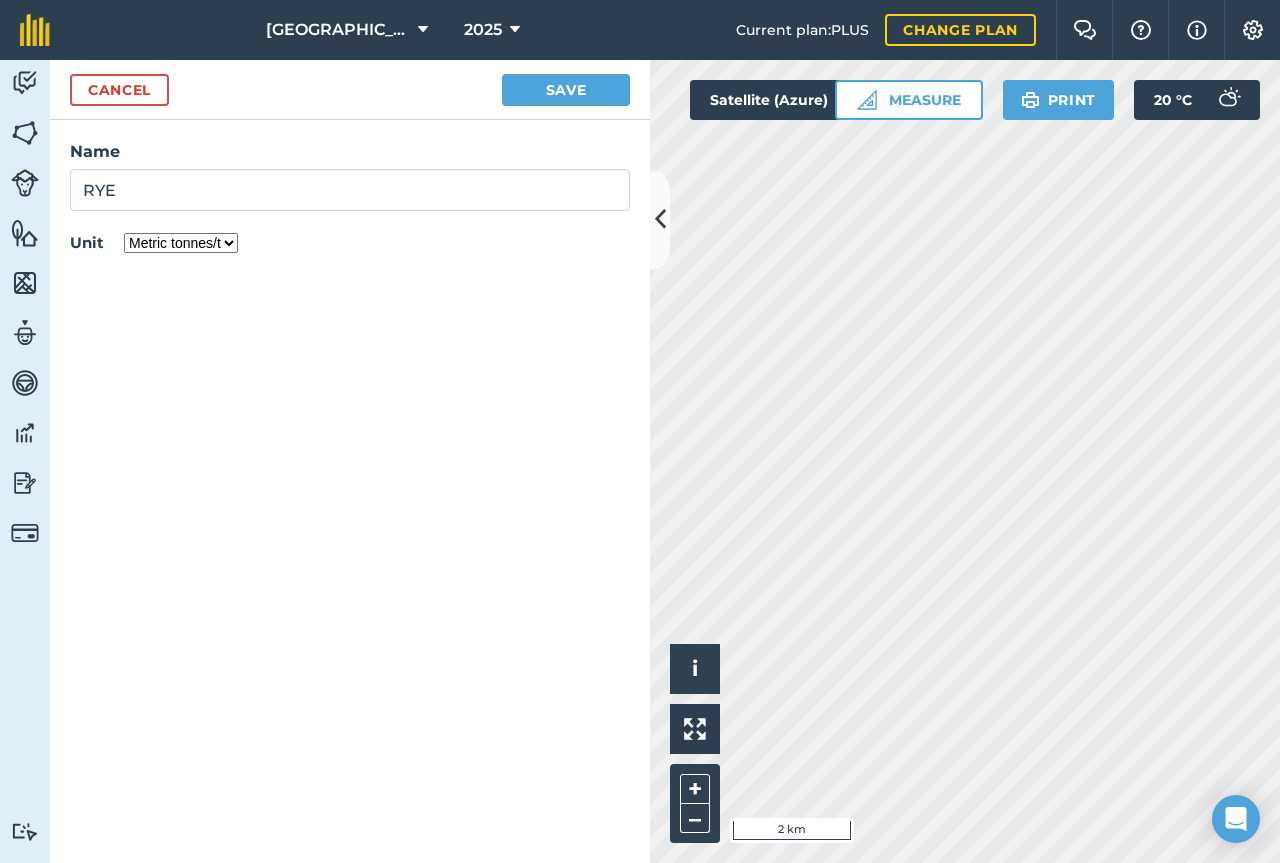 click on "Kilograms/kg Metric tonnes/t Litres/L Pounds/lb Imperial tons/t Gallons/gal Bushel/bu Count" at bounding box center [181, 243] 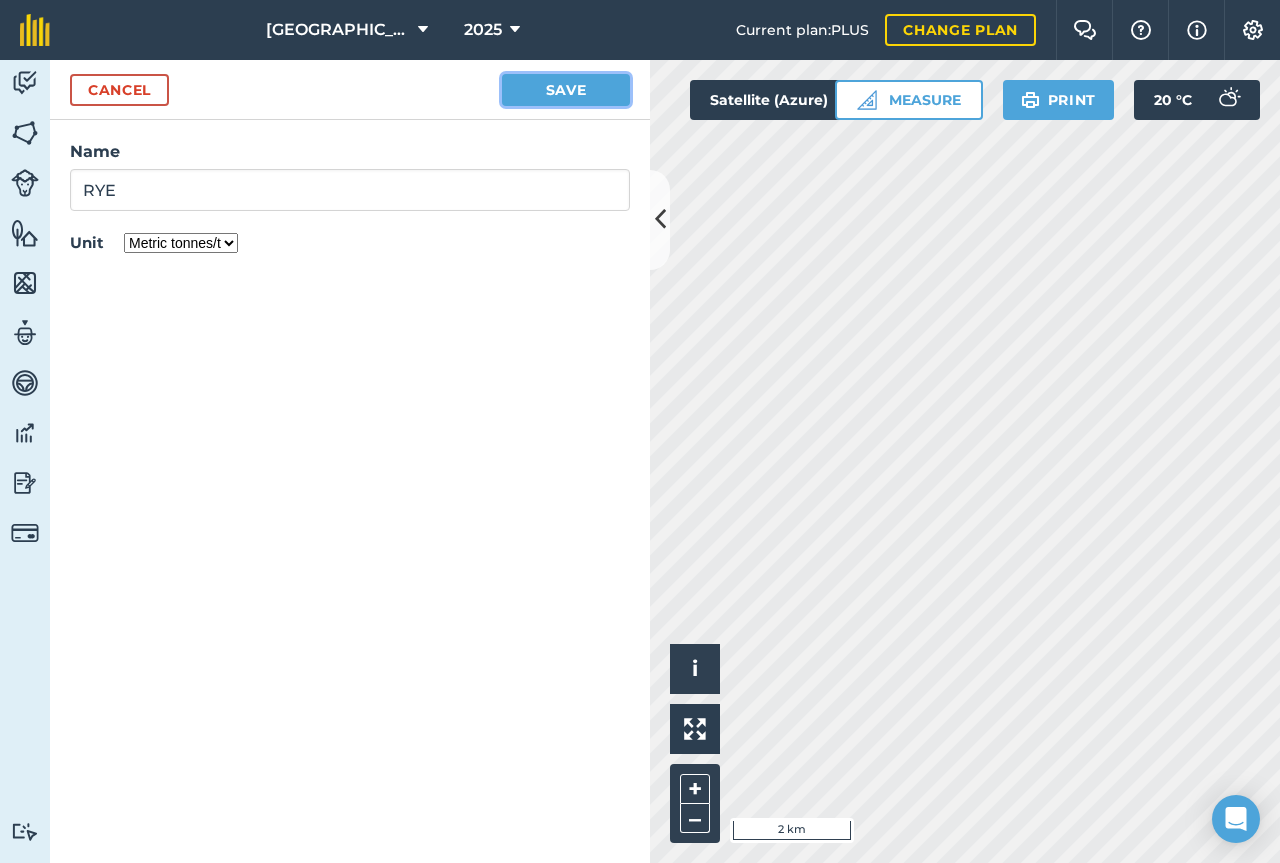 click on "Save" at bounding box center [566, 90] 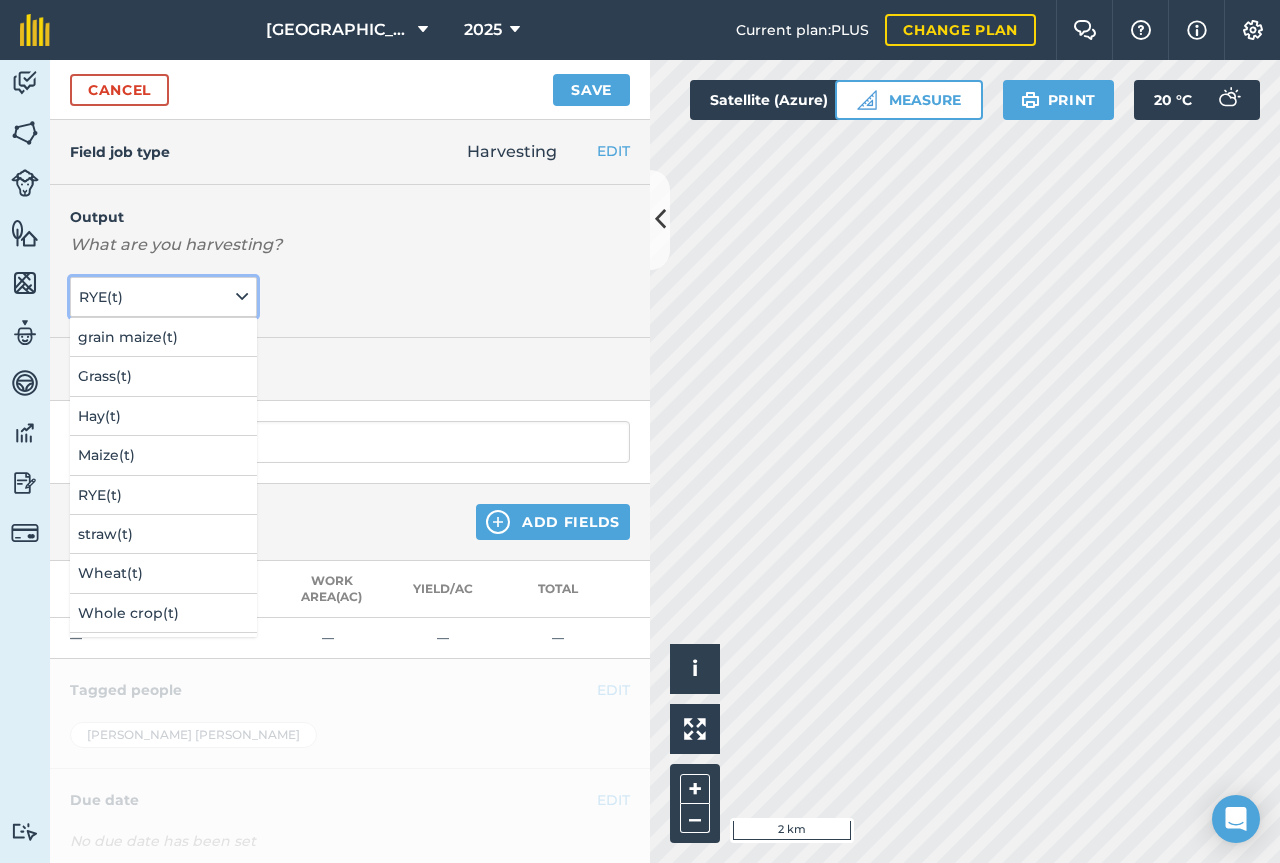 click on "RYE  ( t )" at bounding box center [163, 297] 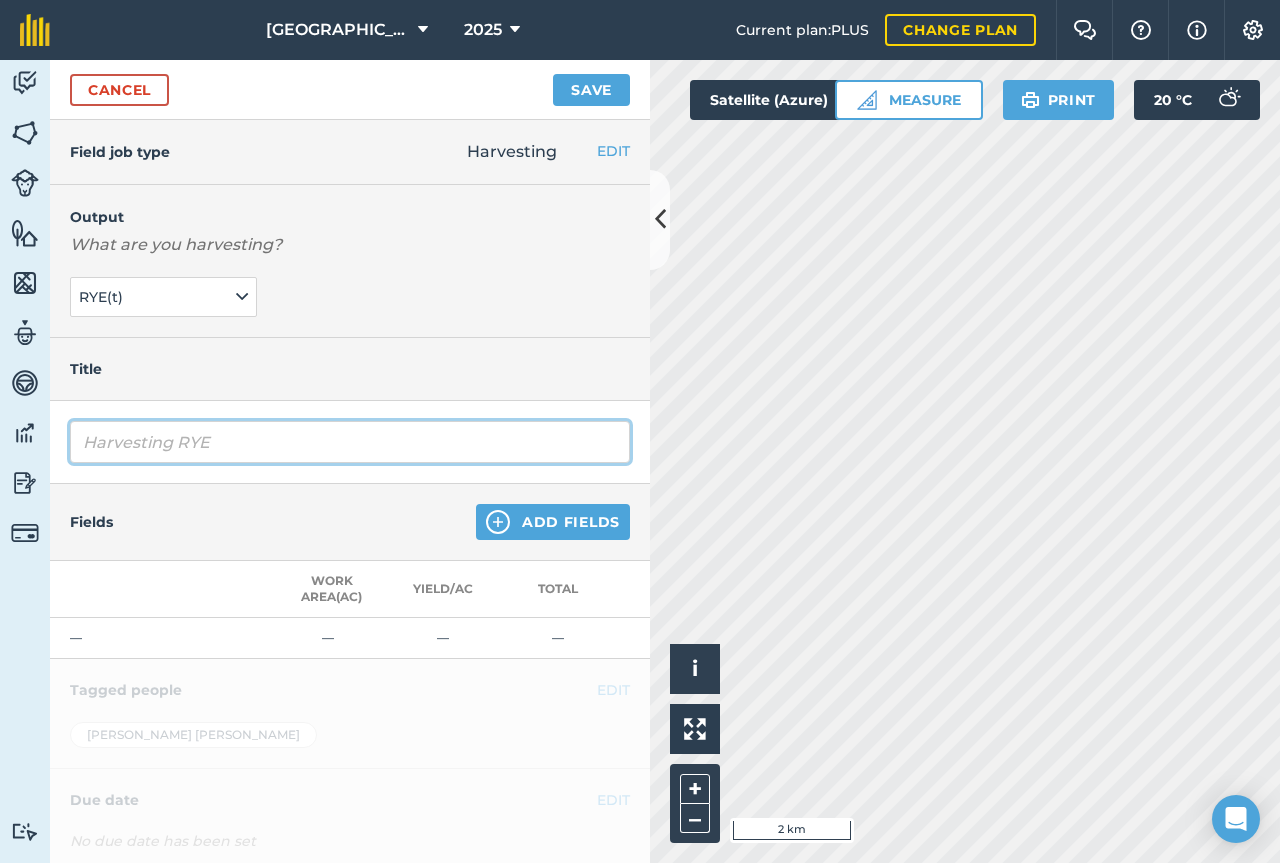 click on "Harvesting RYE" at bounding box center (350, 442) 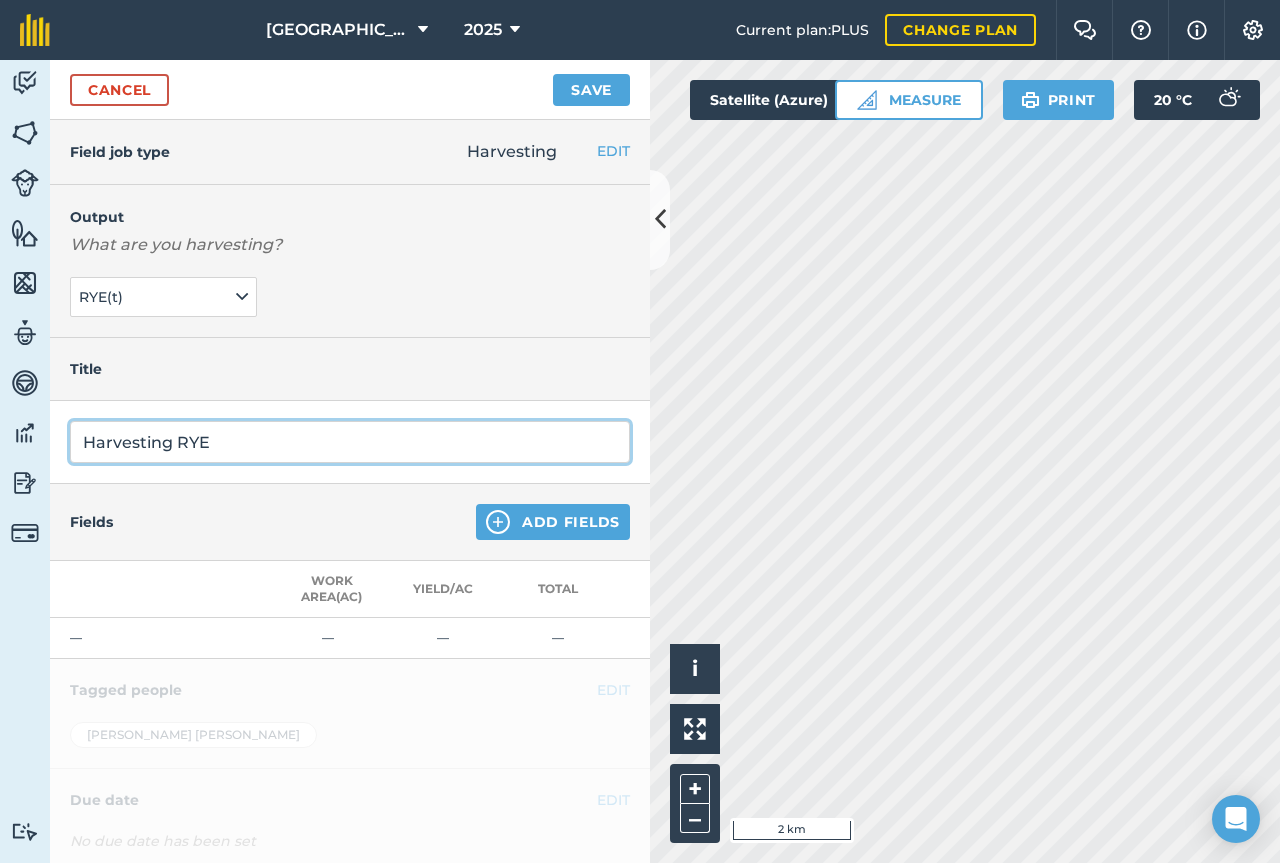 type on "Harvesting RYE" 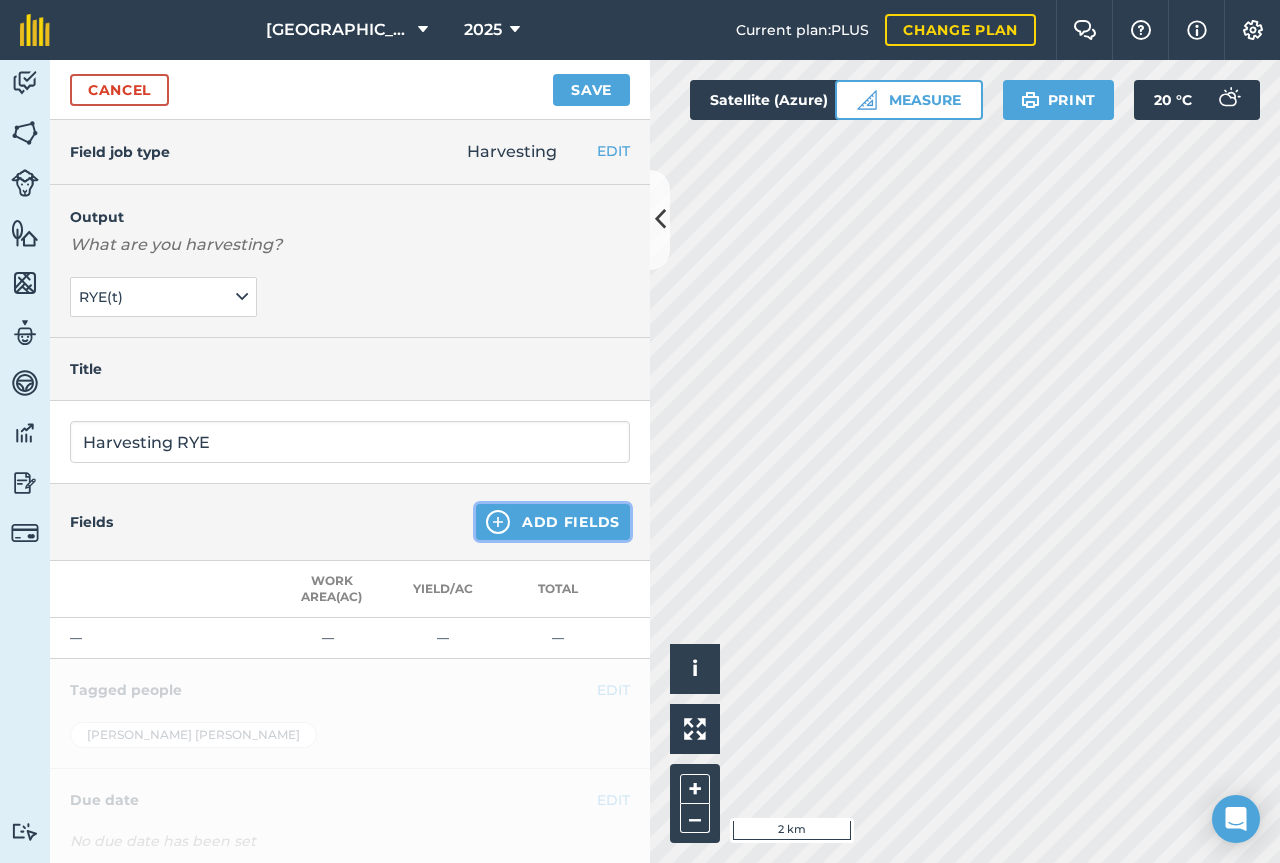 click on "Add Fields" at bounding box center [553, 522] 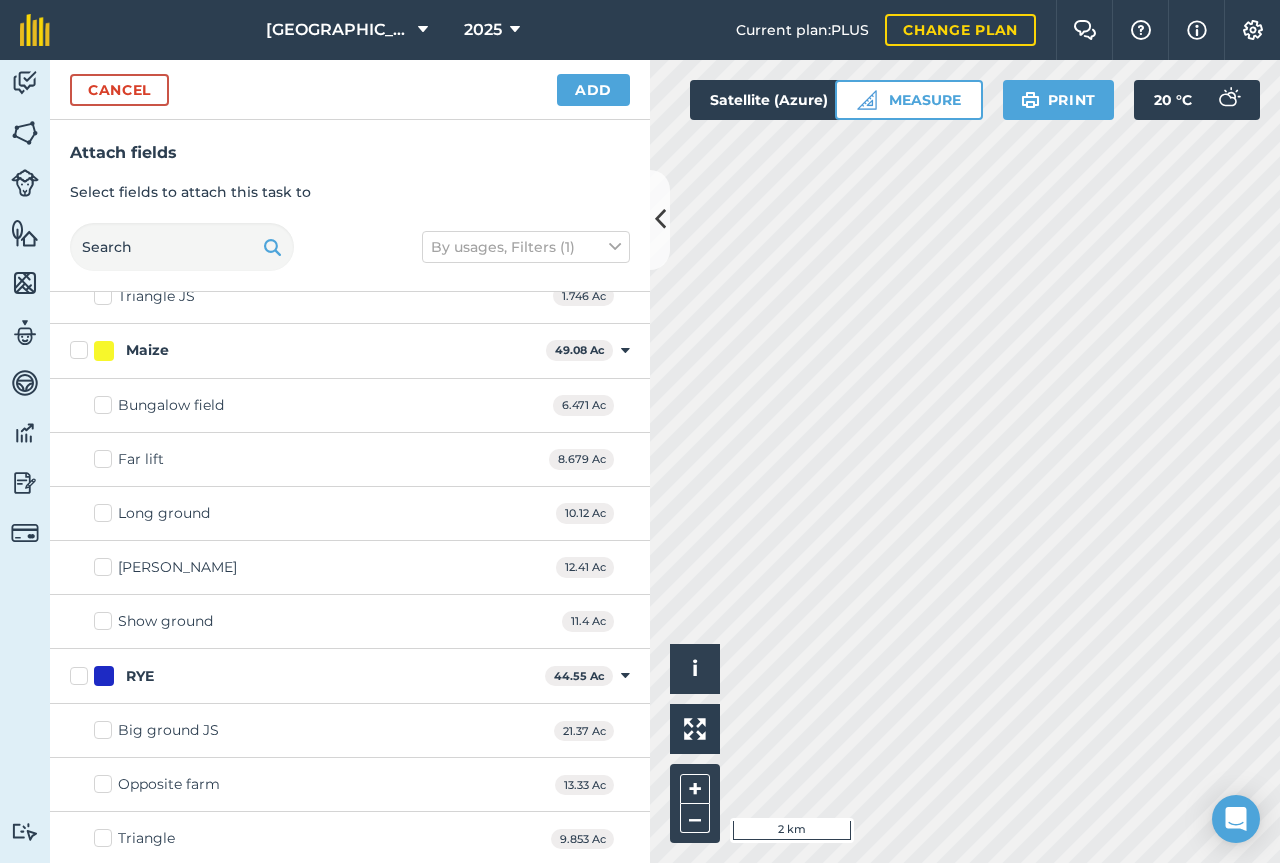 scroll, scrollTop: 2393, scrollLeft: 0, axis: vertical 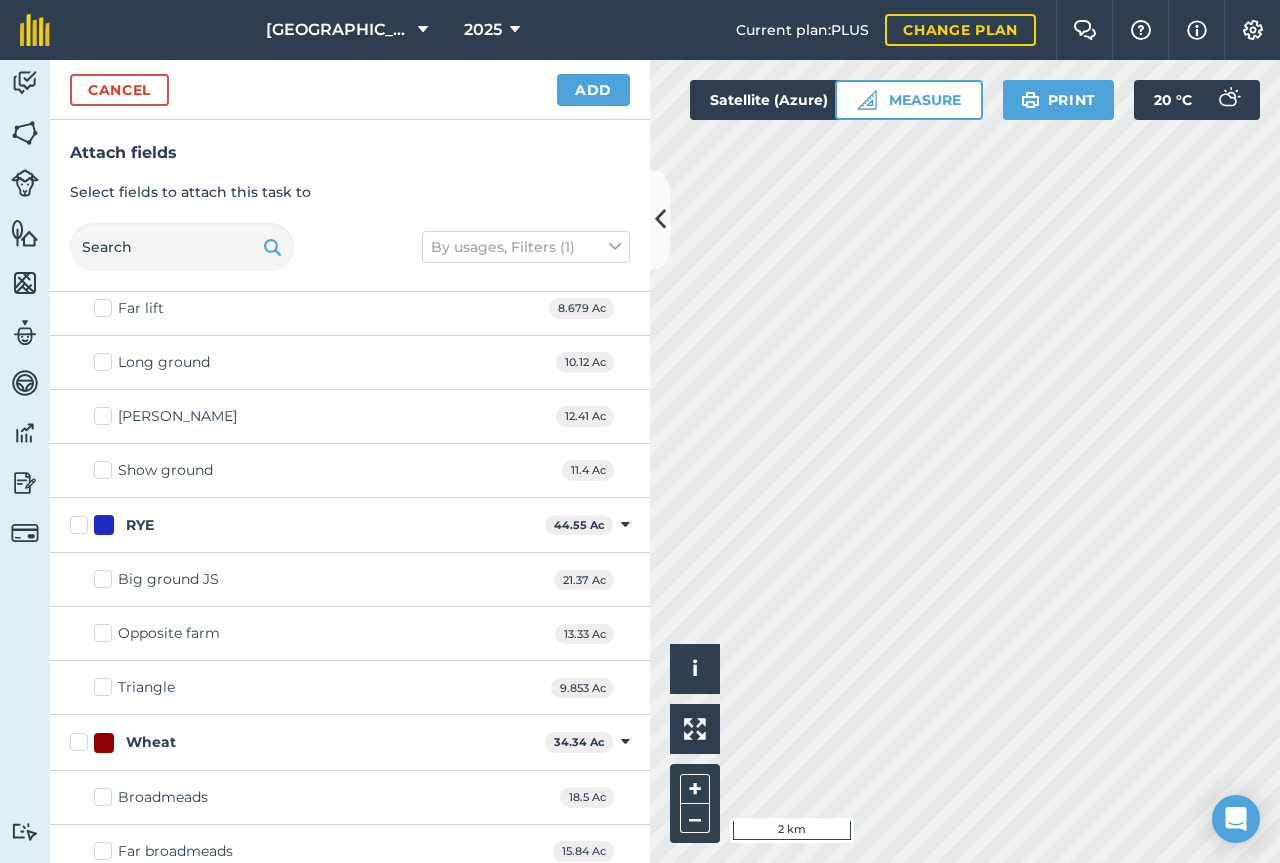 click on "RYE" at bounding box center (303, 525) 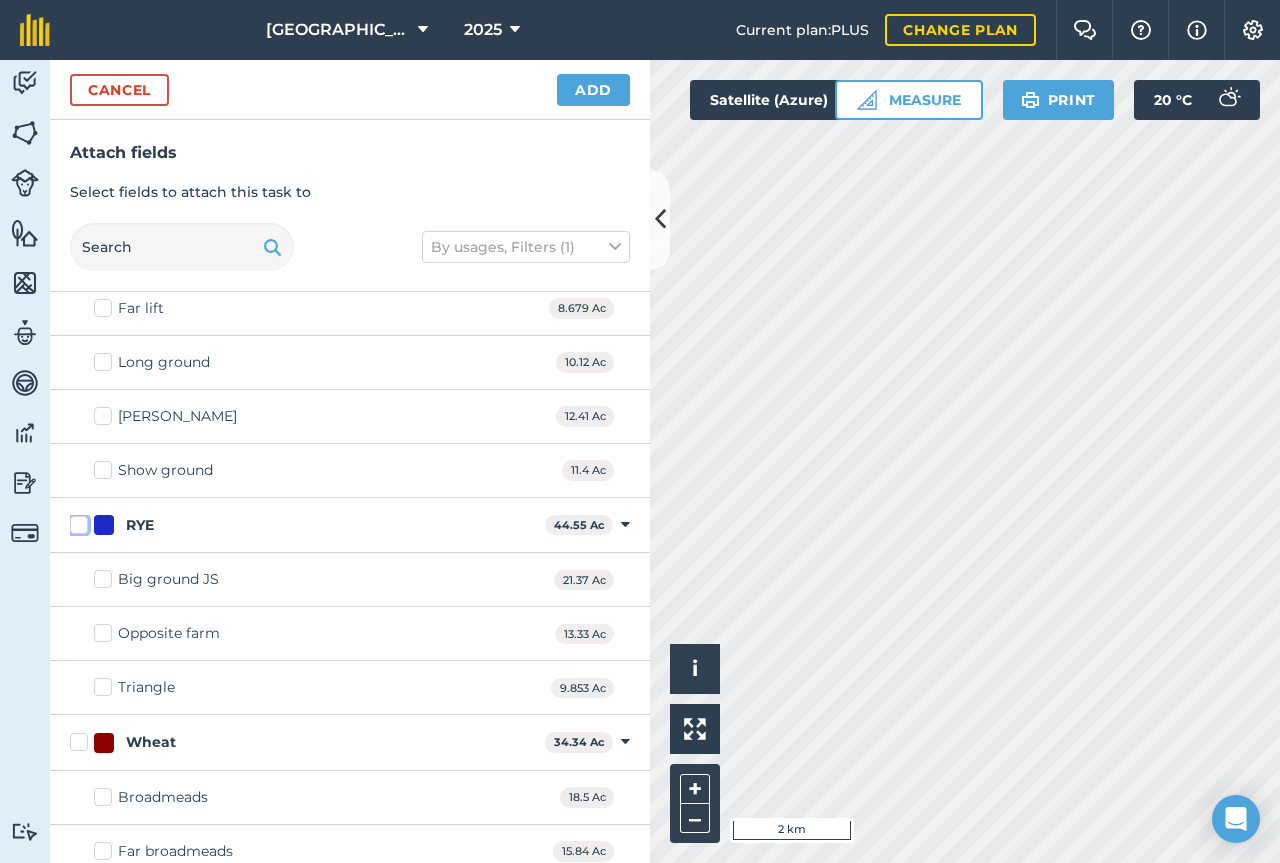 click on "RYE" at bounding box center (76, 521) 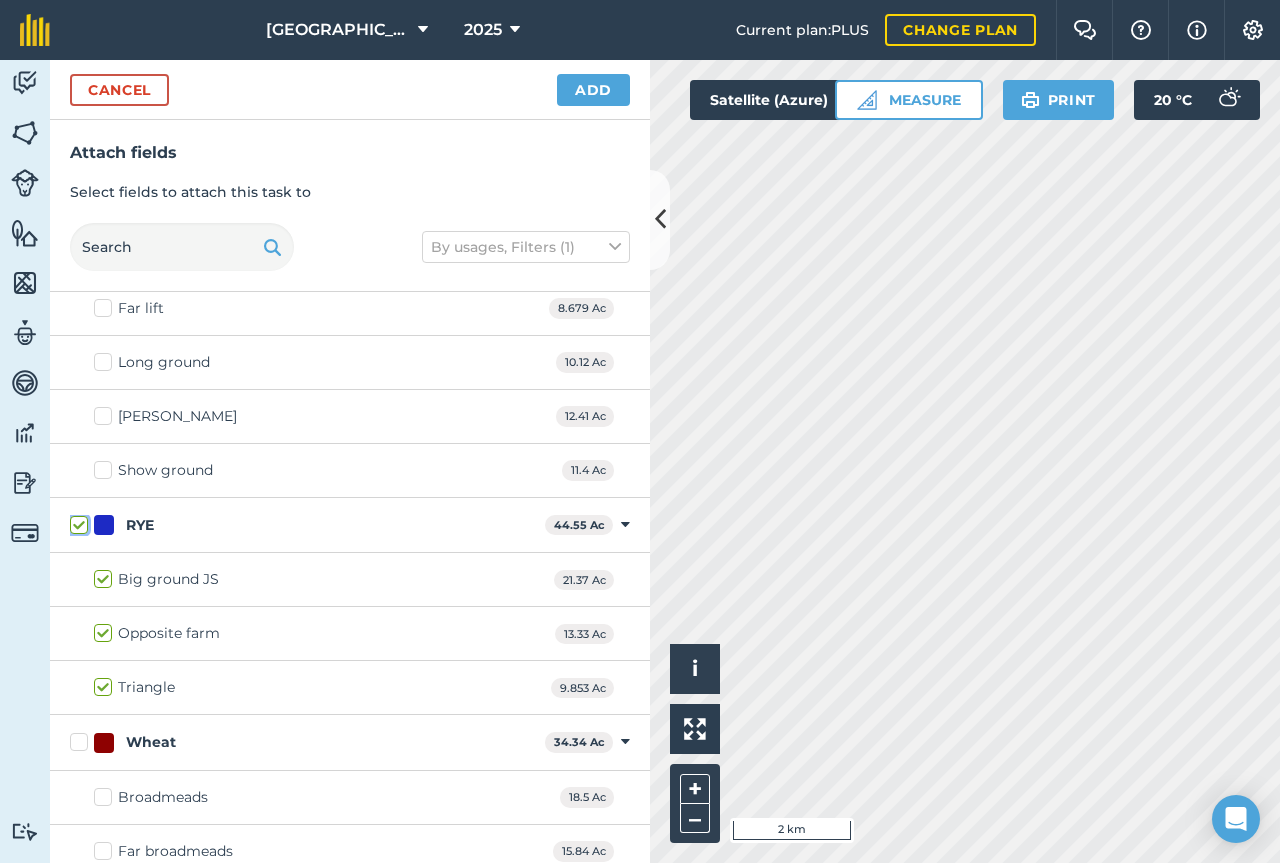 checkbox on "true" 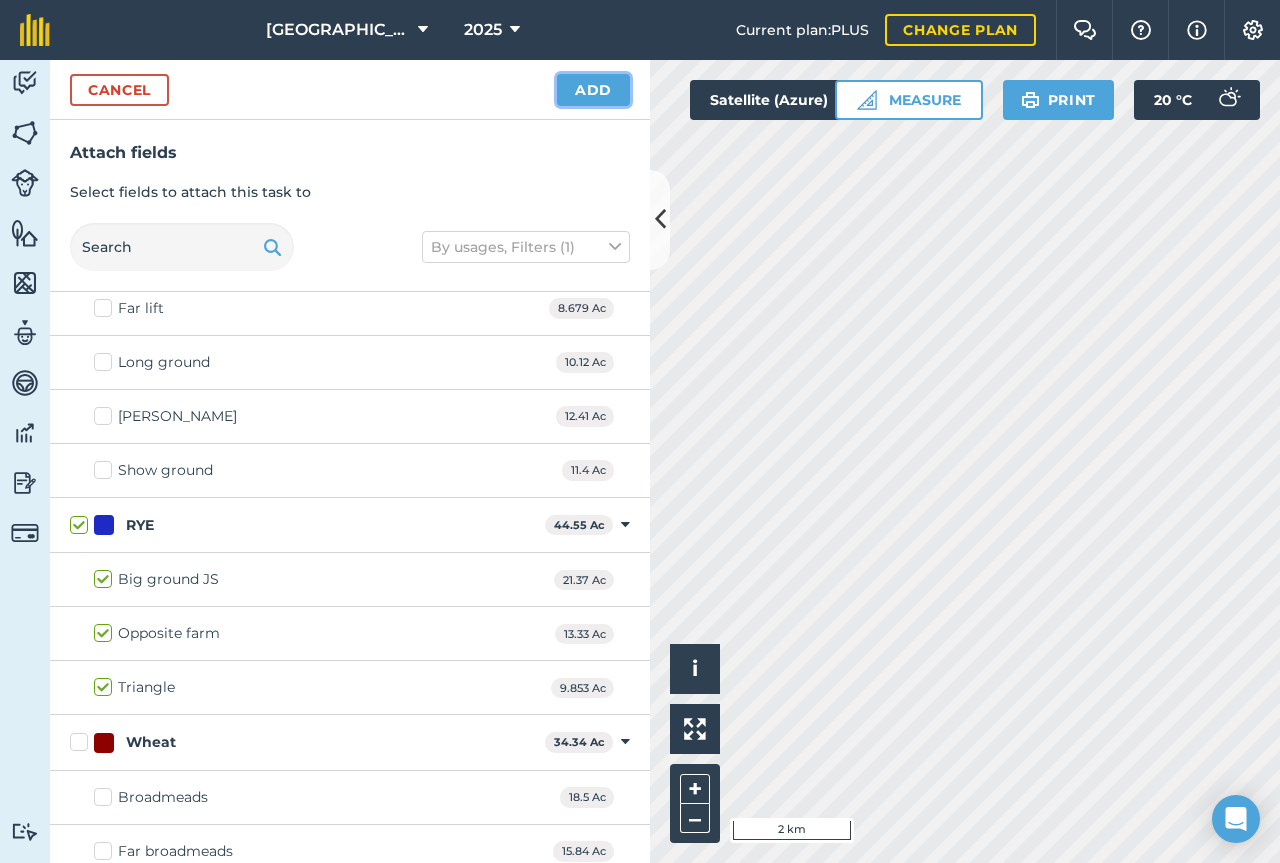 click on "Add" at bounding box center (593, 90) 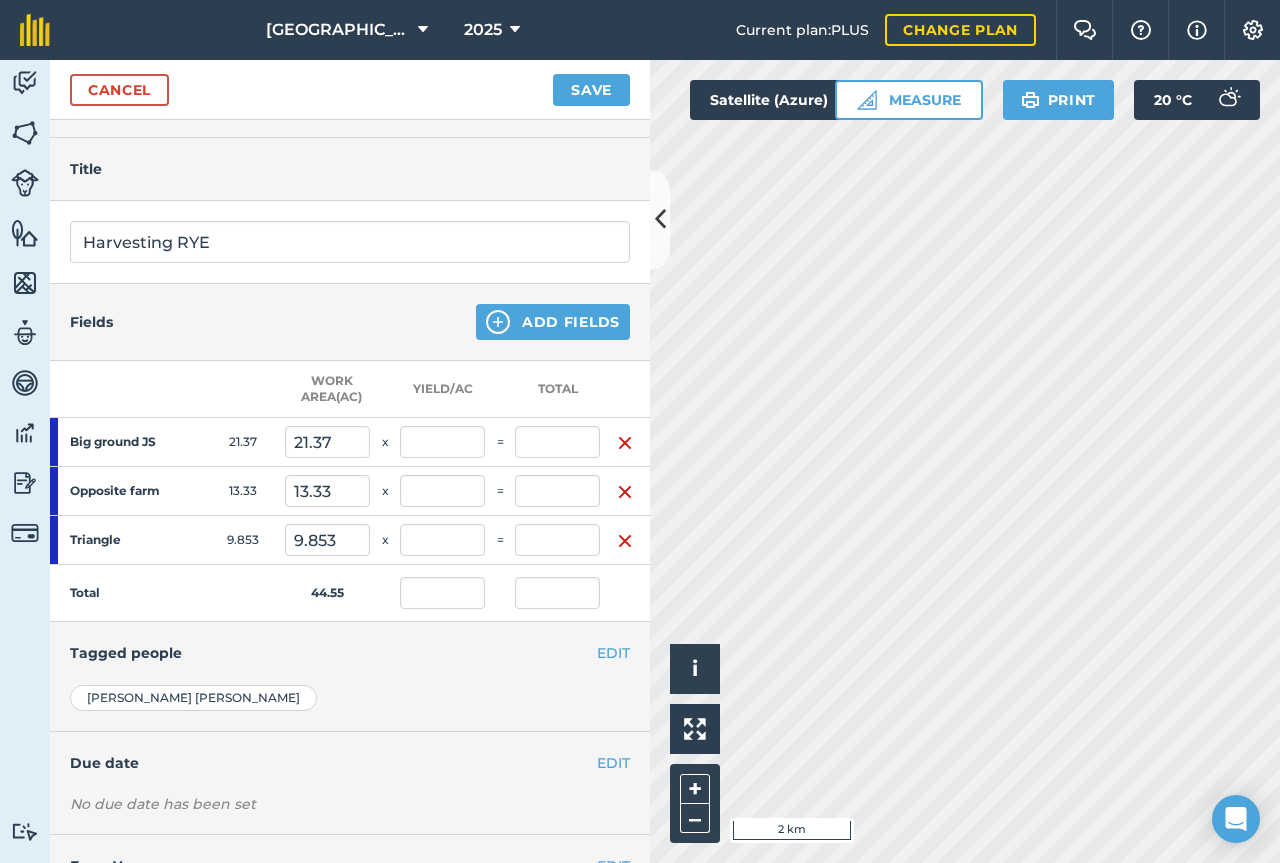 scroll, scrollTop: 205, scrollLeft: 0, axis: vertical 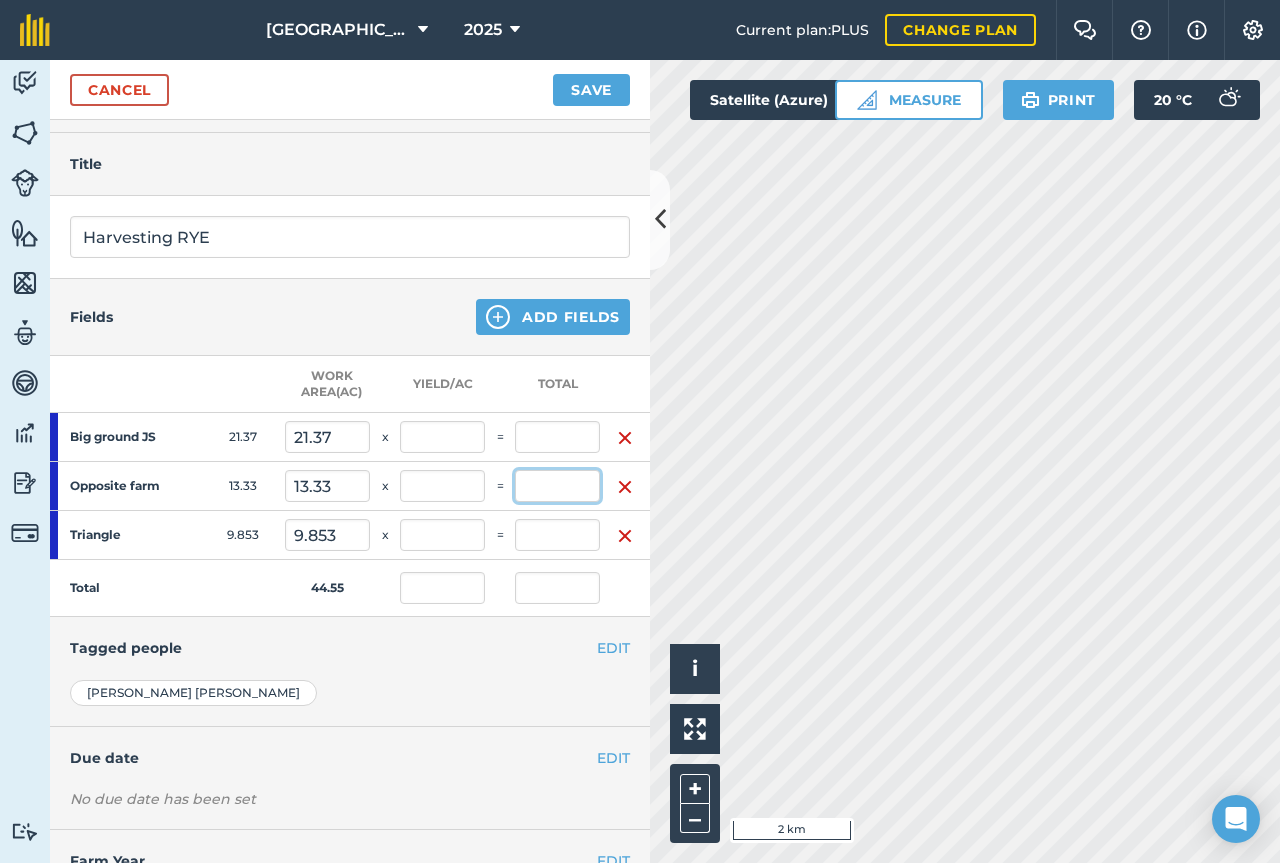 click at bounding box center (557, 486) 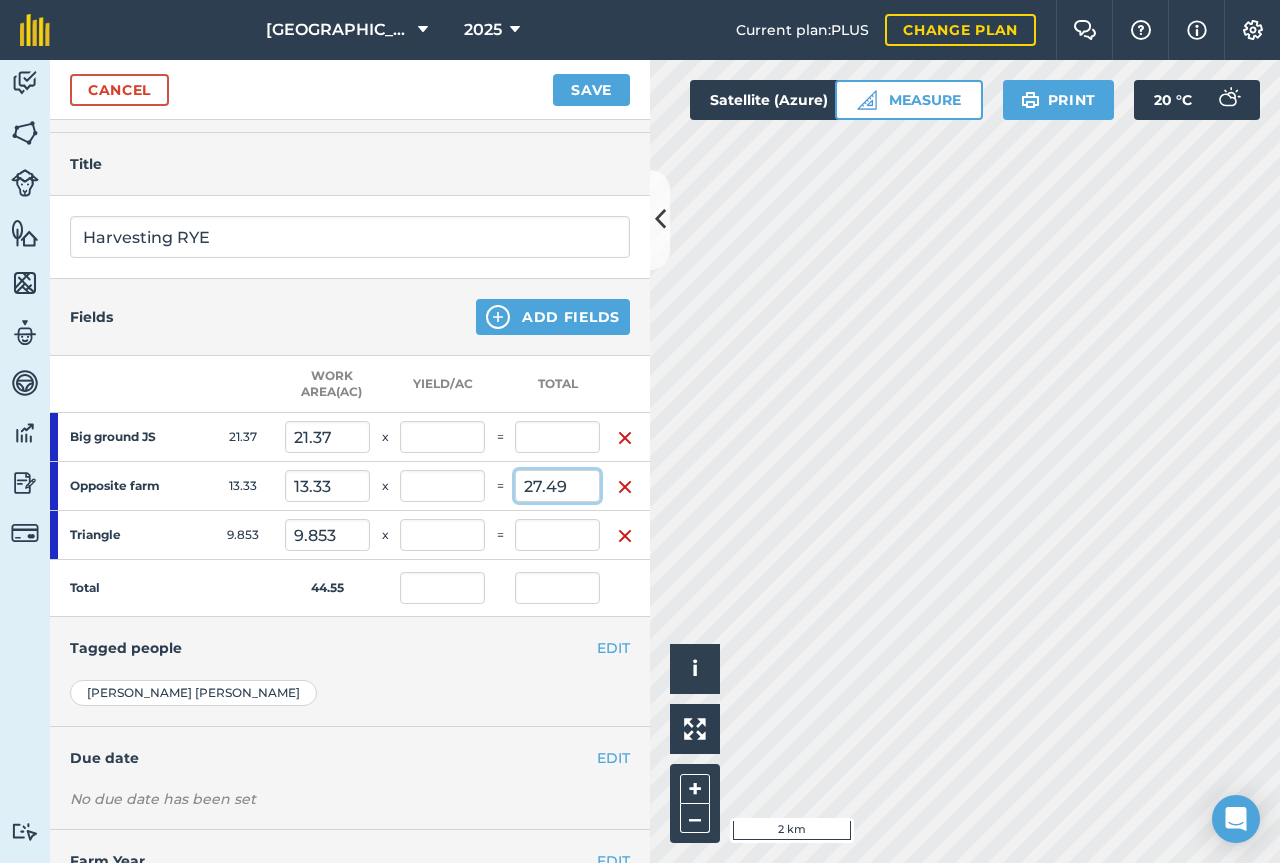 type on "27.49" 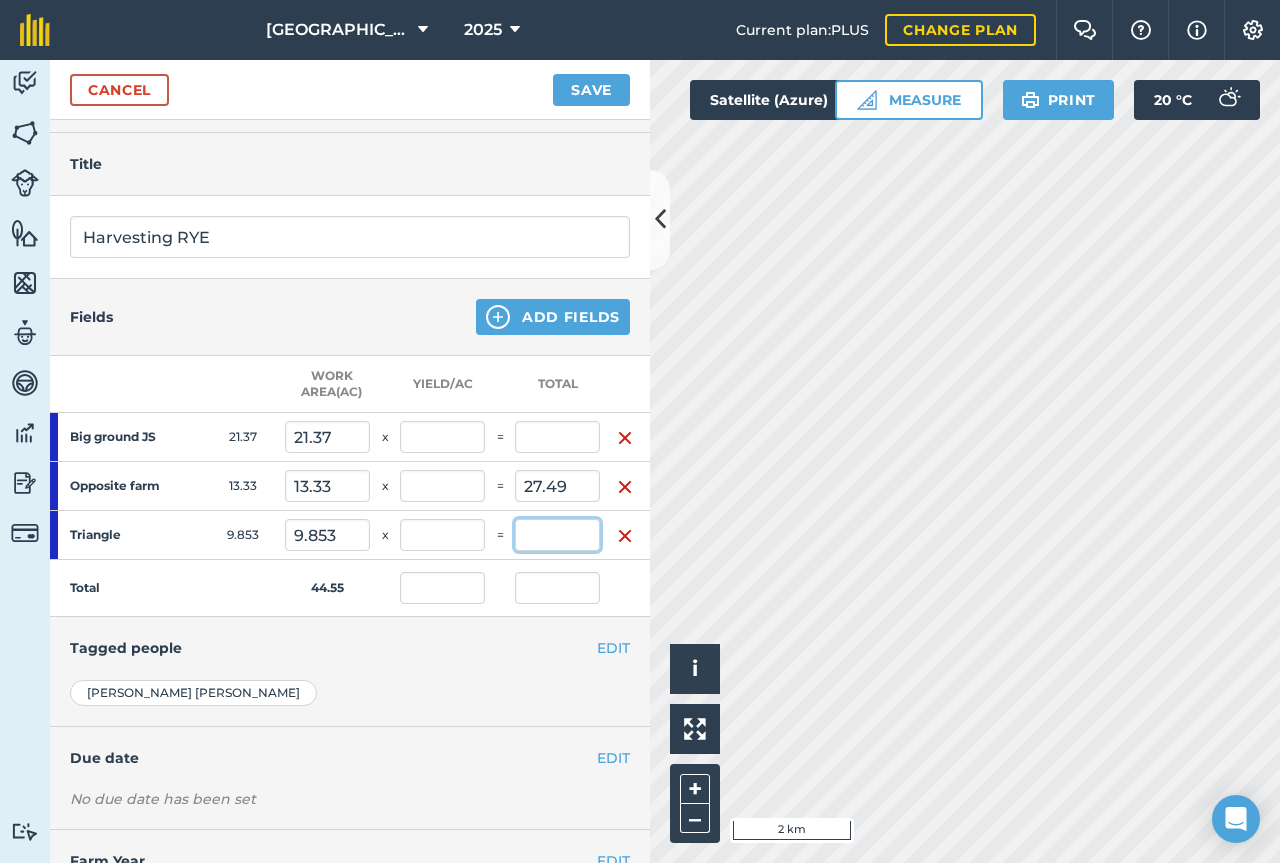 type on "2.062" 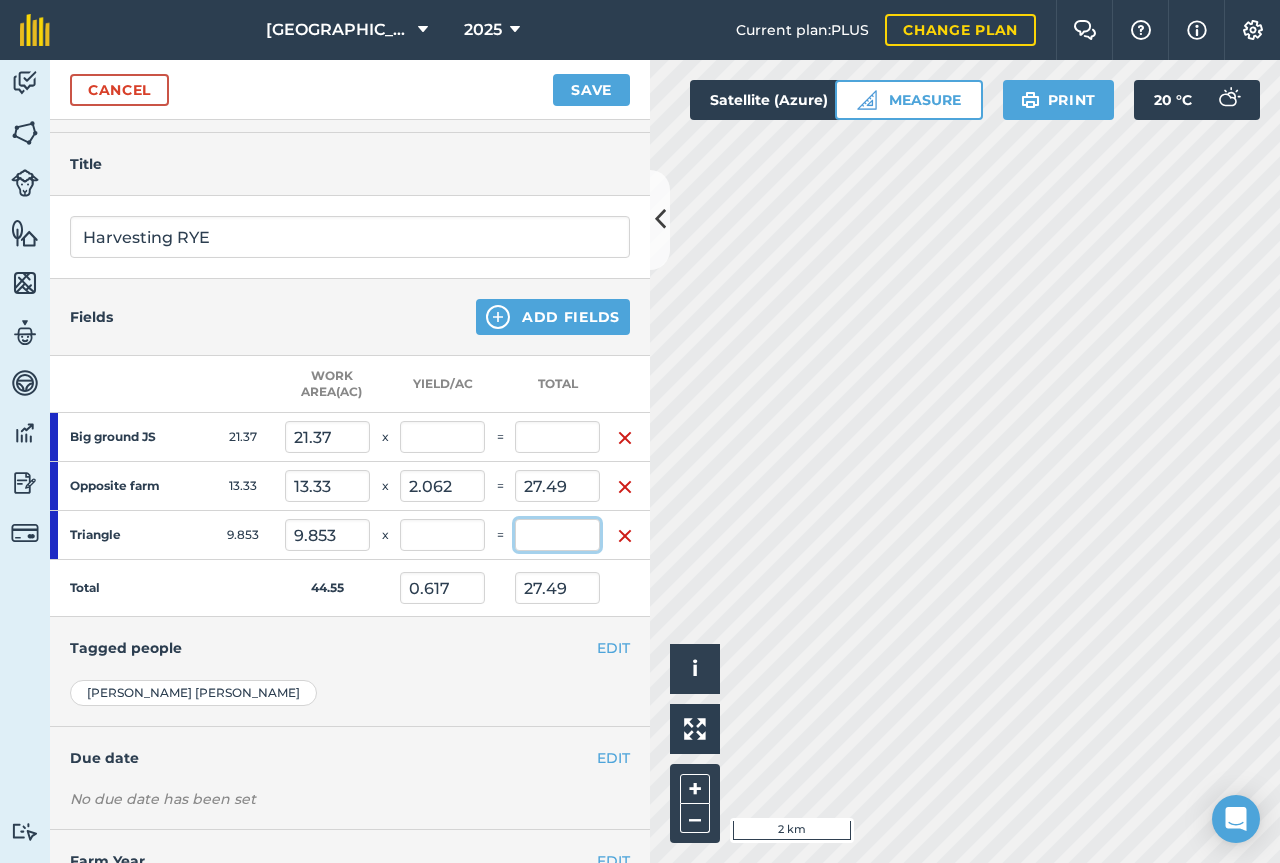 click at bounding box center (557, 535) 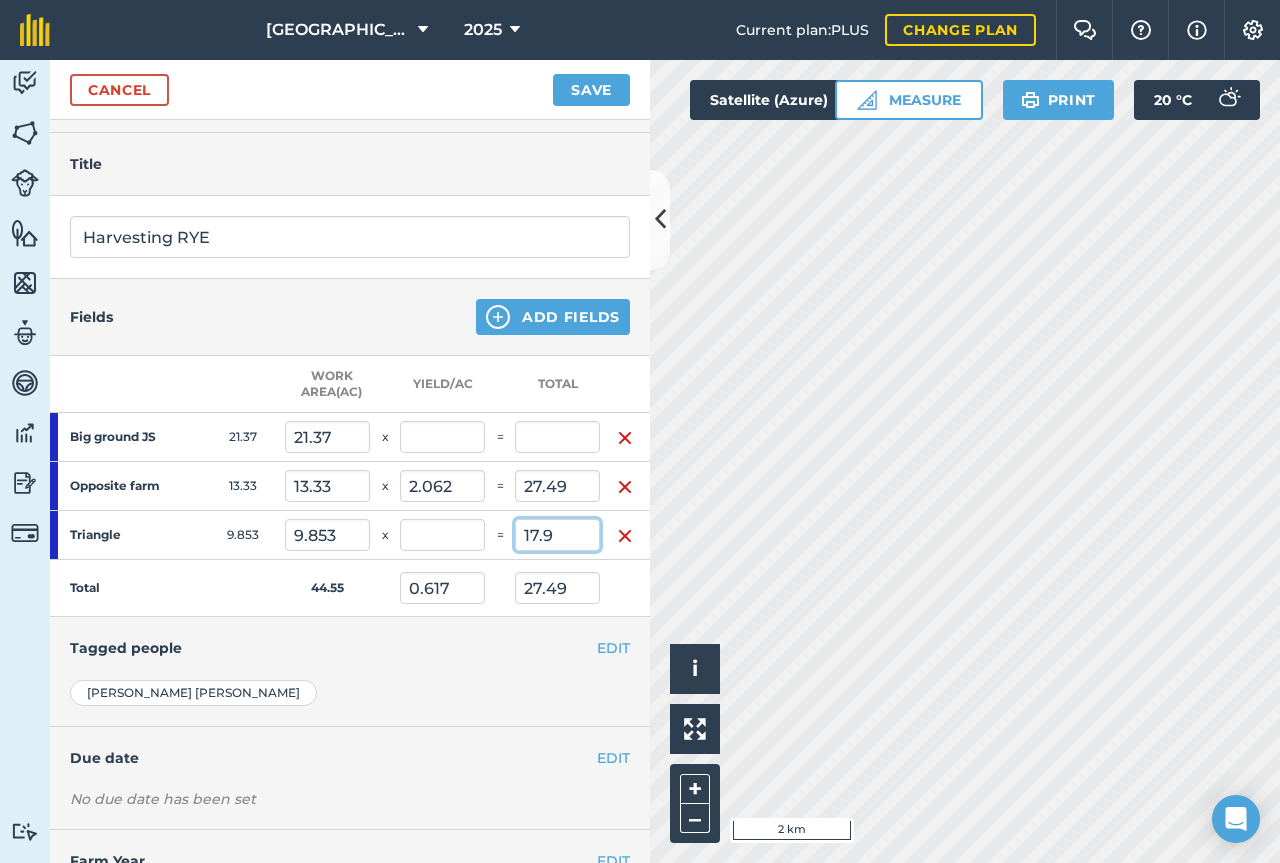 type on "17.9" 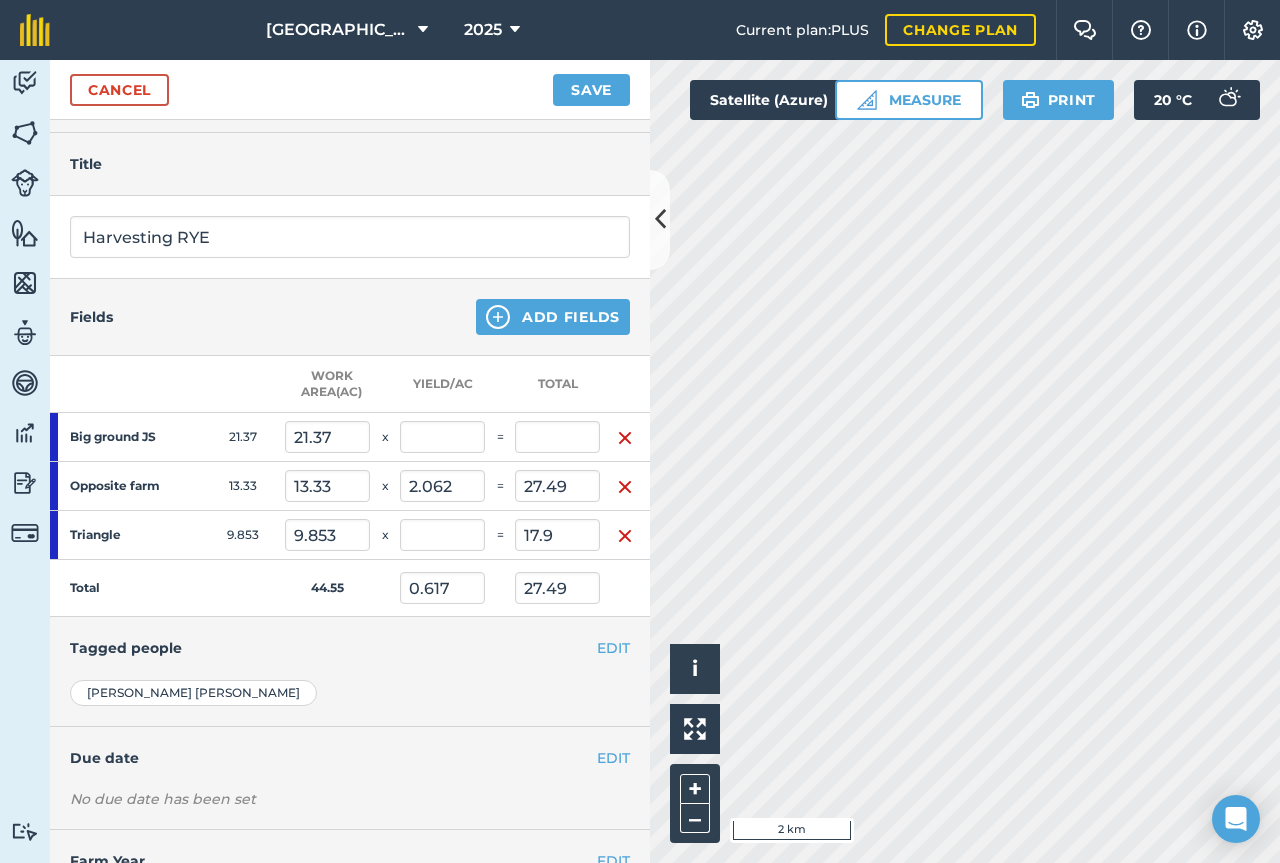 type on "1.817" 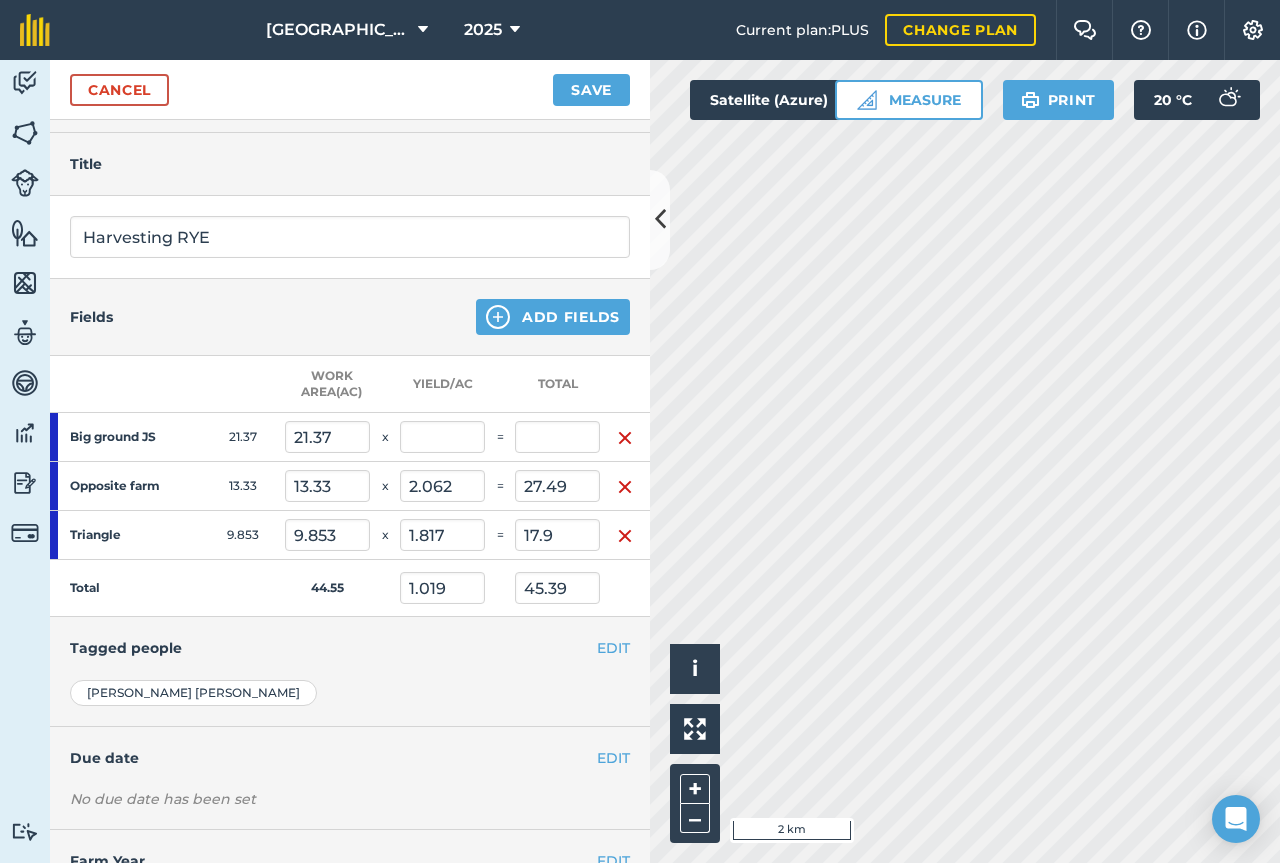 click on "EDIT Tagged people" at bounding box center (350, 648) 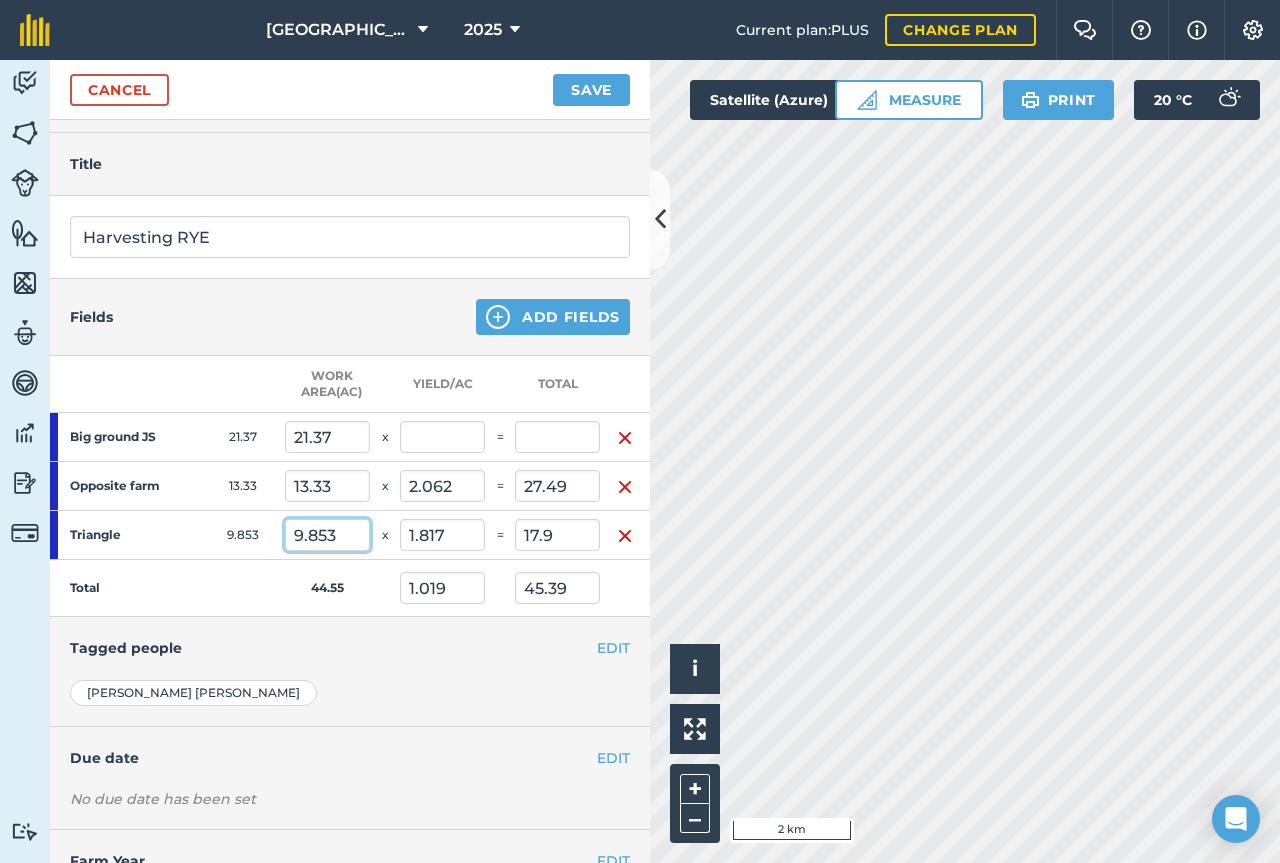 drag, startPoint x: 334, startPoint y: 532, endPoint x: 288, endPoint y: 546, distance: 48.08326 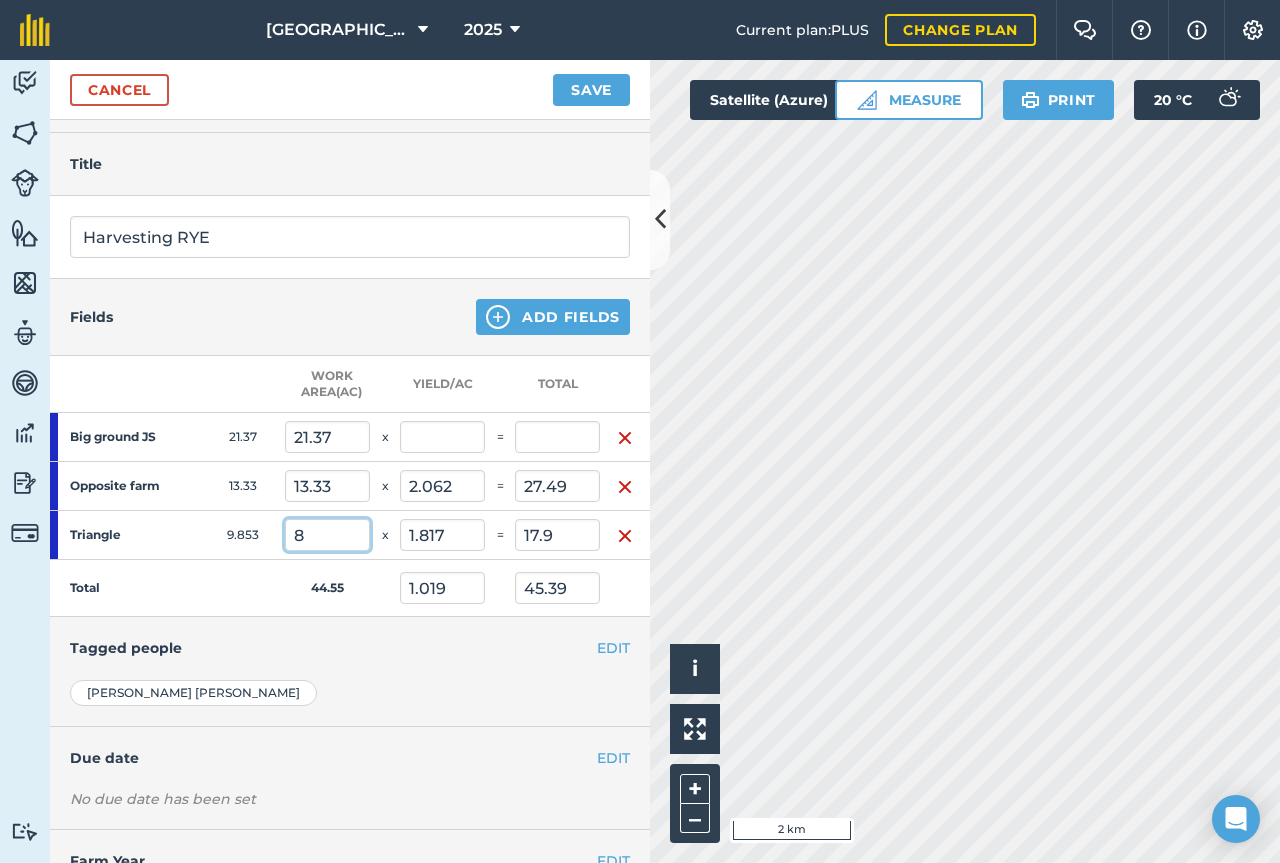 type on "8" 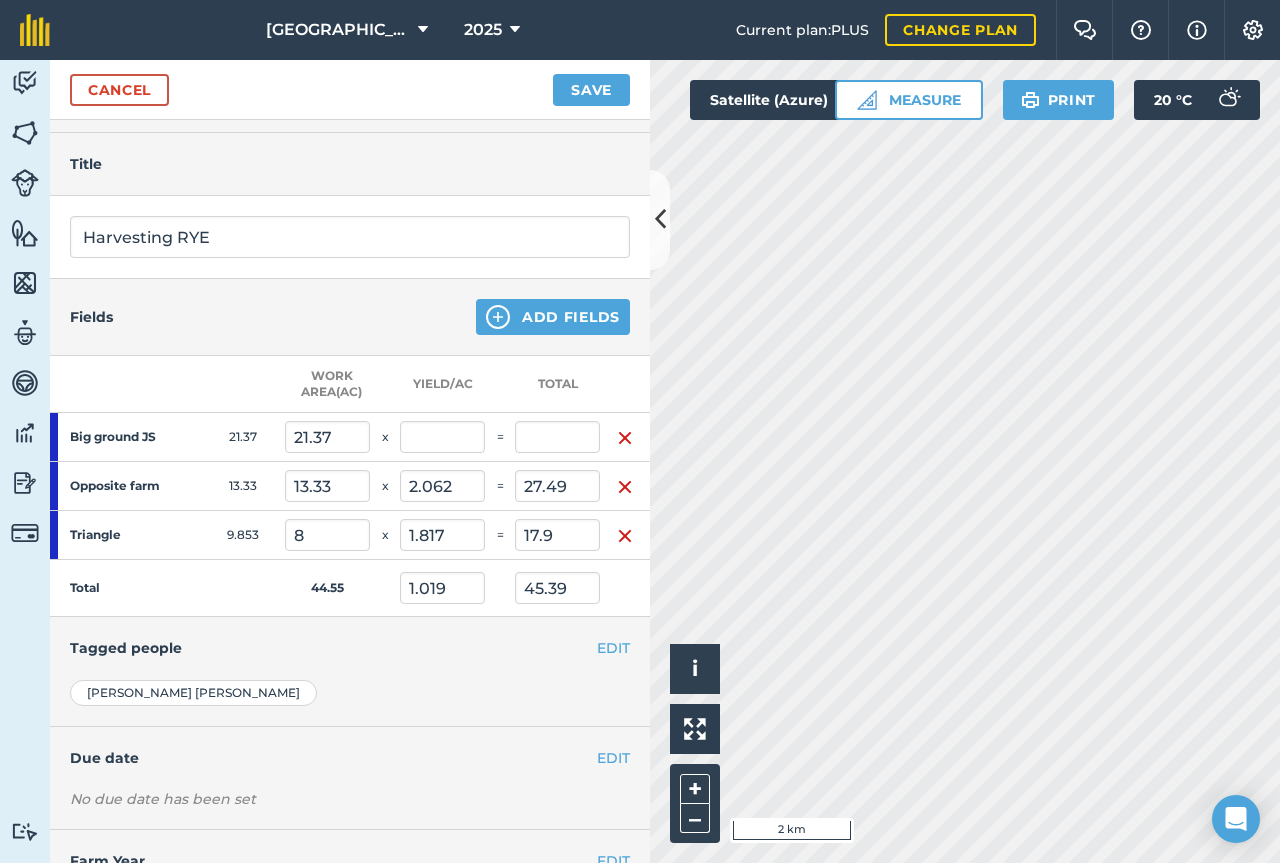 type on "14.534" 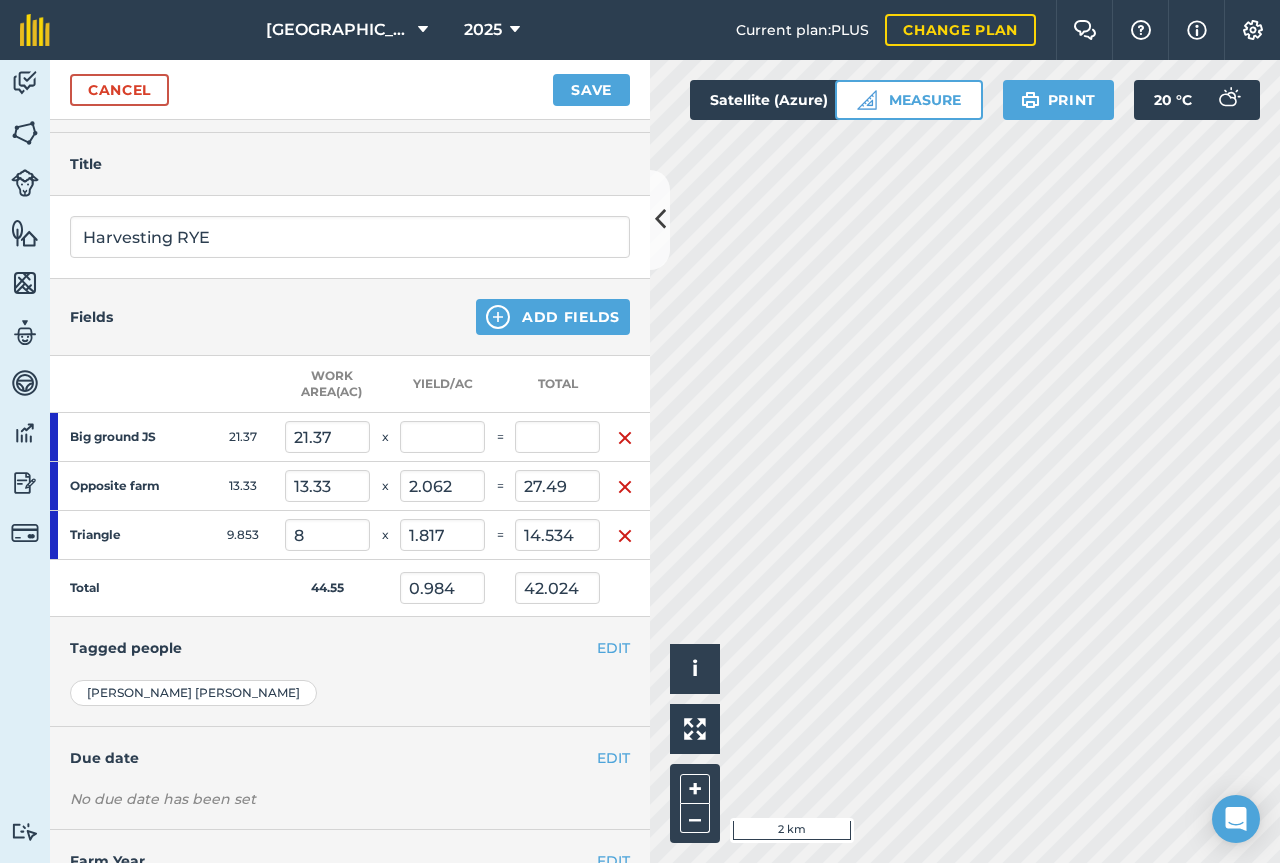 click on "44.55" at bounding box center [327, 588] 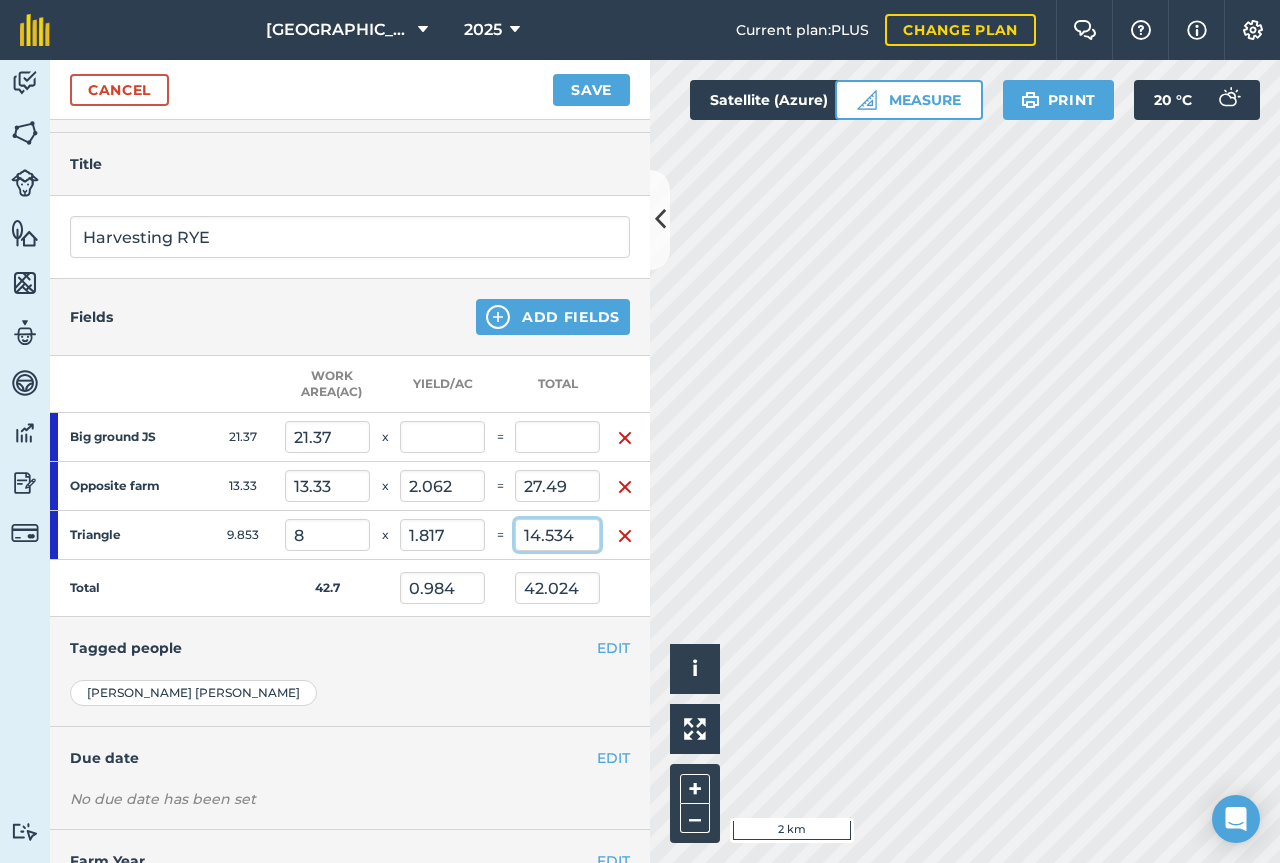 scroll, scrollTop: 205, scrollLeft: 15, axis: both 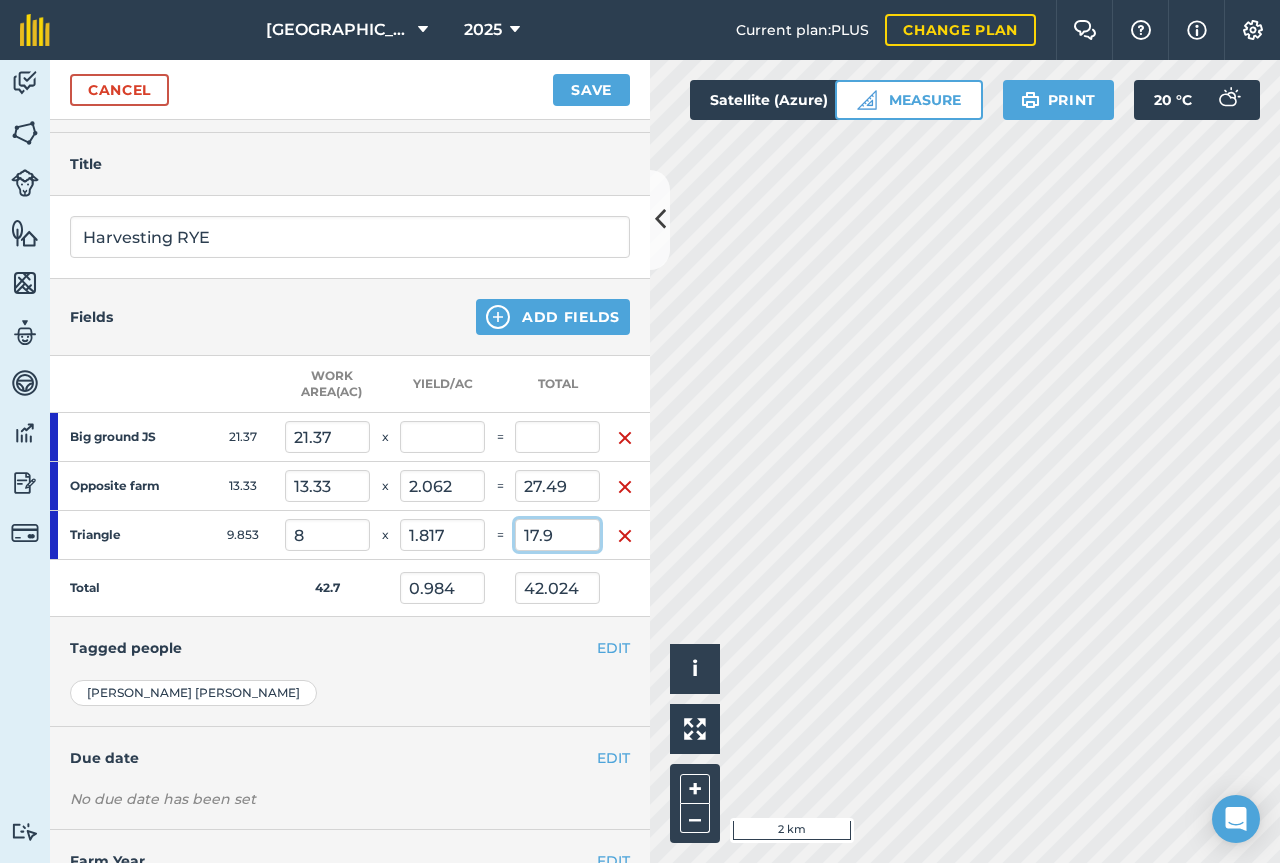 type on "17.9" 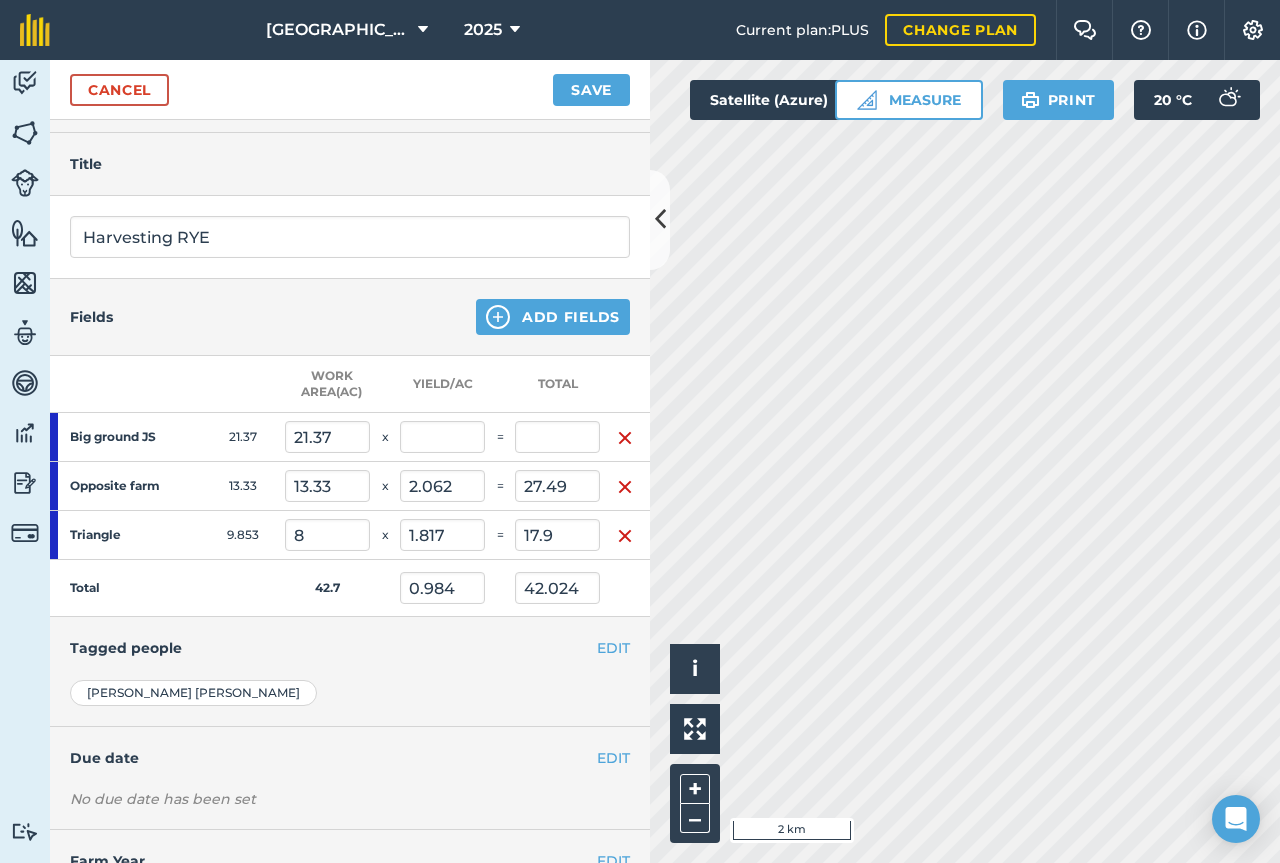 type on "2.238" 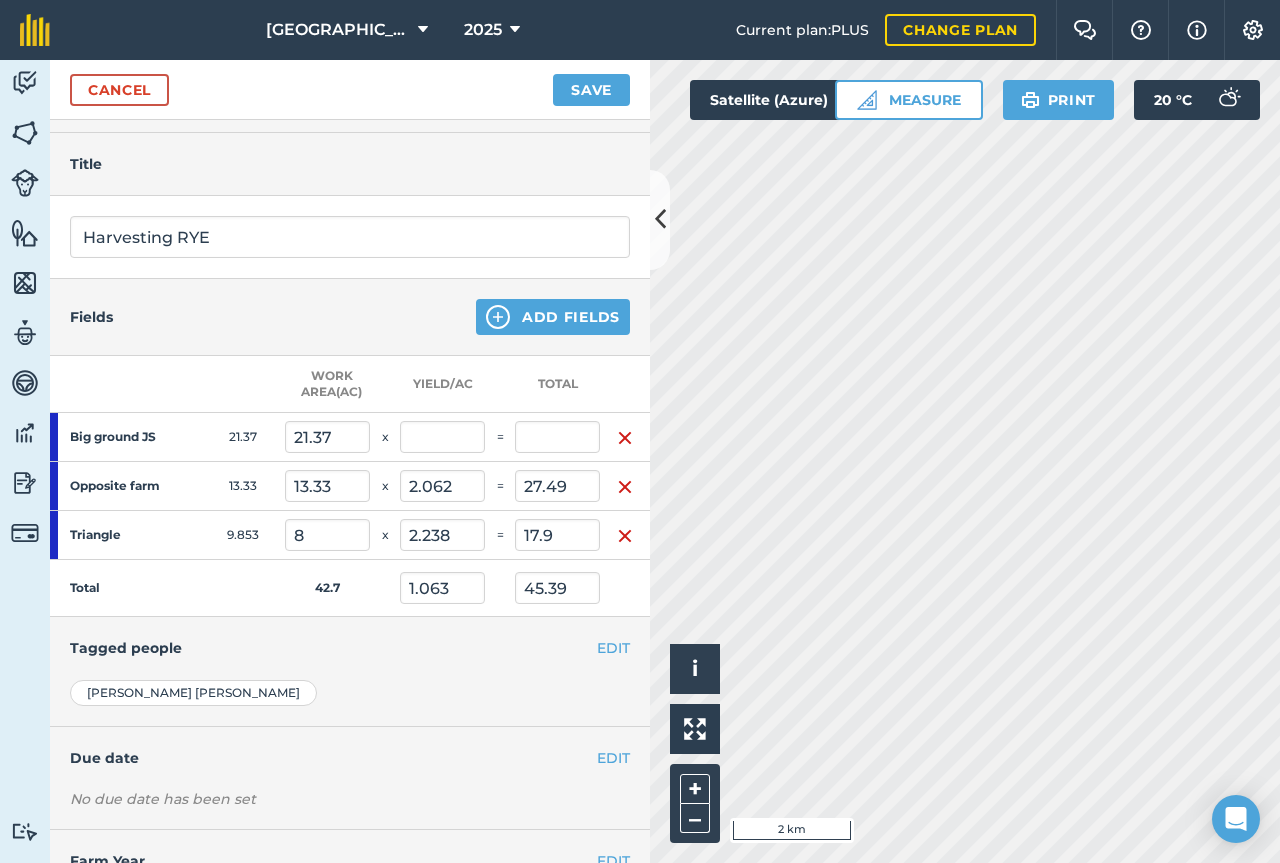 click on "EDIT Tagged people" at bounding box center [350, 648] 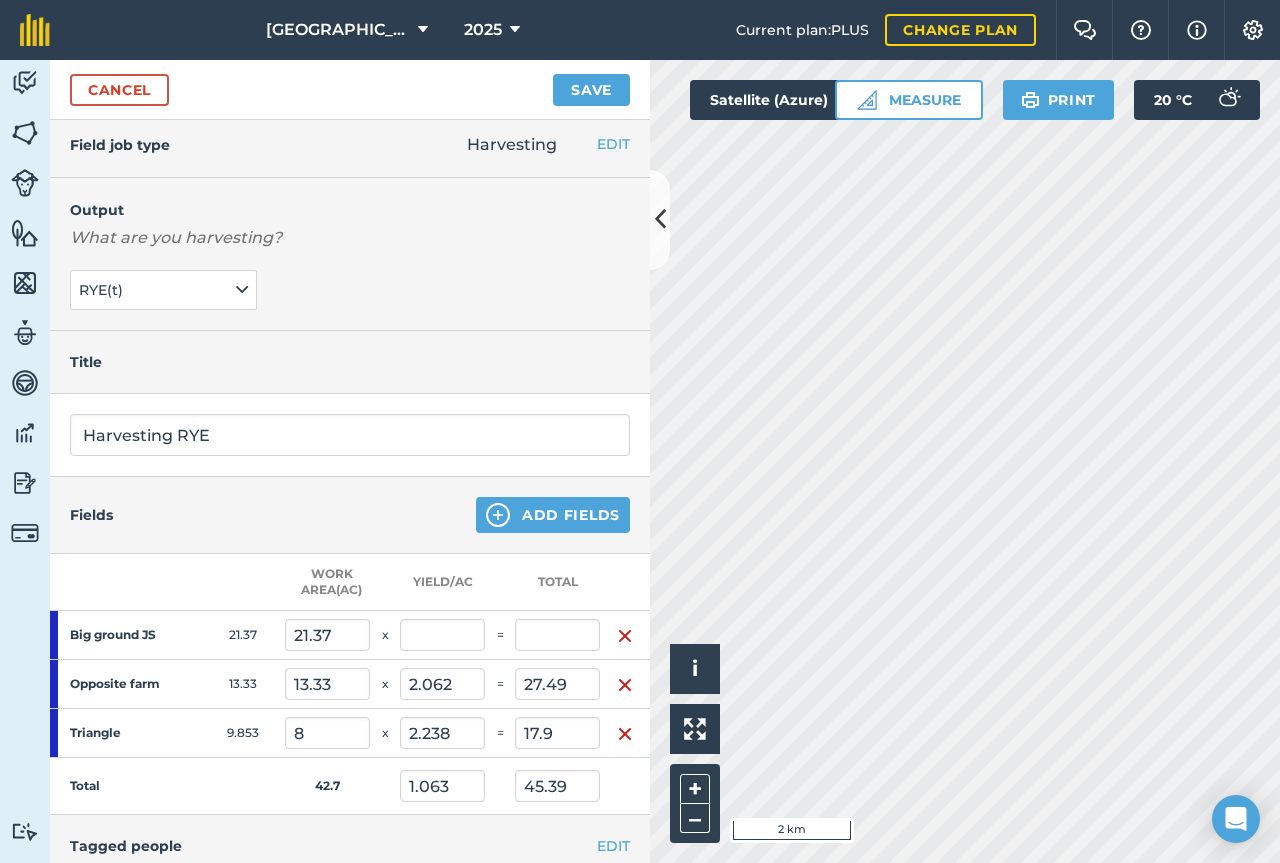 scroll, scrollTop: 0, scrollLeft: 15, axis: horizontal 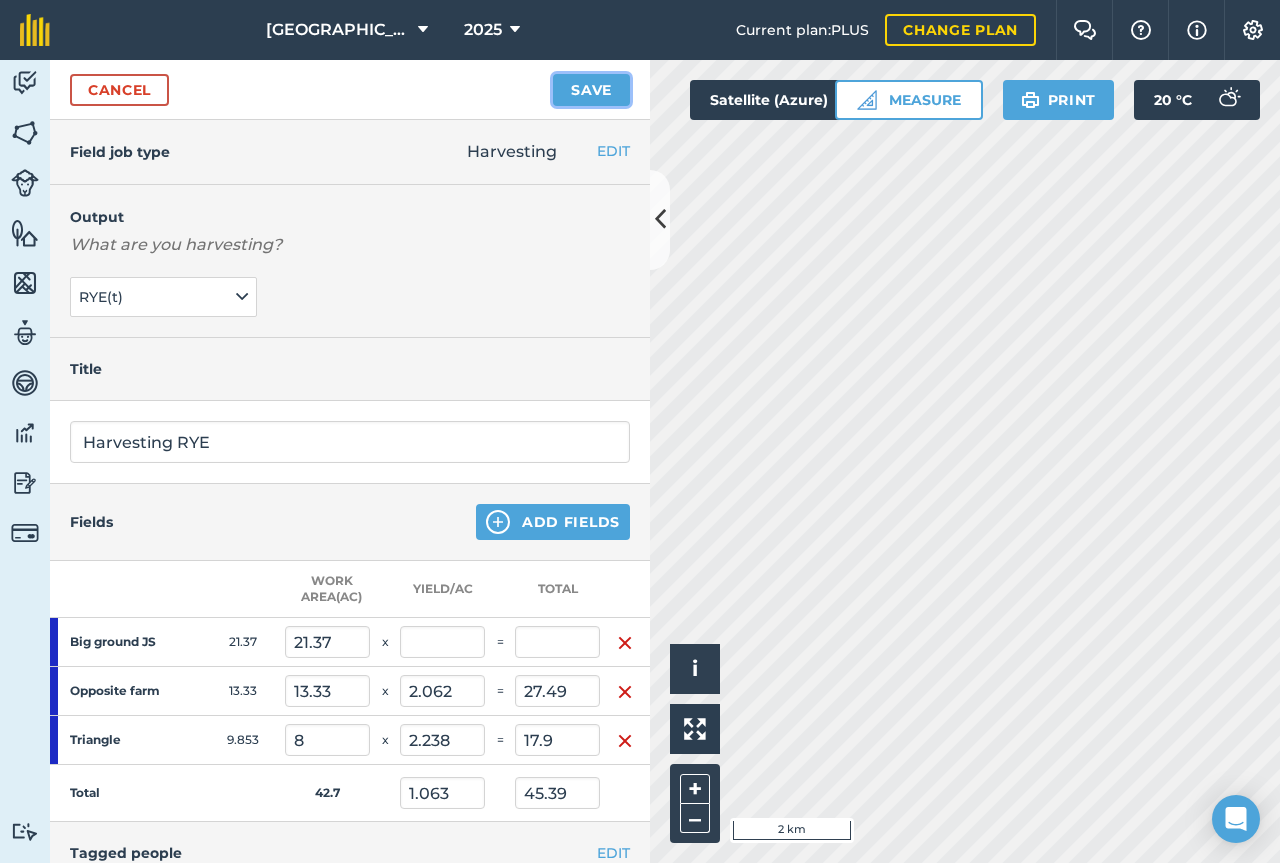 click on "Save" at bounding box center (591, 90) 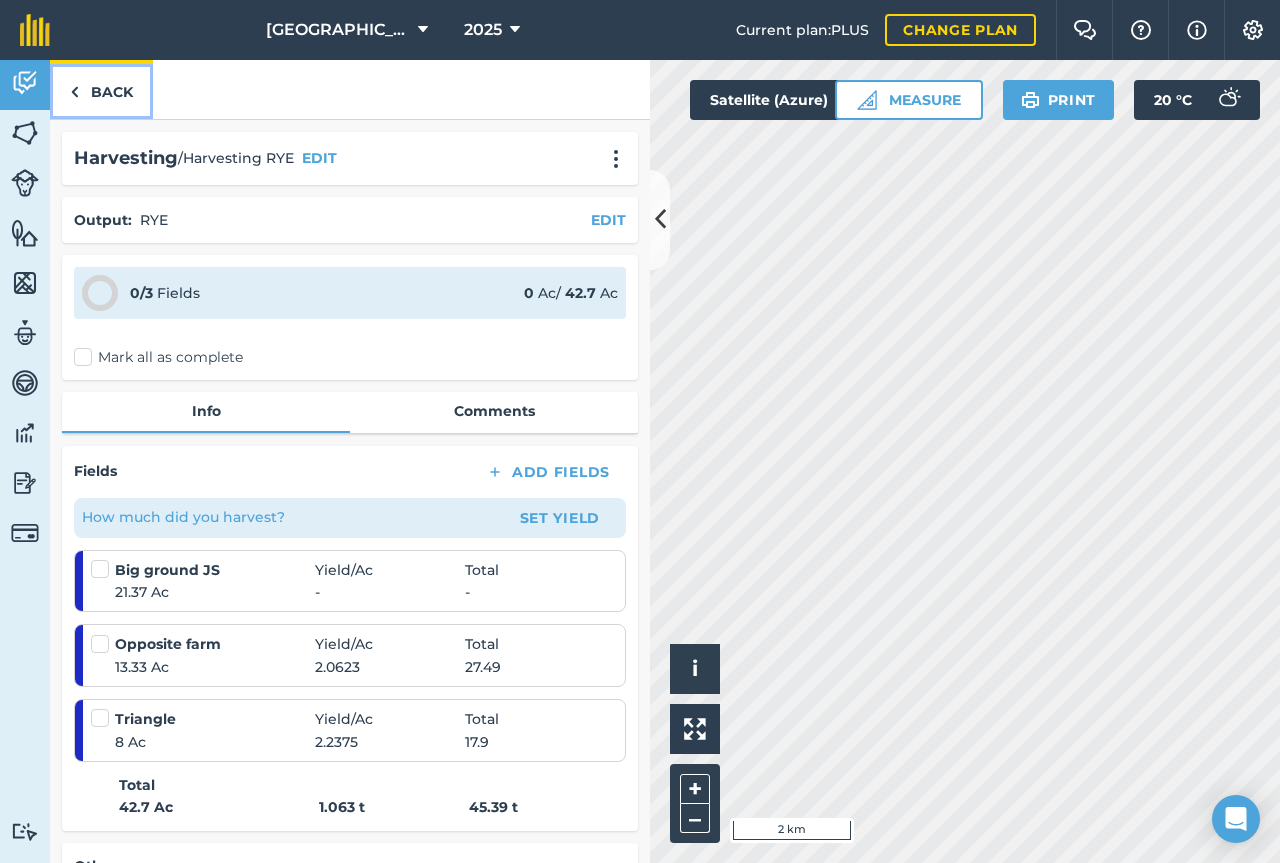 click on "Back" at bounding box center (101, 89) 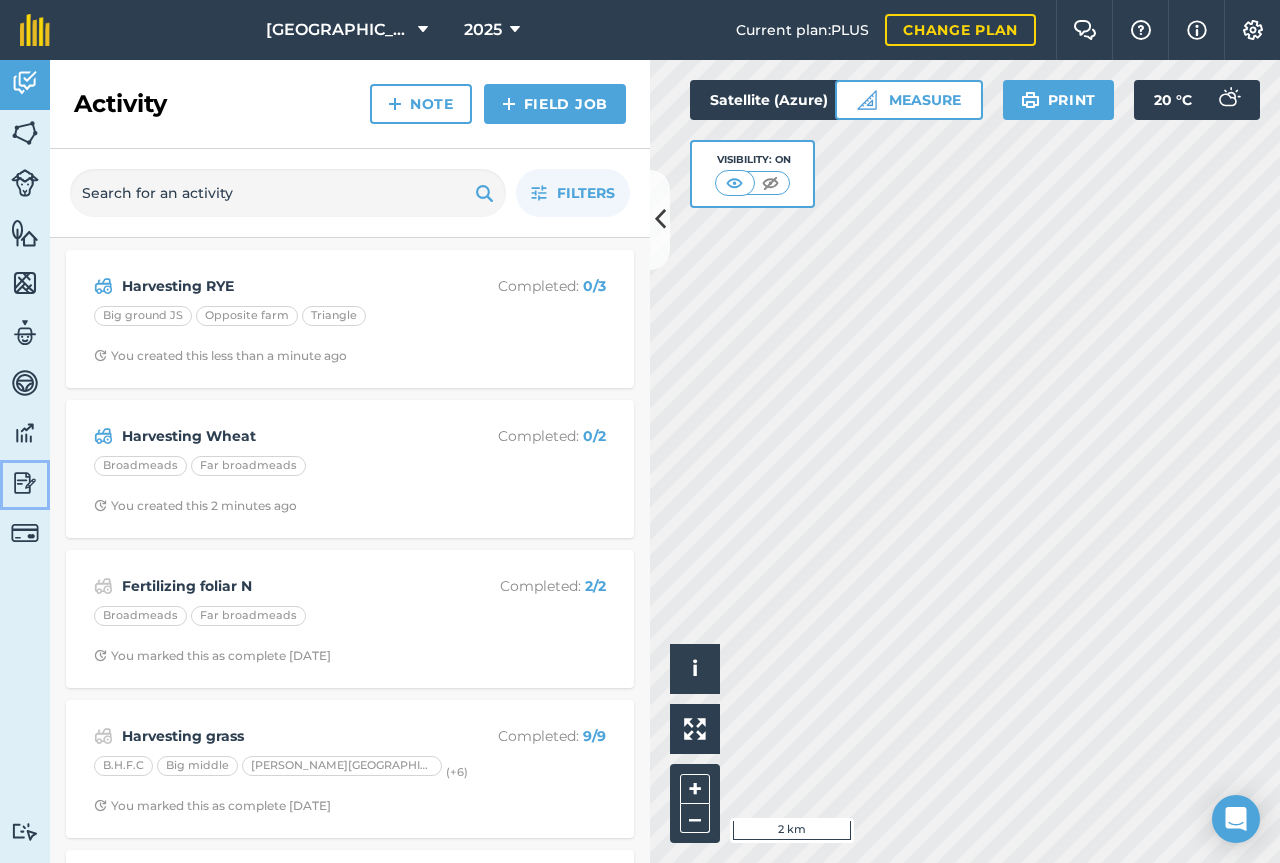 click at bounding box center [25, 483] 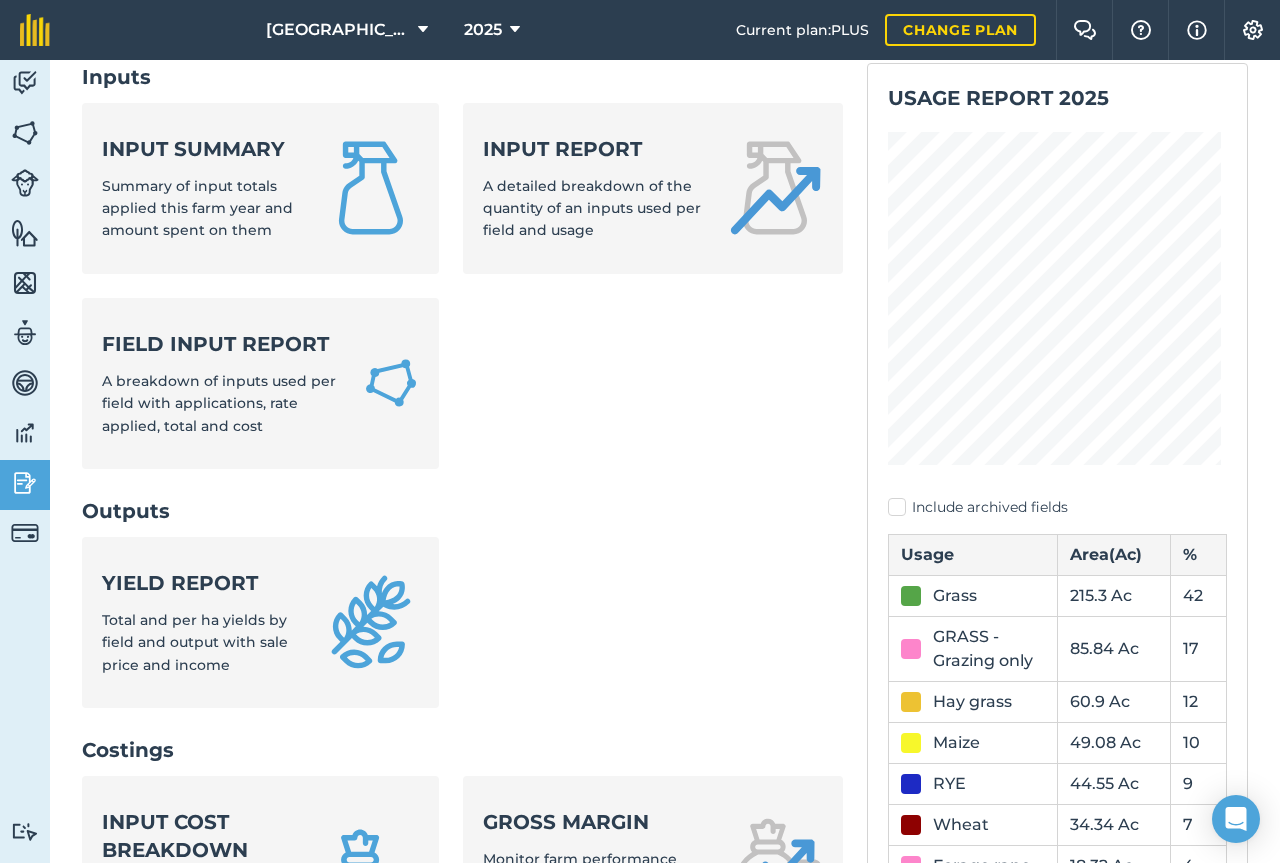 scroll, scrollTop: 142, scrollLeft: 0, axis: vertical 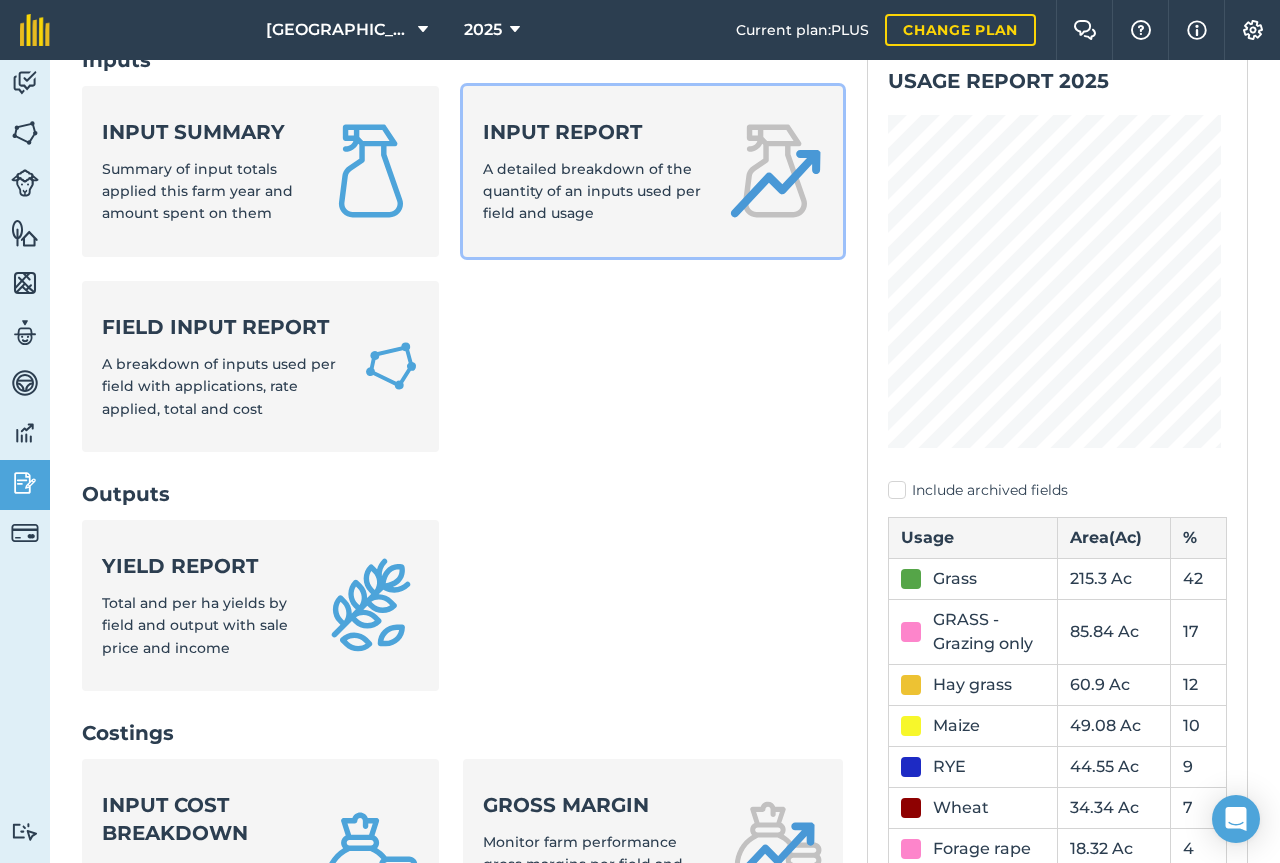 click on "Input report A detailed breakdown of the quantity of an inputs used per field and usage" at bounding box center [593, 171] 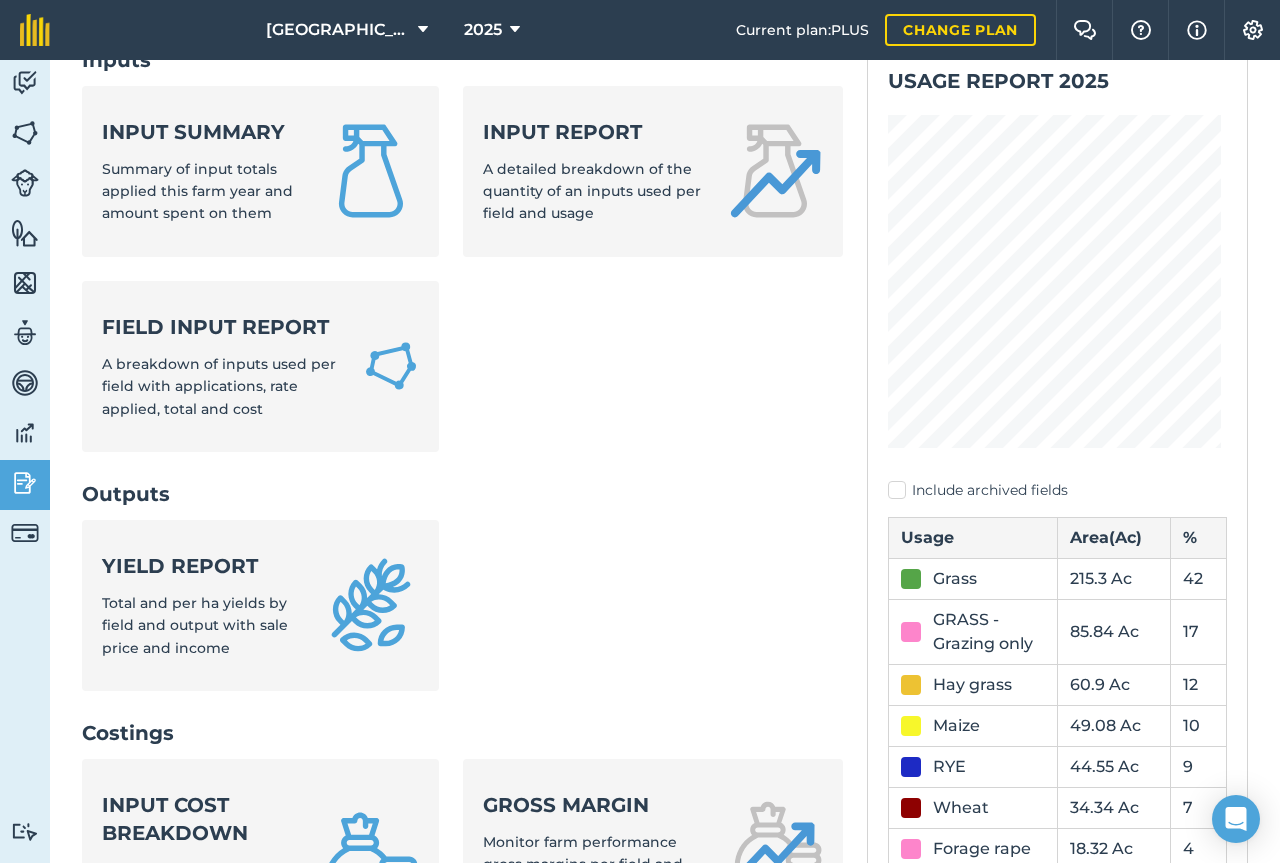 scroll, scrollTop: 0, scrollLeft: 0, axis: both 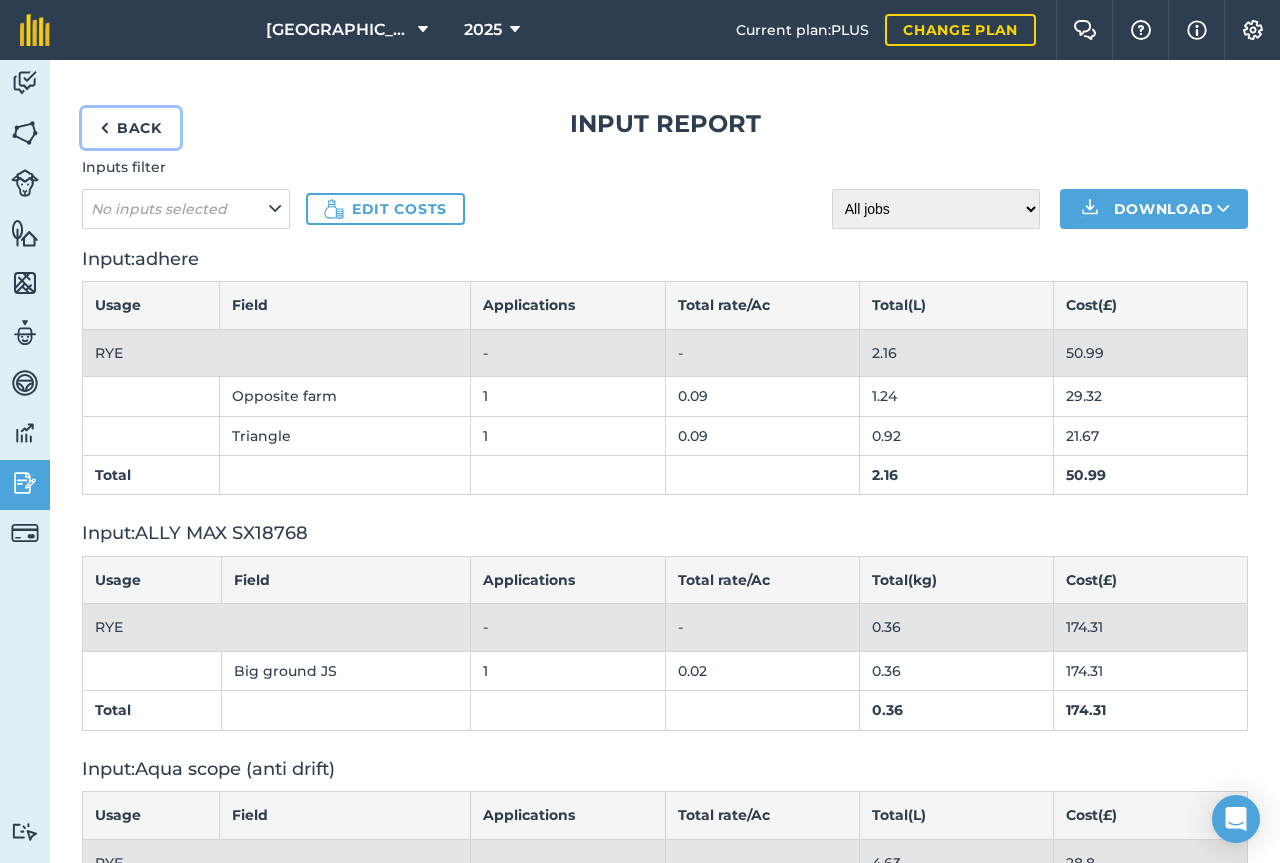 click on "Back" at bounding box center (131, 128) 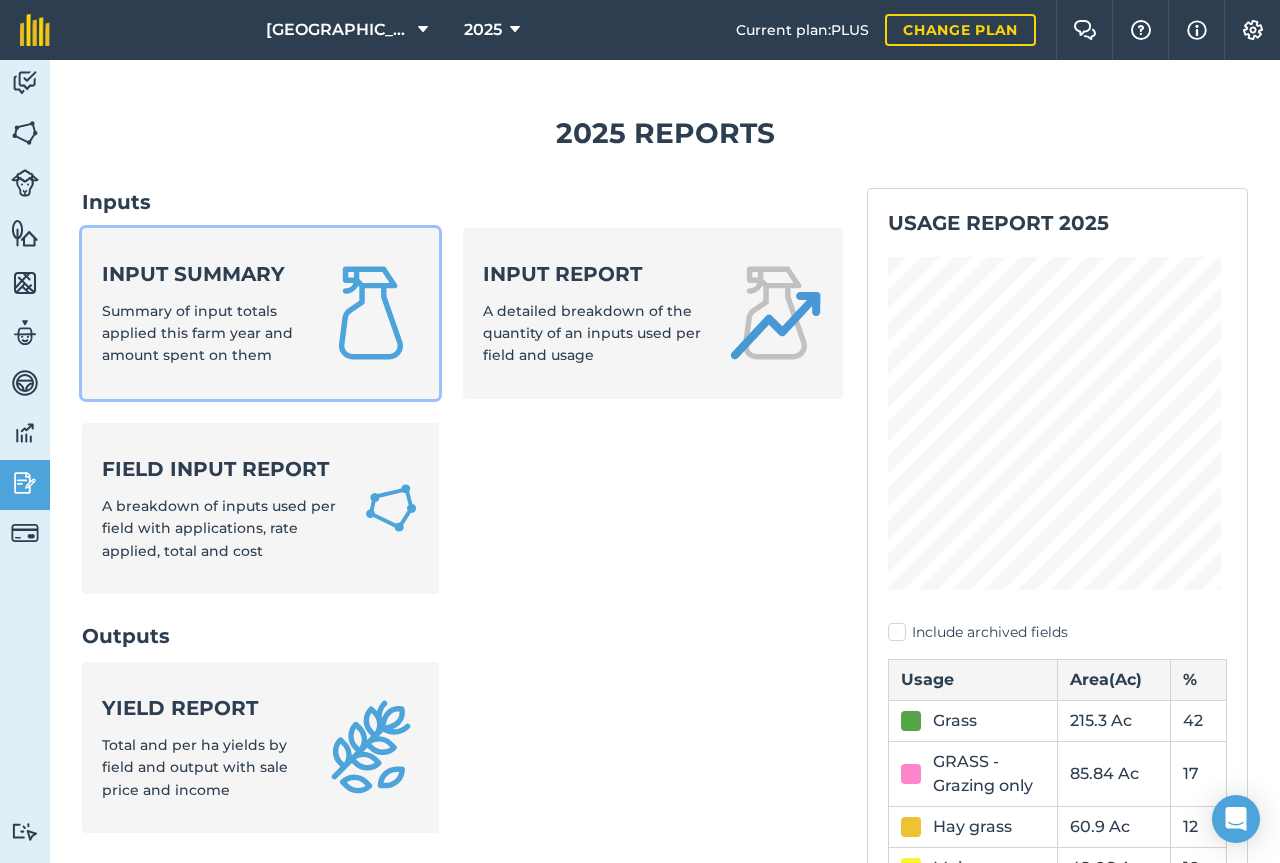 click on "Summary of input totals applied this farm year and amount spent on them" at bounding box center [197, 333] 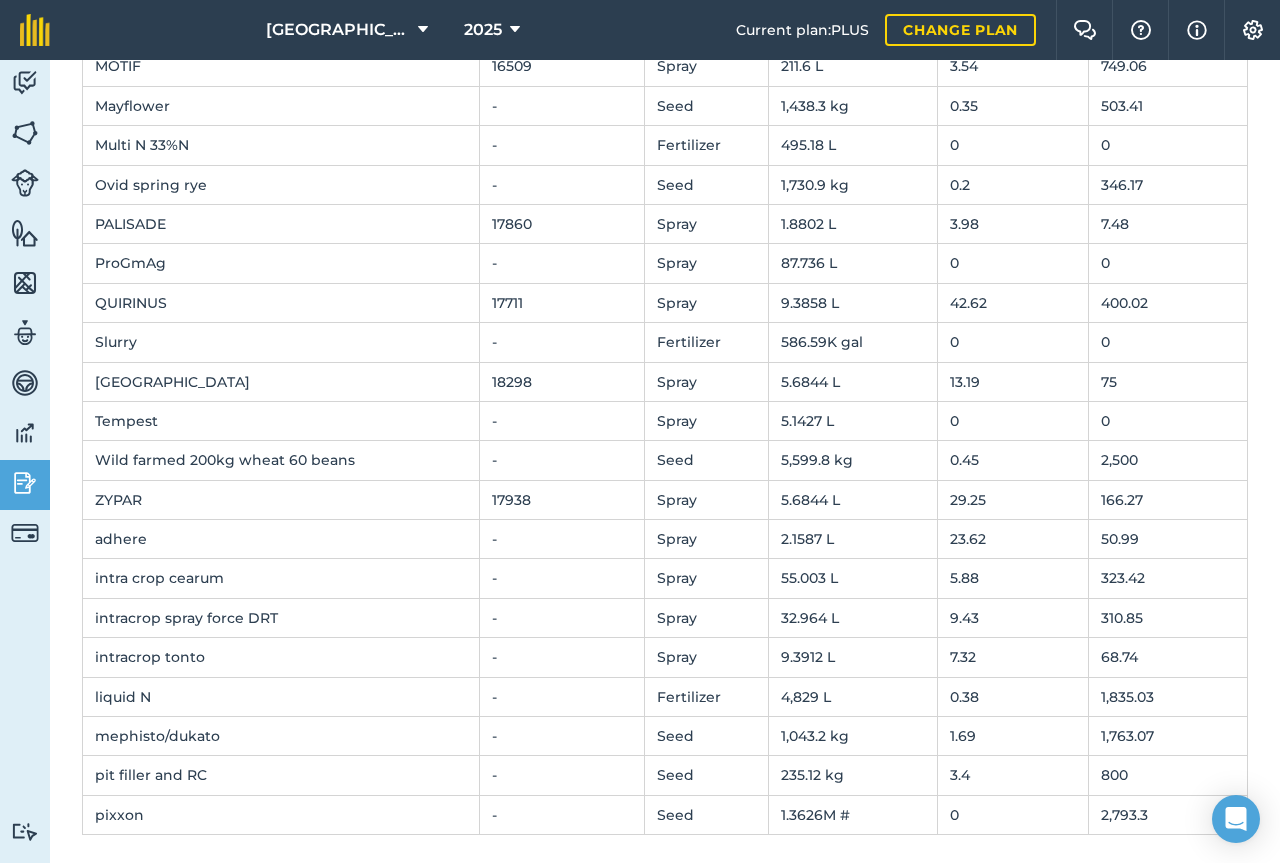 scroll, scrollTop: 851, scrollLeft: 0, axis: vertical 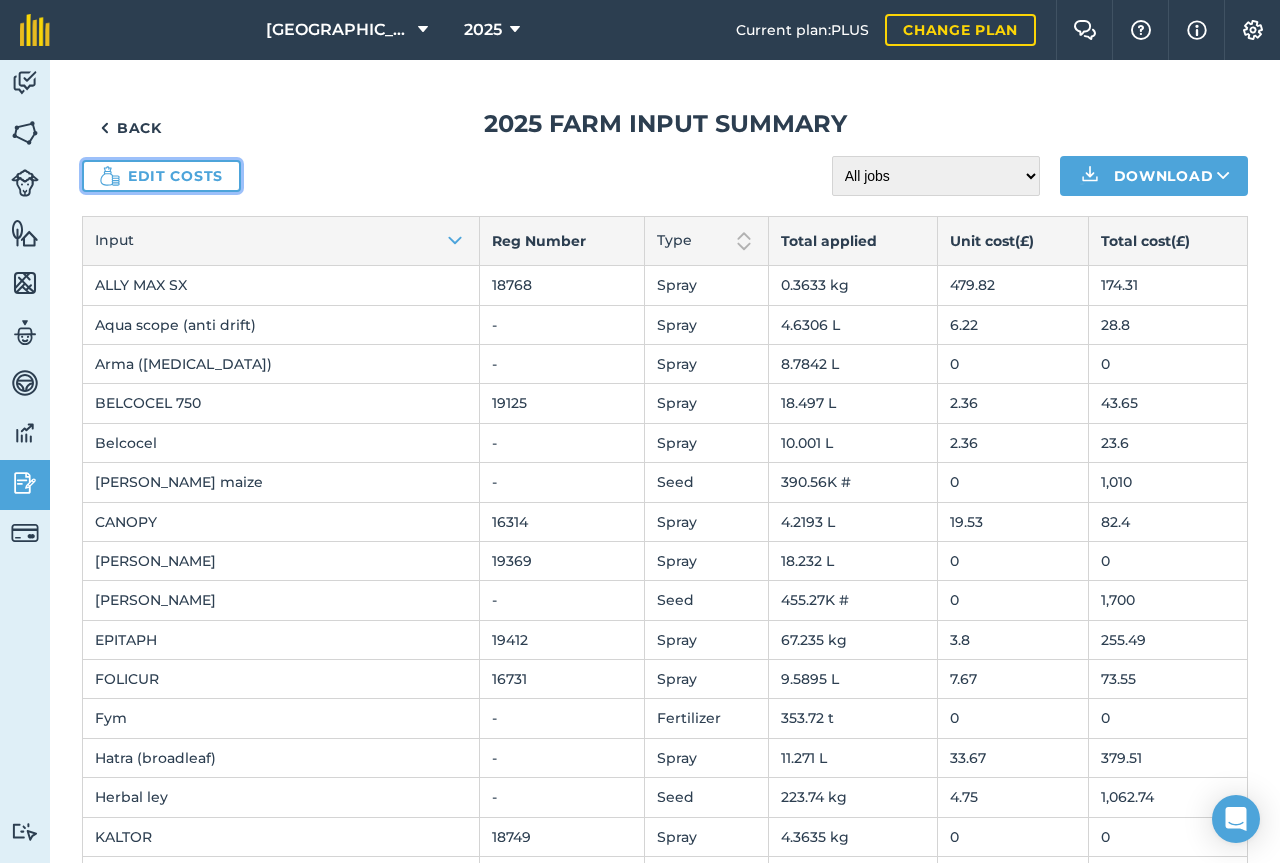 click on "Edit costs" at bounding box center [161, 176] 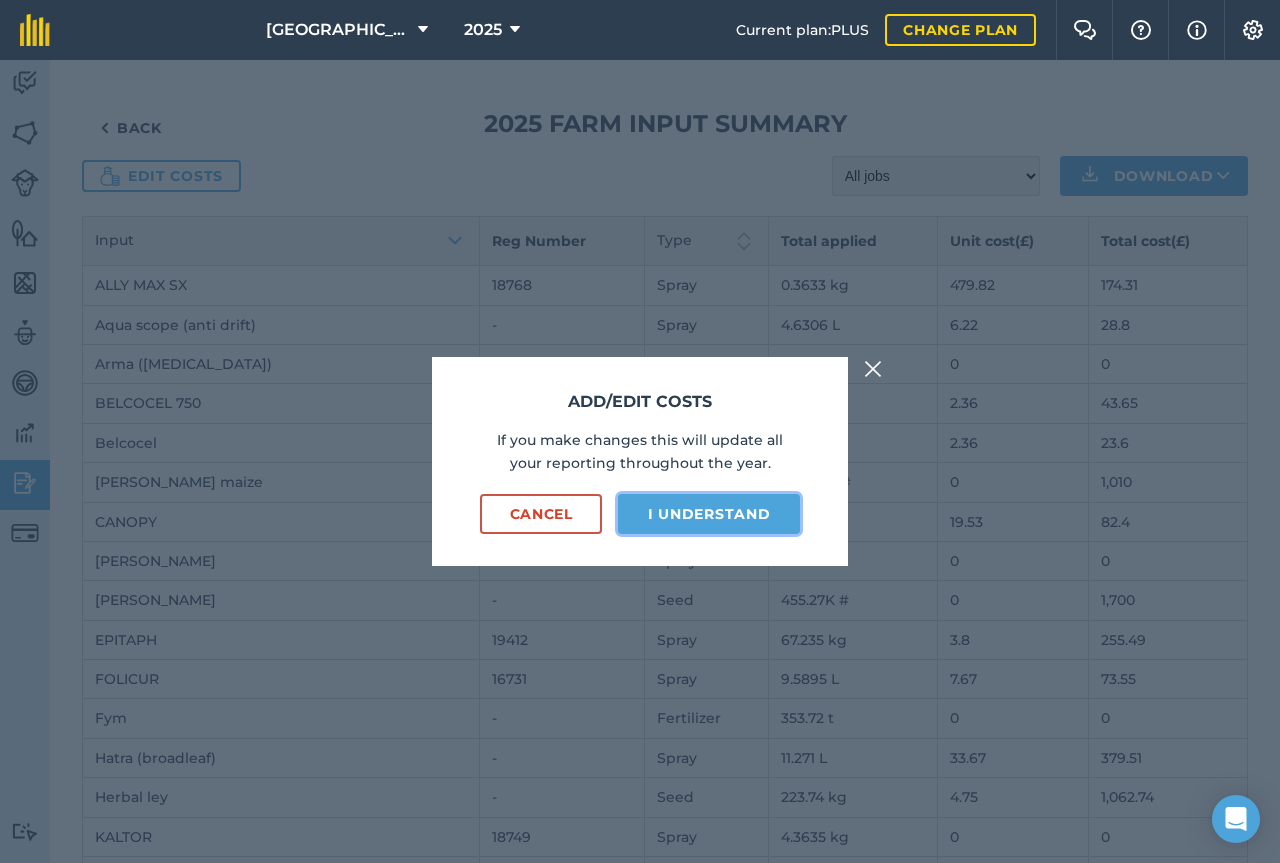 click on "I understand" at bounding box center (709, 514) 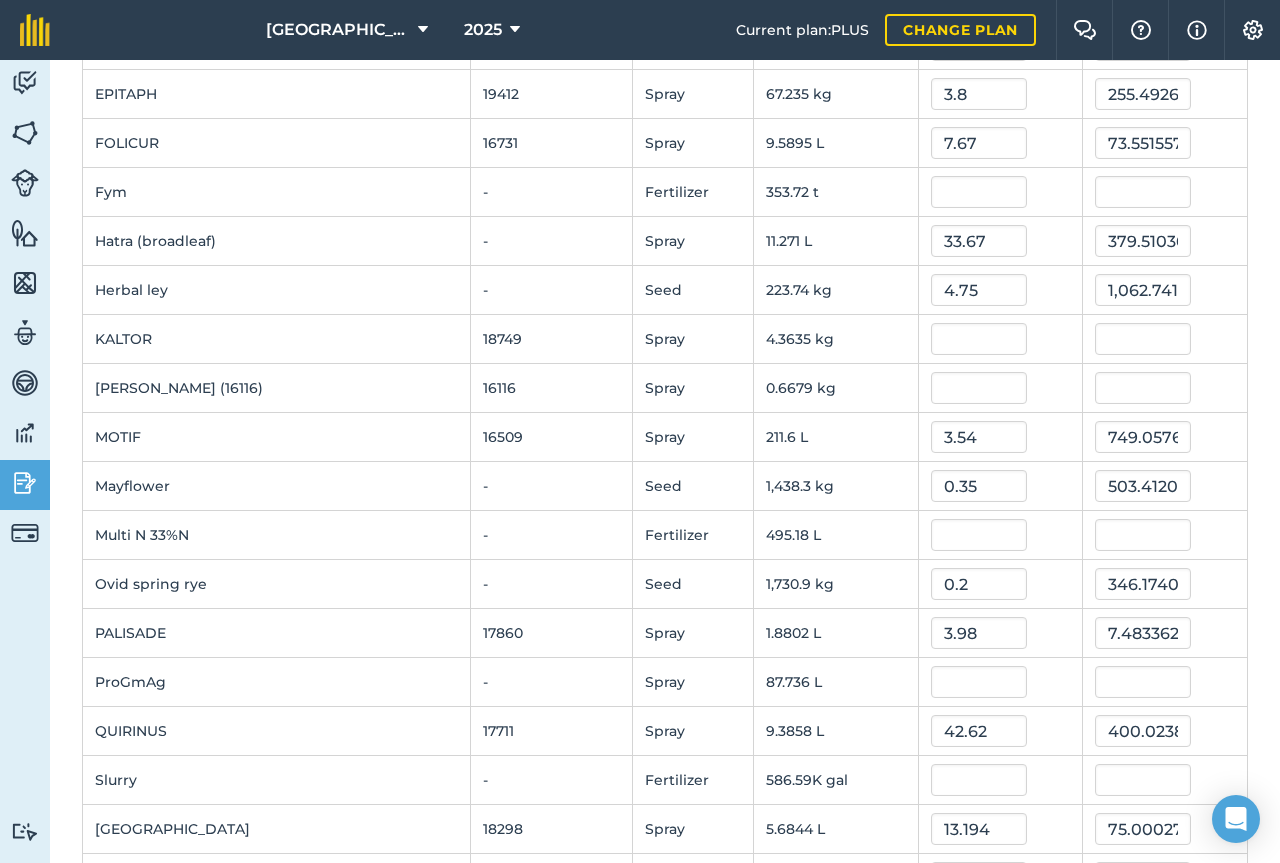 scroll, scrollTop: 676, scrollLeft: 0, axis: vertical 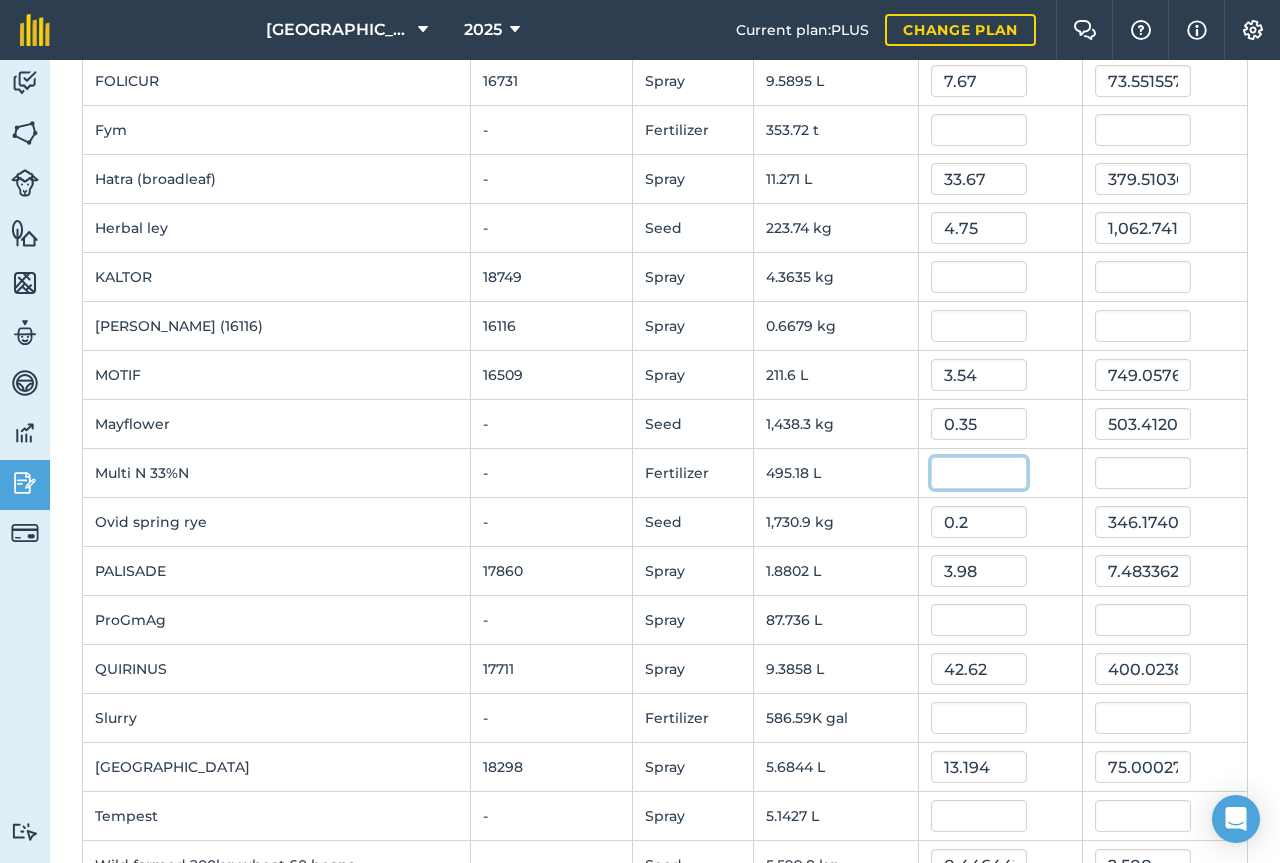 click at bounding box center (979, 473) 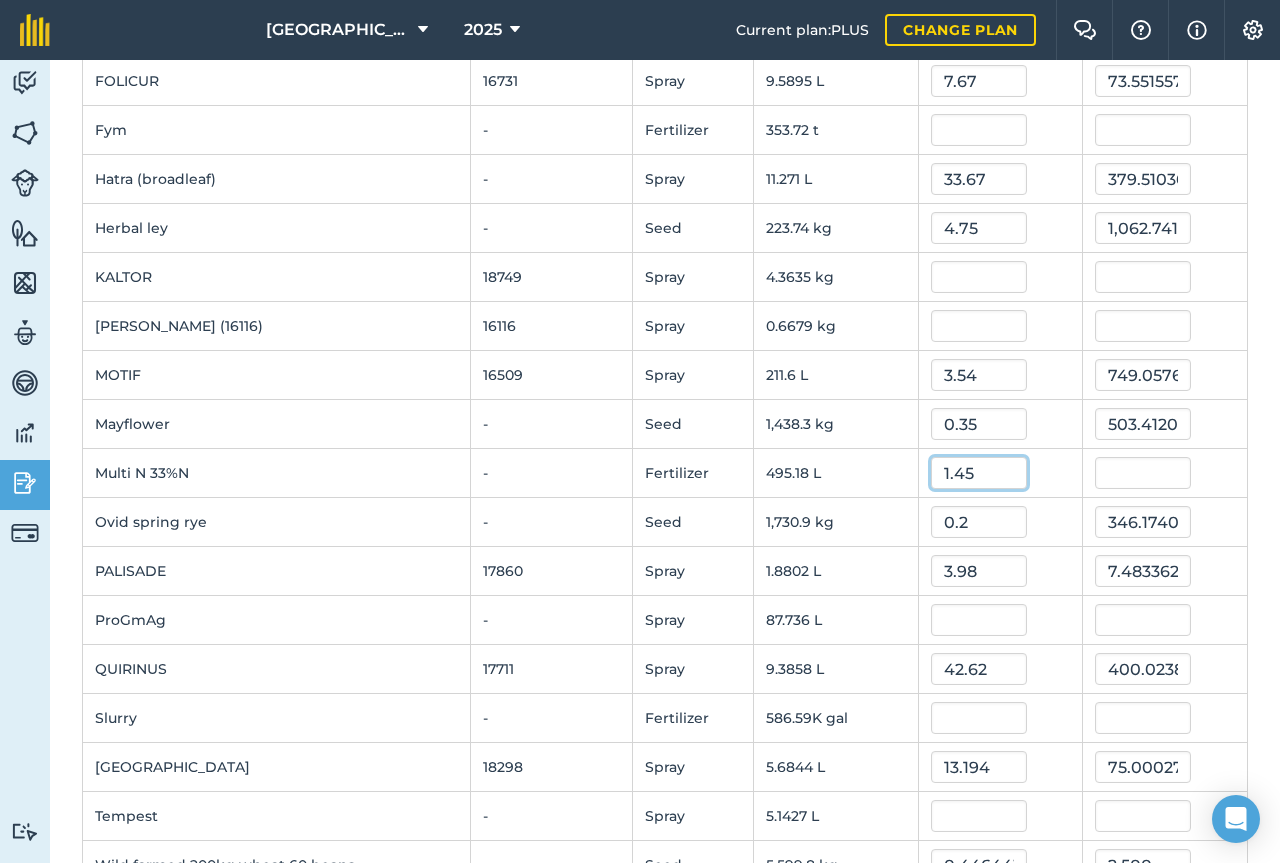 type on "1.45" 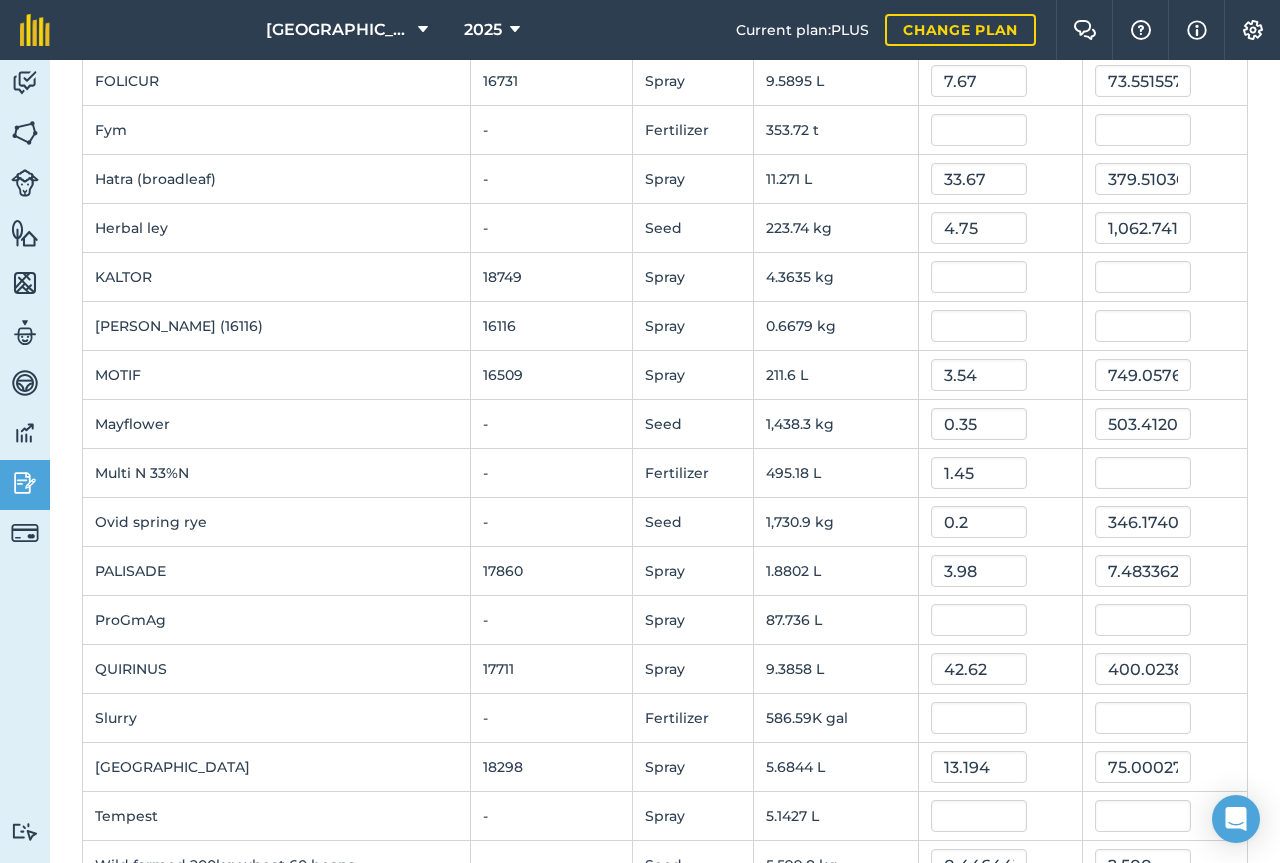 type on "718.01564" 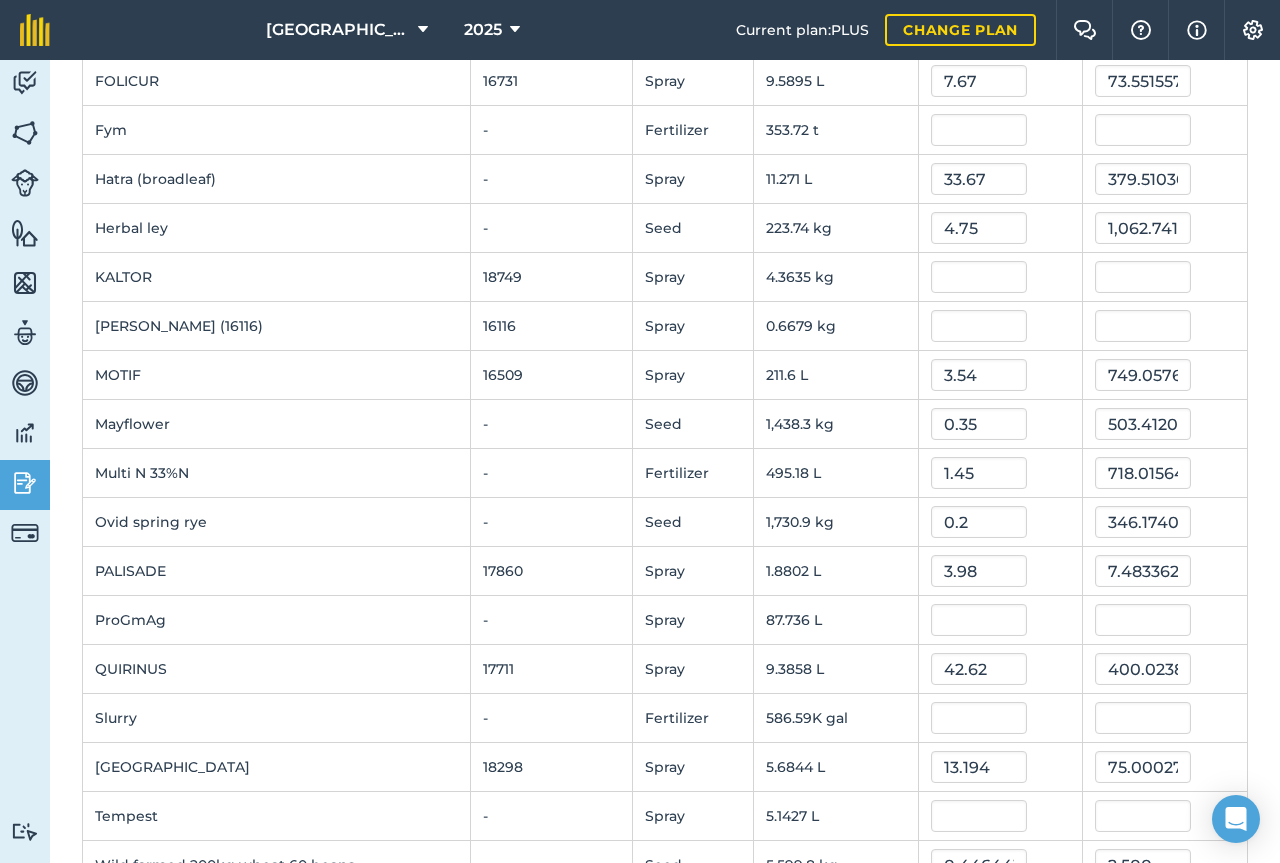 click on "1.45" at bounding box center [1001, 473] 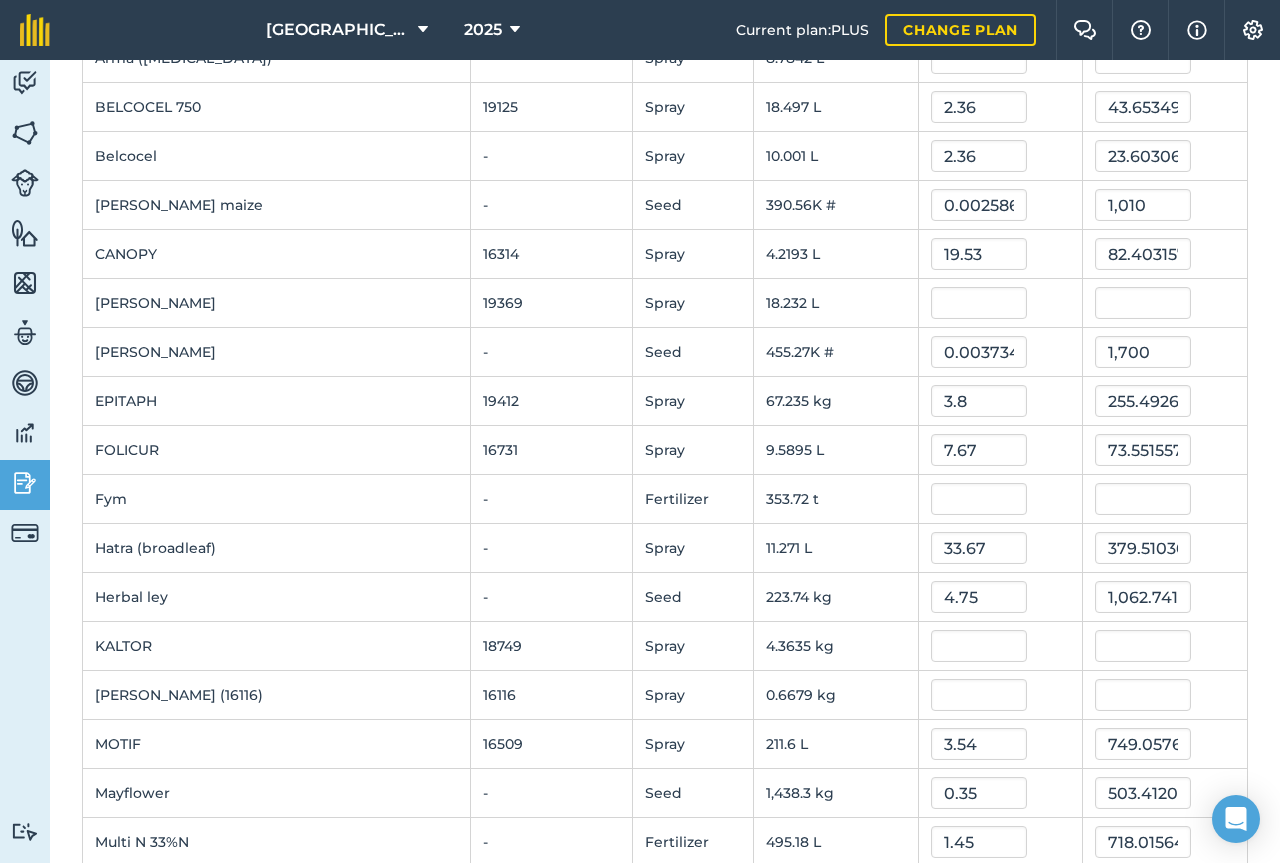 scroll, scrollTop: 309, scrollLeft: 0, axis: vertical 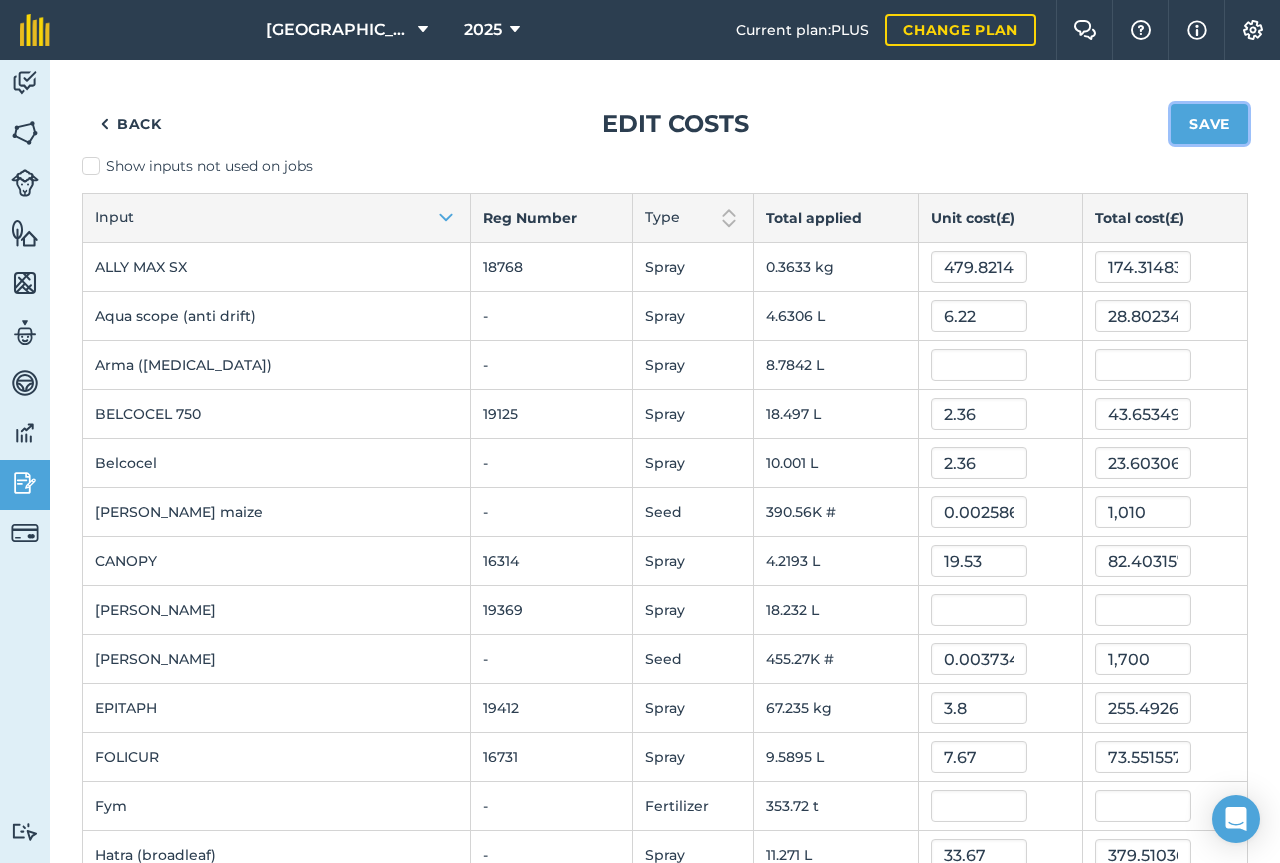 click on "Save" at bounding box center [1209, 124] 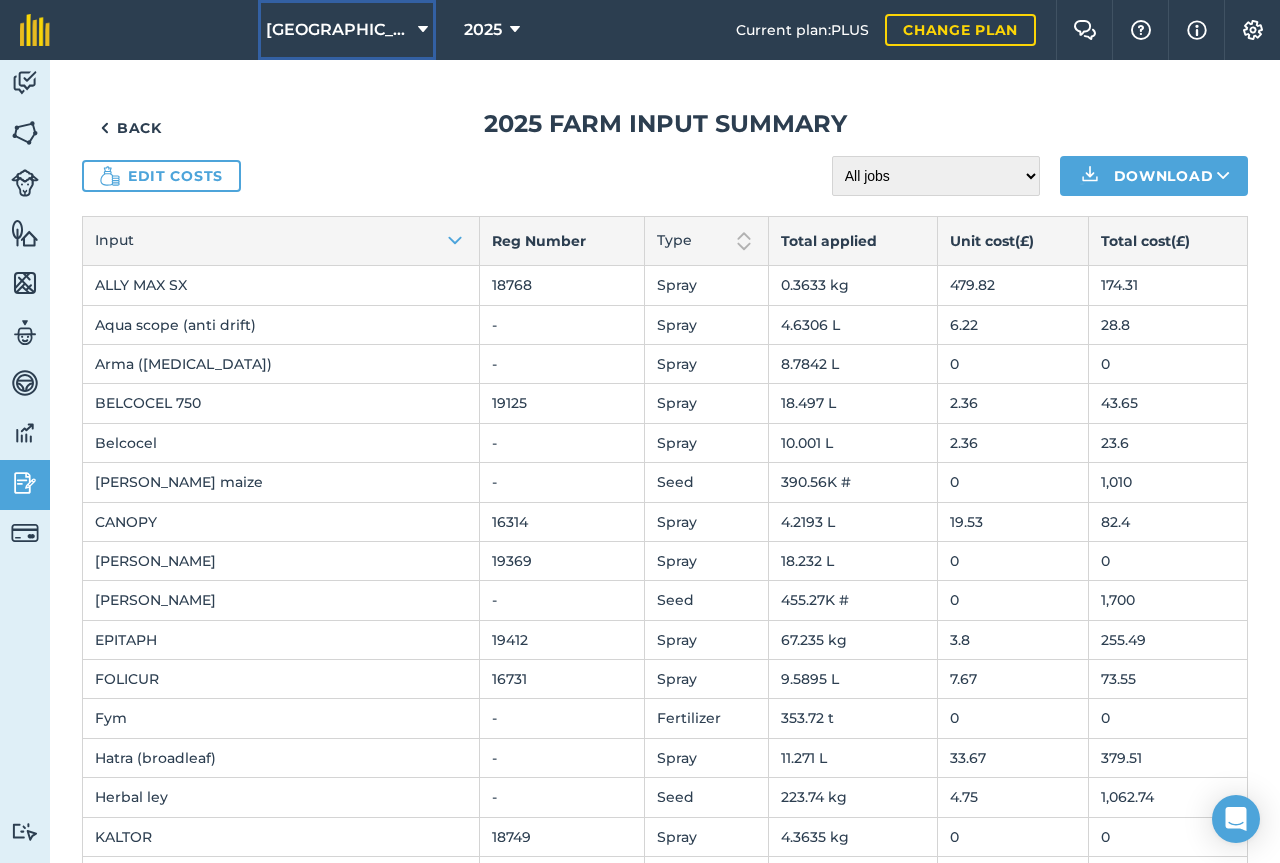 click on "[GEOGRAPHIC_DATA]" at bounding box center [338, 30] 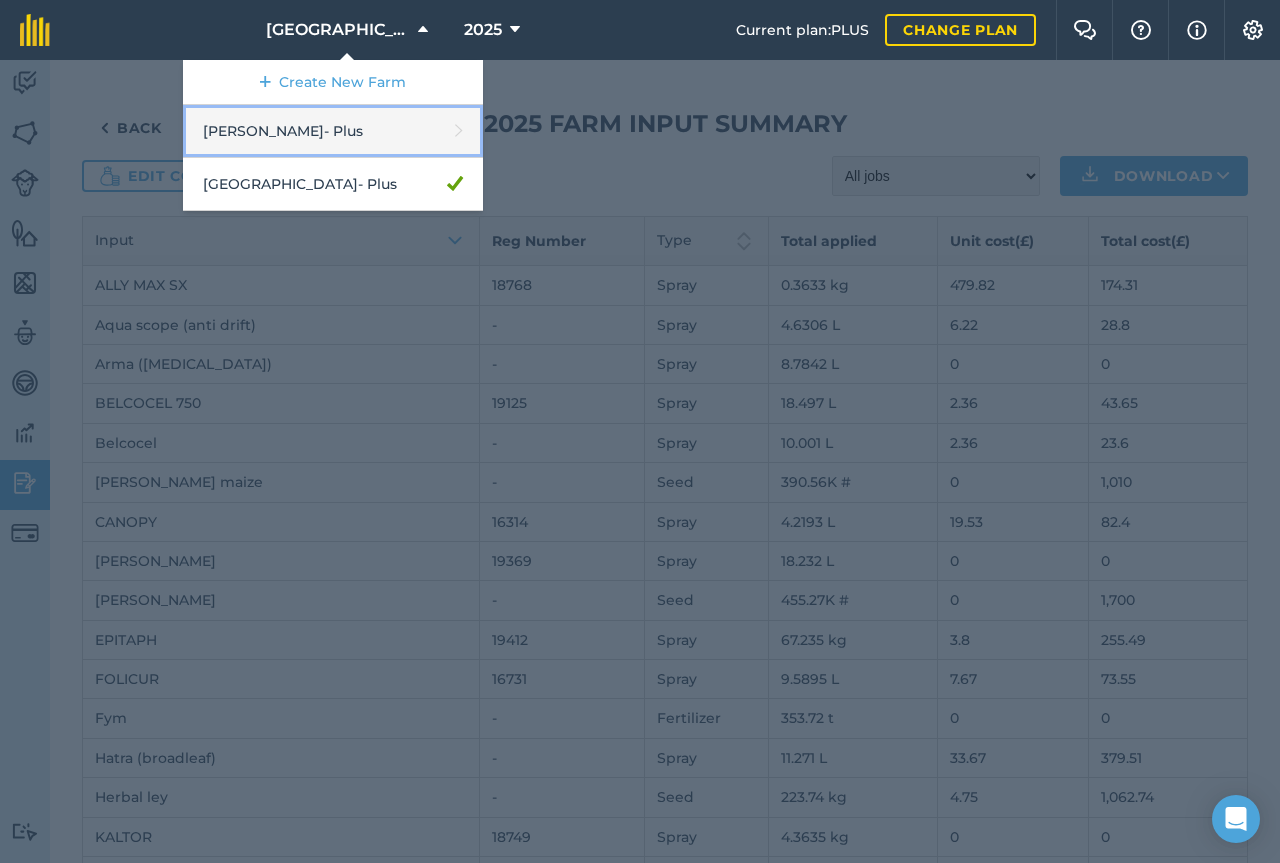 click on "[PERSON_NAME]  - Plus" at bounding box center (333, 131) 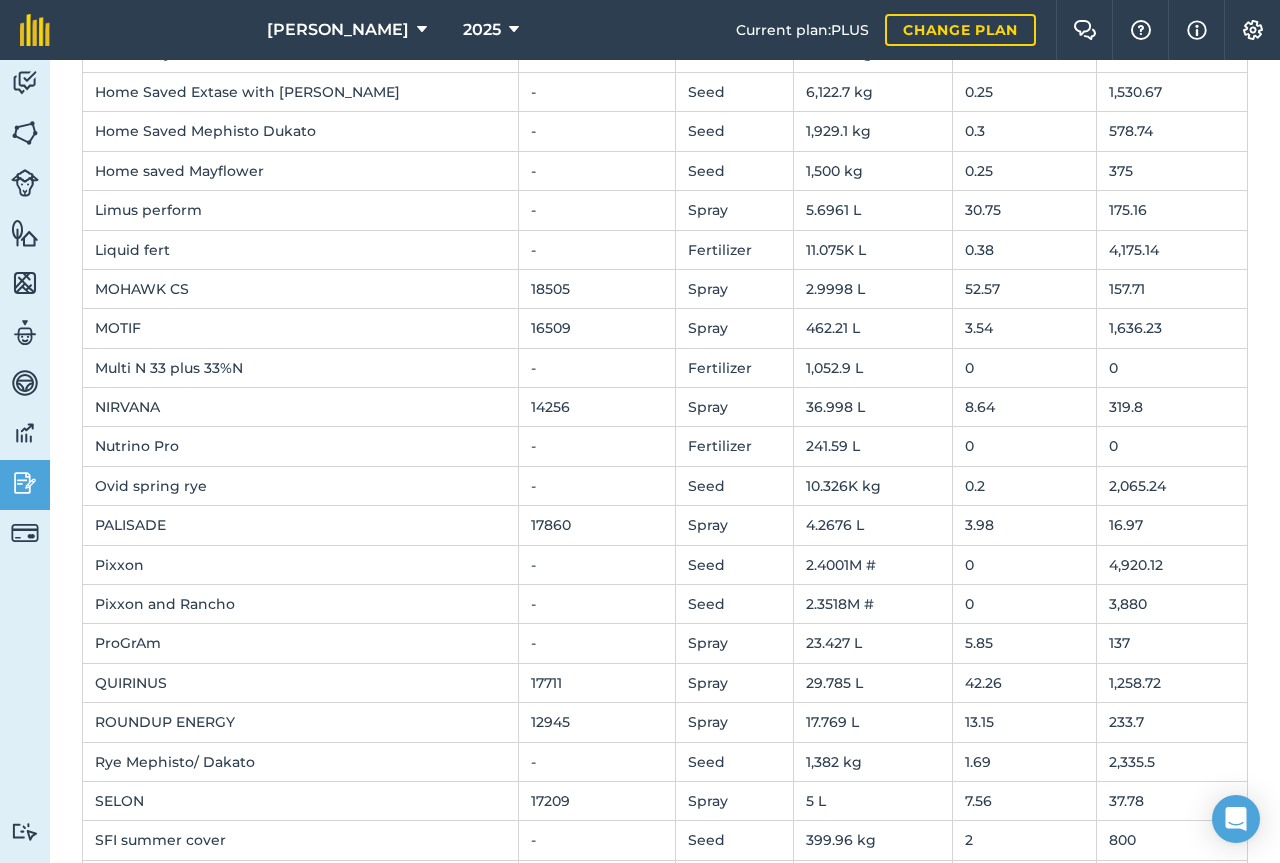 scroll, scrollTop: 989, scrollLeft: 0, axis: vertical 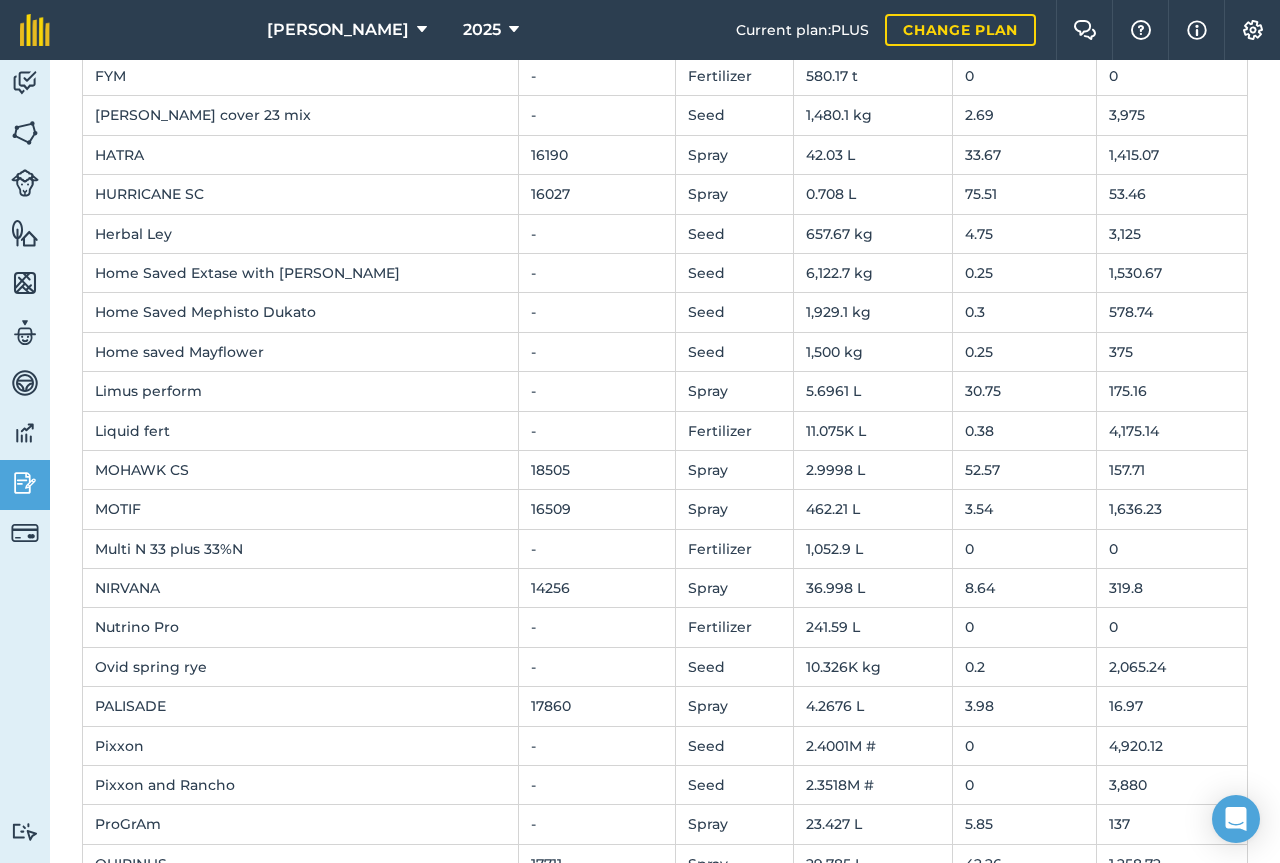 click on "0" at bounding box center (1025, 548) 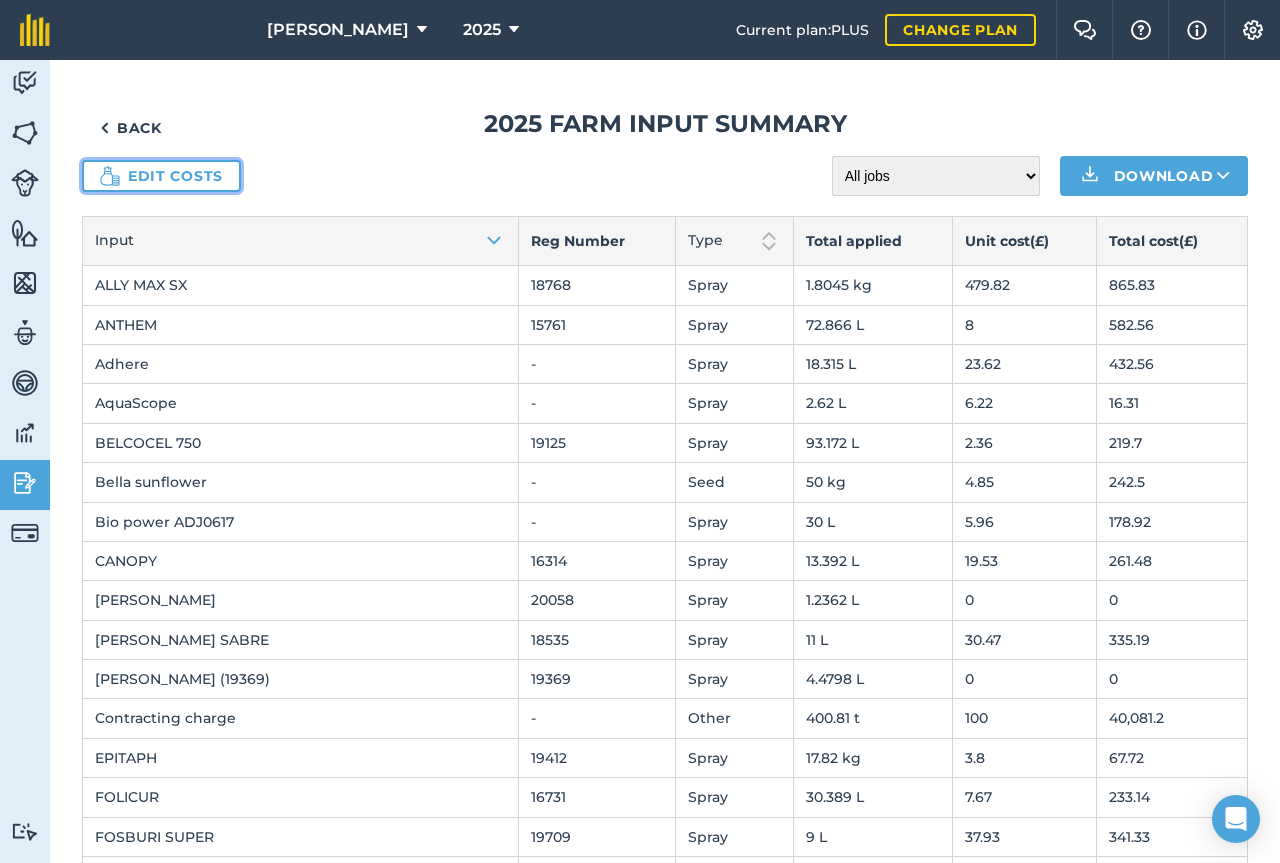click on "Edit costs" at bounding box center [161, 176] 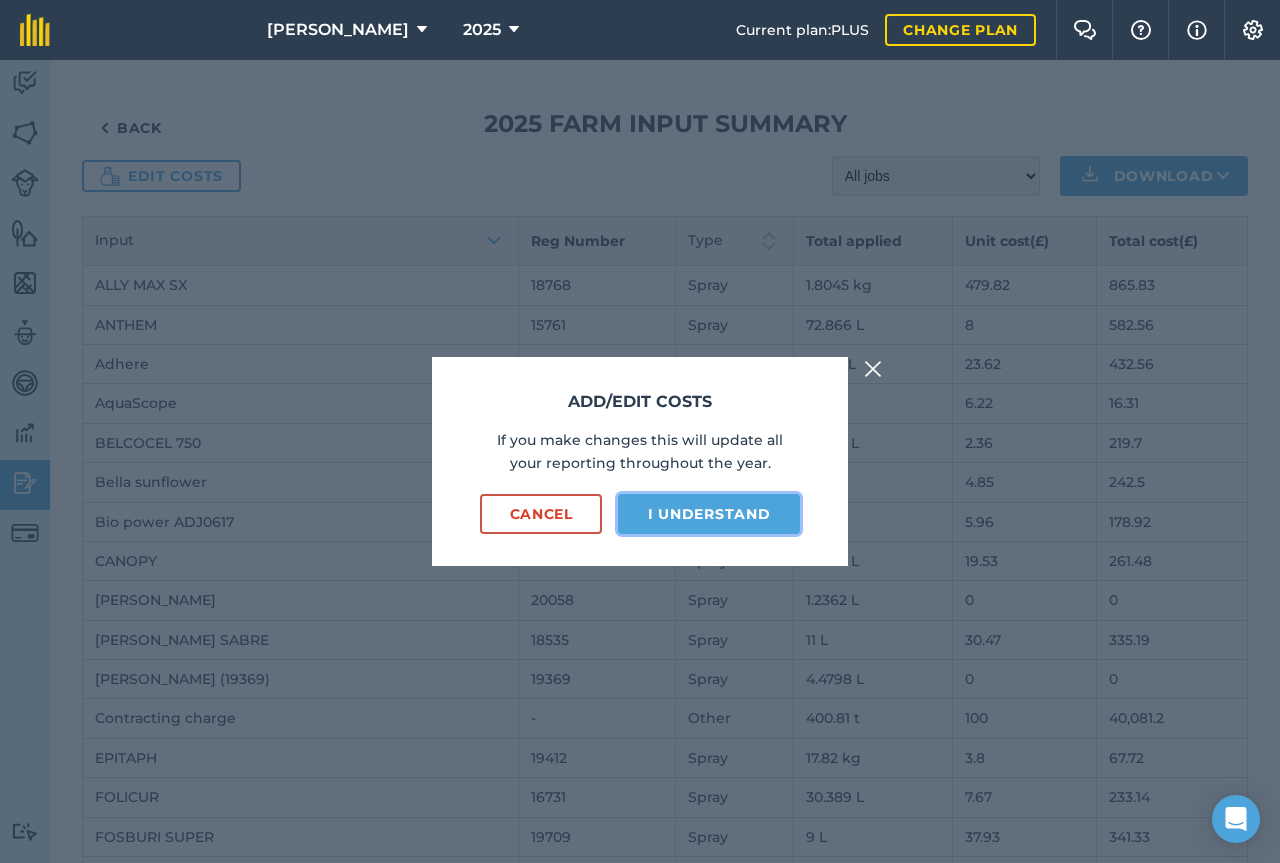 click on "I understand" at bounding box center (709, 514) 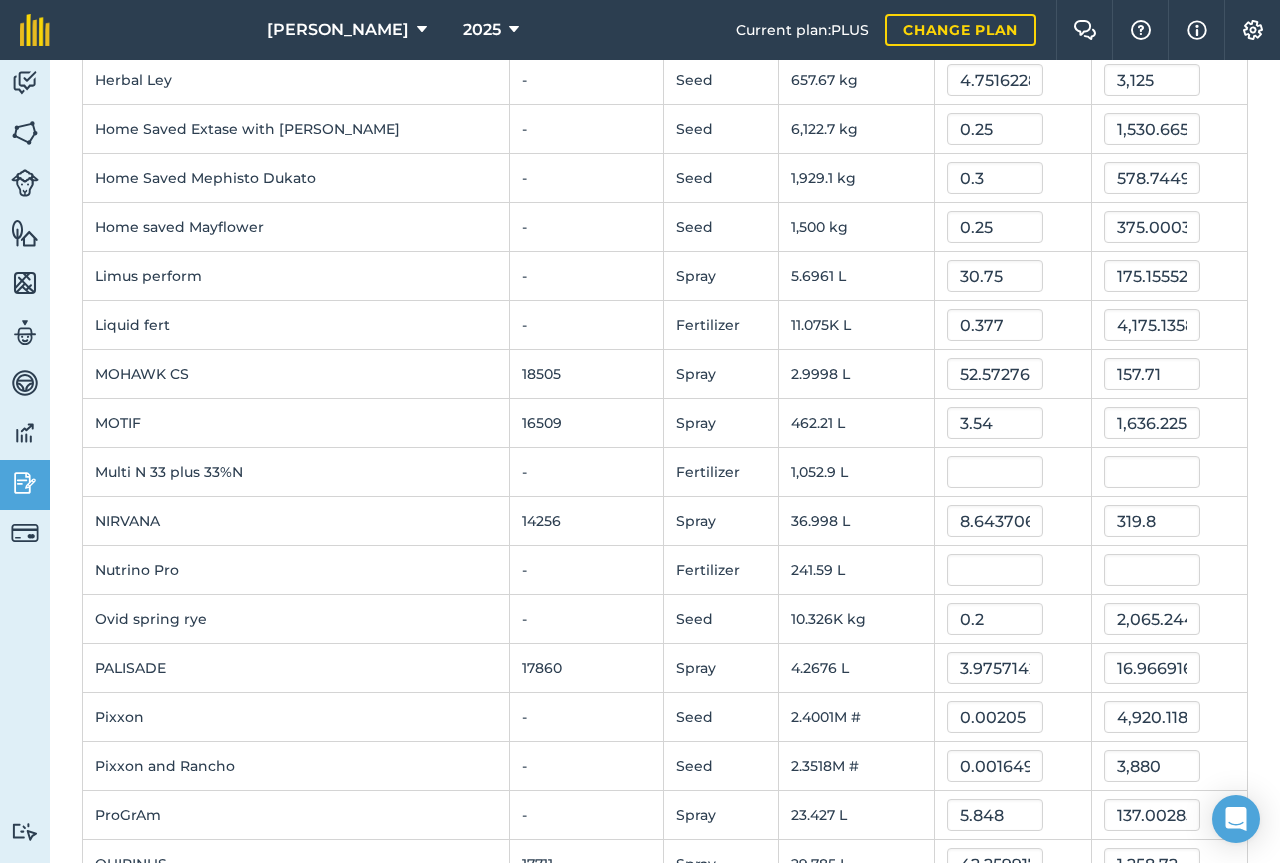 scroll, scrollTop: 1114, scrollLeft: 0, axis: vertical 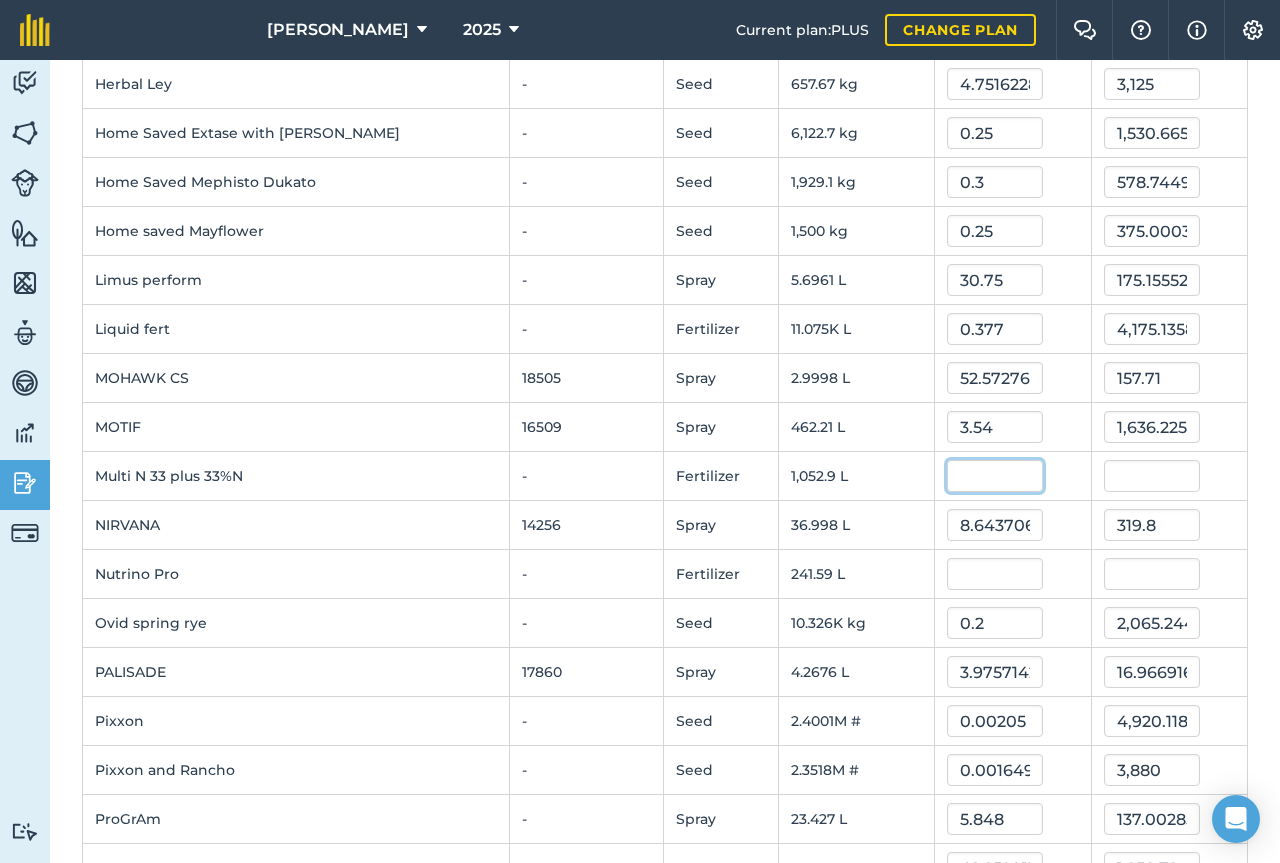 click at bounding box center (995, 476) 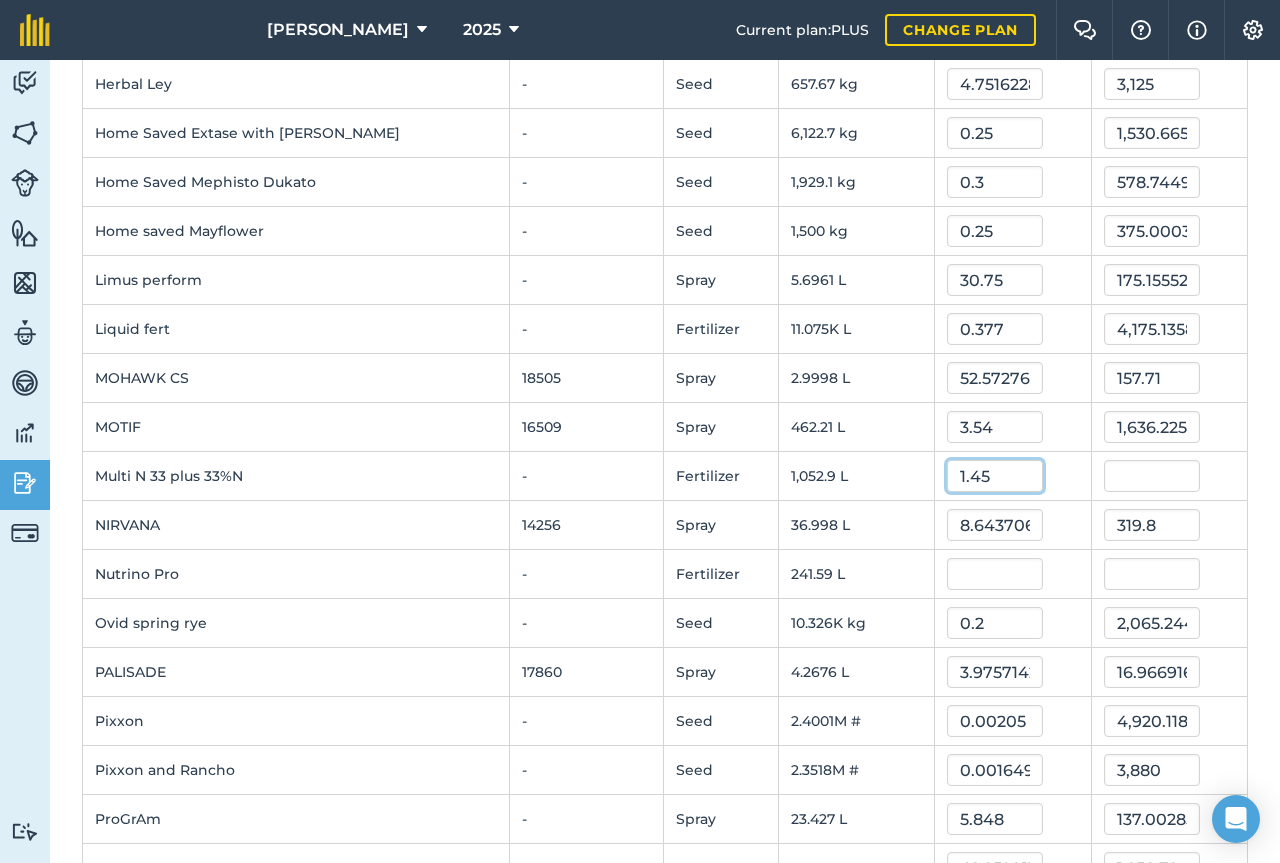 type on "1.45" 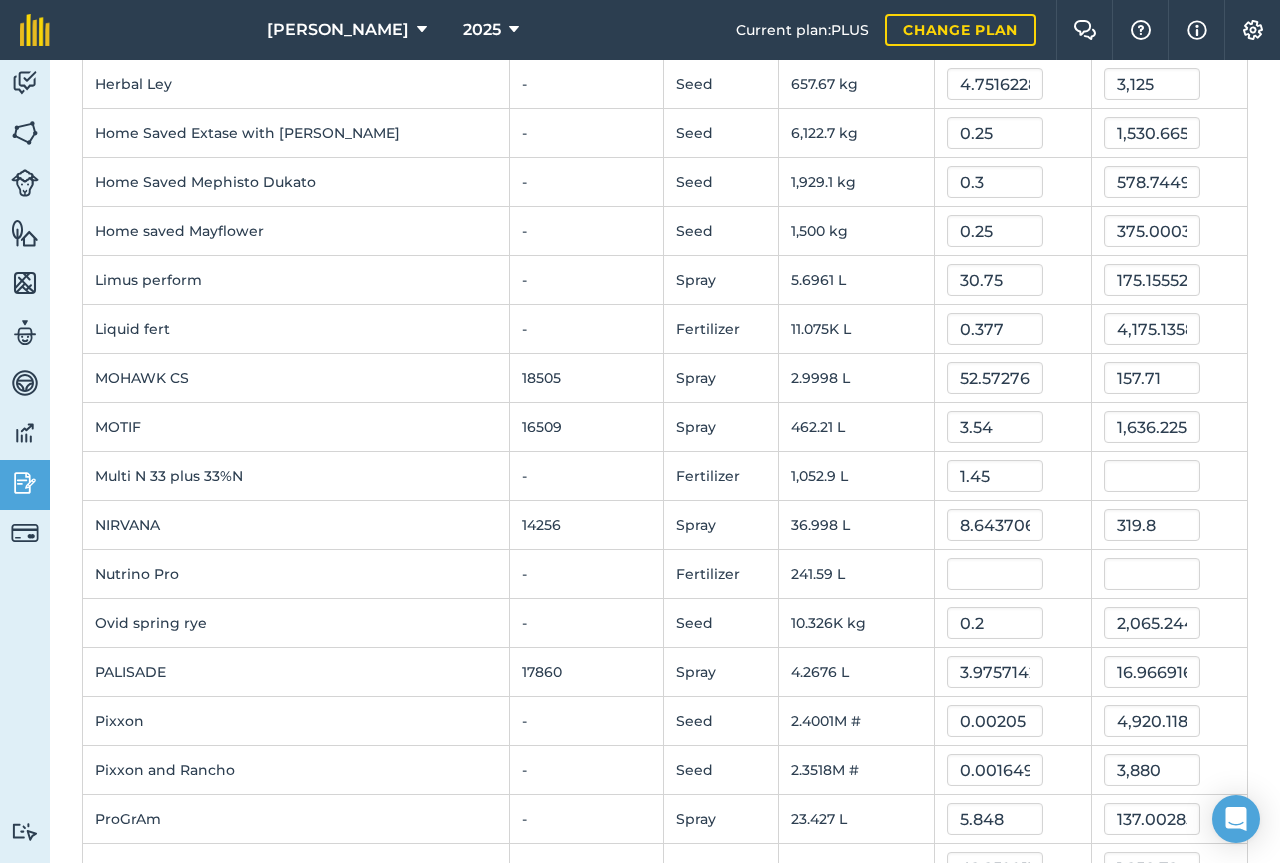 type on "1,526.684555" 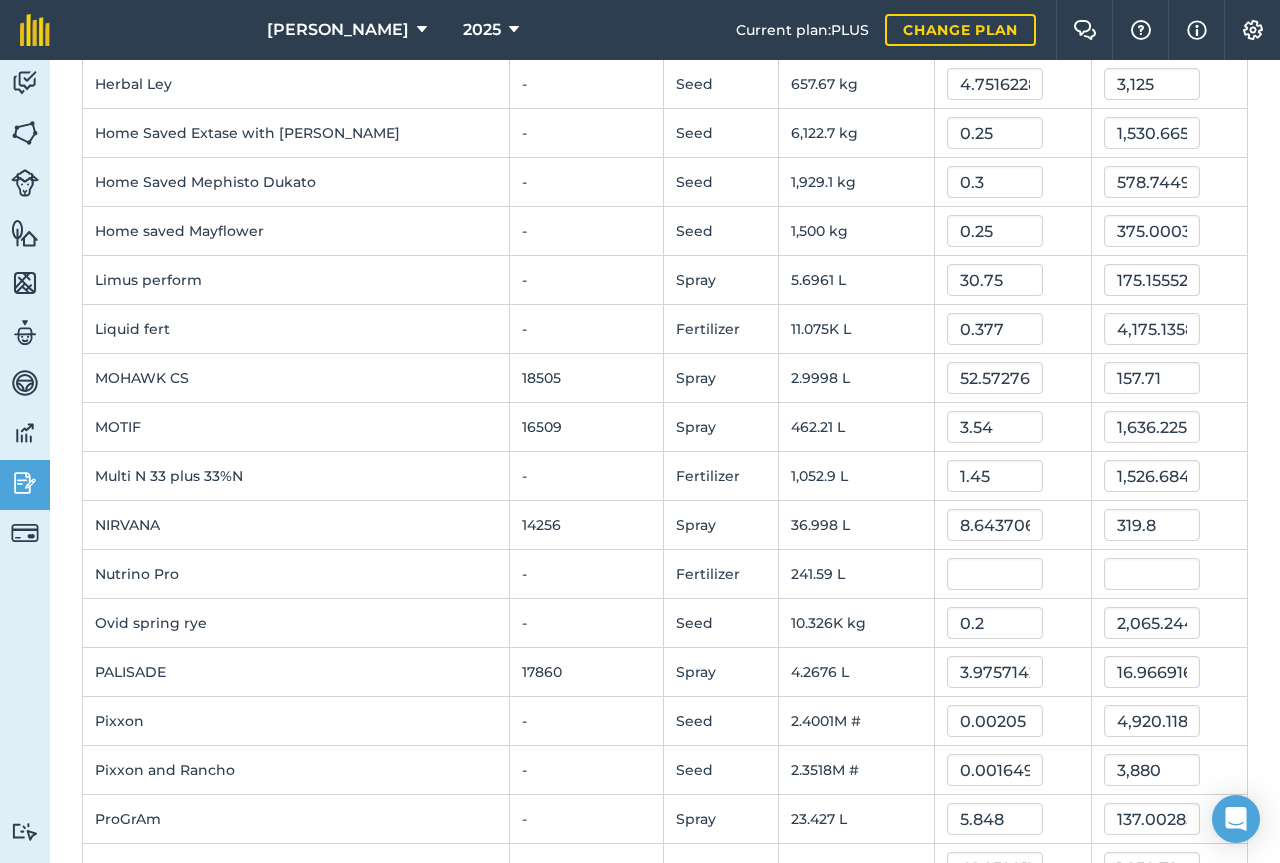 click on "Back Edit costs Save Show inputs not used on jobs Input   Reg Number Type   Total applied Unit cost  ( £ ) Total cost  ( £ ) ALLY MAX SX 18768 Spray 1.8045   kg 479.8214 865.83157458608 ANTHEM 15761 Spray 72.866   L 7.995 582.5614314 Adhere - Spray 18.315   L 23.617040762433657 432.55731965833456 AquaScope  - Spray 2.62   L 6.224 16.30688 BELCOCEL 750 19125 Spray 93.172   L 2.358 219.69931662000002 Bella sunflower - Seed 50   kg 4.85 242.50022309999997 Bio power ADJ0617 - Spray 30   L 5.964 178.92017295600002 CANOPY 16314 Spray 13.392   L 19.526 261.483971554 [PERSON_NAME] COCOON 20058 Spray 1.2362   L [PERSON_NAME] SABRE 18535 Spray 11   L 30.47114227648041 335.19 [PERSON_NAME] (19369) 19369 Spray 4.4798   L Contracting charge  - Other 400.81   t 100 40,081.200000000004 EPITAPH 19412 Spray 17.82   kg 3.8 67.716057 FOLICUR 16731 Spray 30.389   L 7.672 233.14103231999997 FOSBURI SUPER 19709 Spray 9   L 37.926 341.33426548200003 FYM  - Fertilizer 580.17   t [PERSON_NAME] cover 23 mix  - Seed 1,480.1   kg 2.6855549572642063" at bounding box center (665, 254) 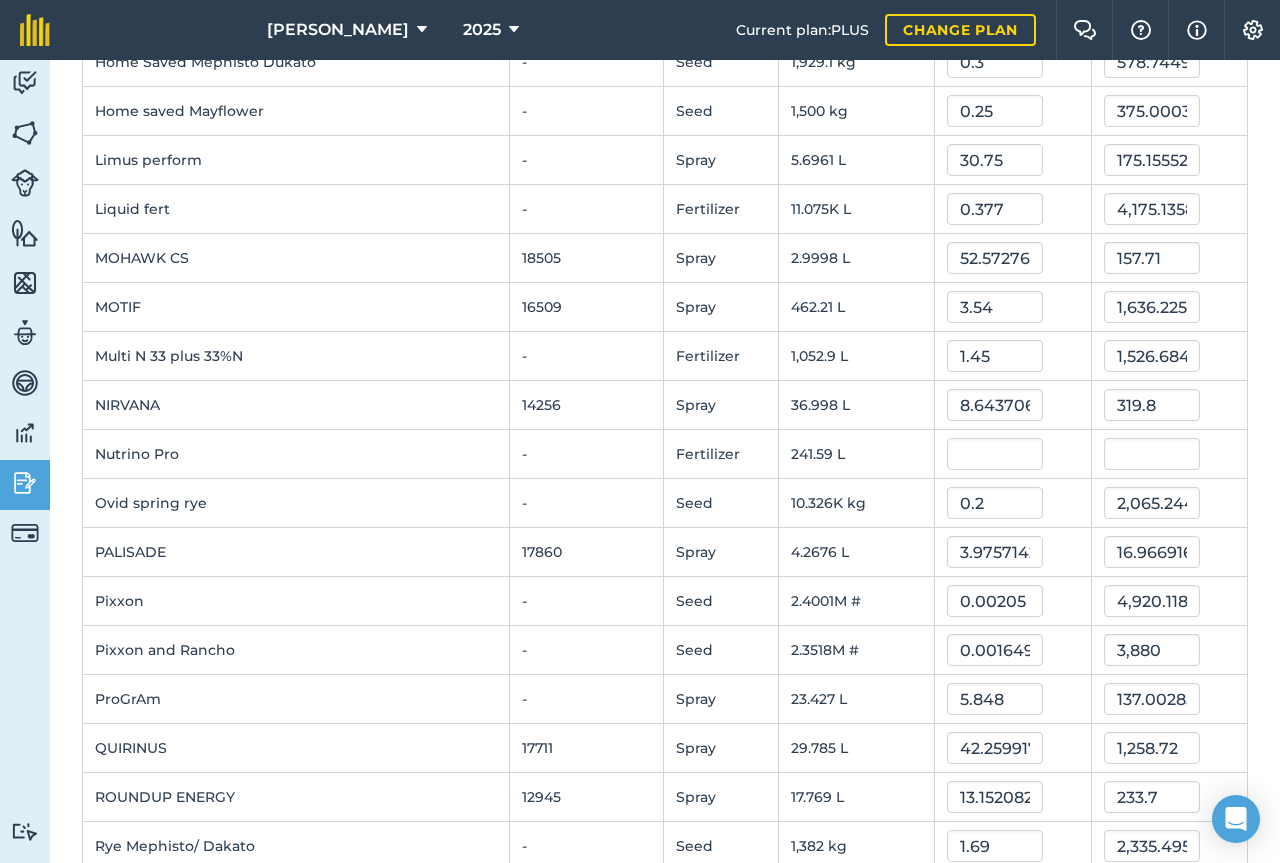 scroll, scrollTop: 1223, scrollLeft: 0, axis: vertical 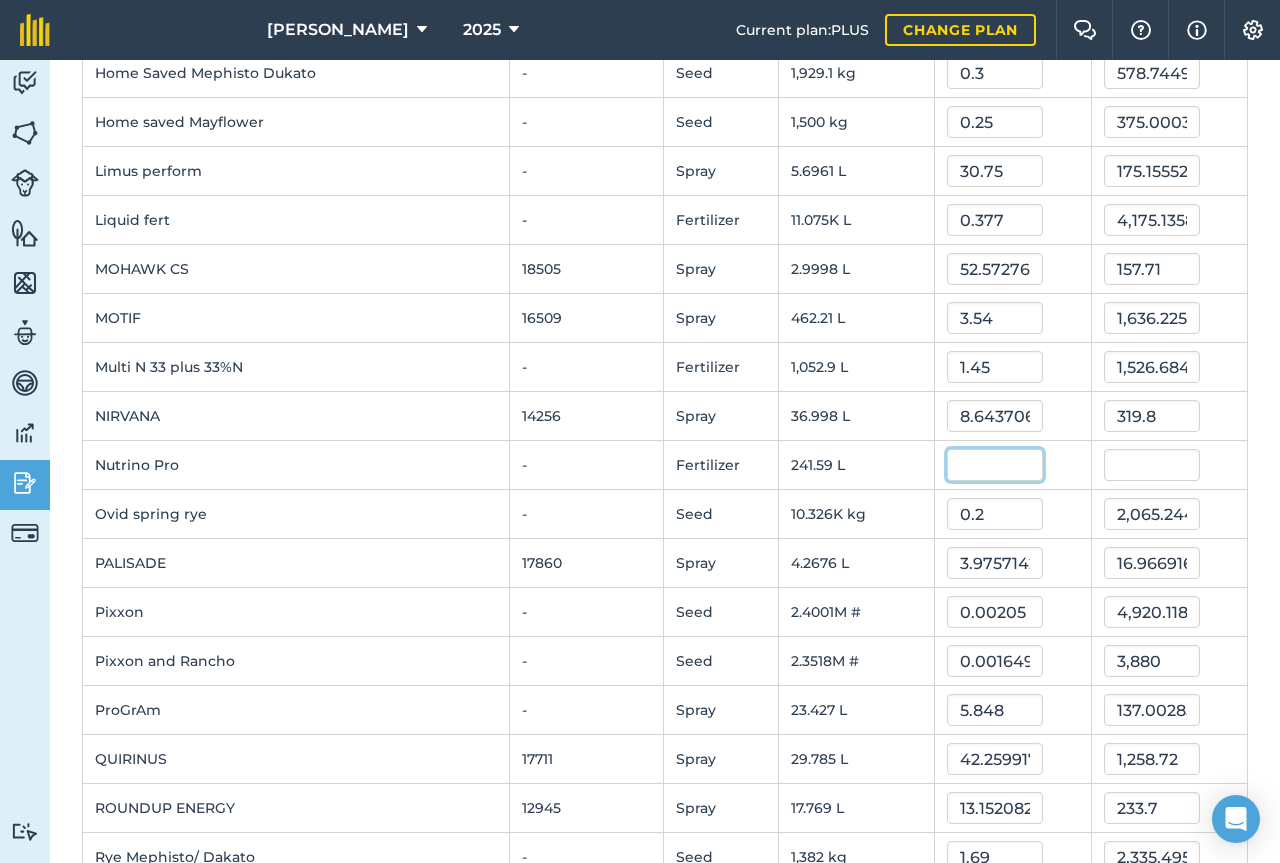 click at bounding box center (995, 465) 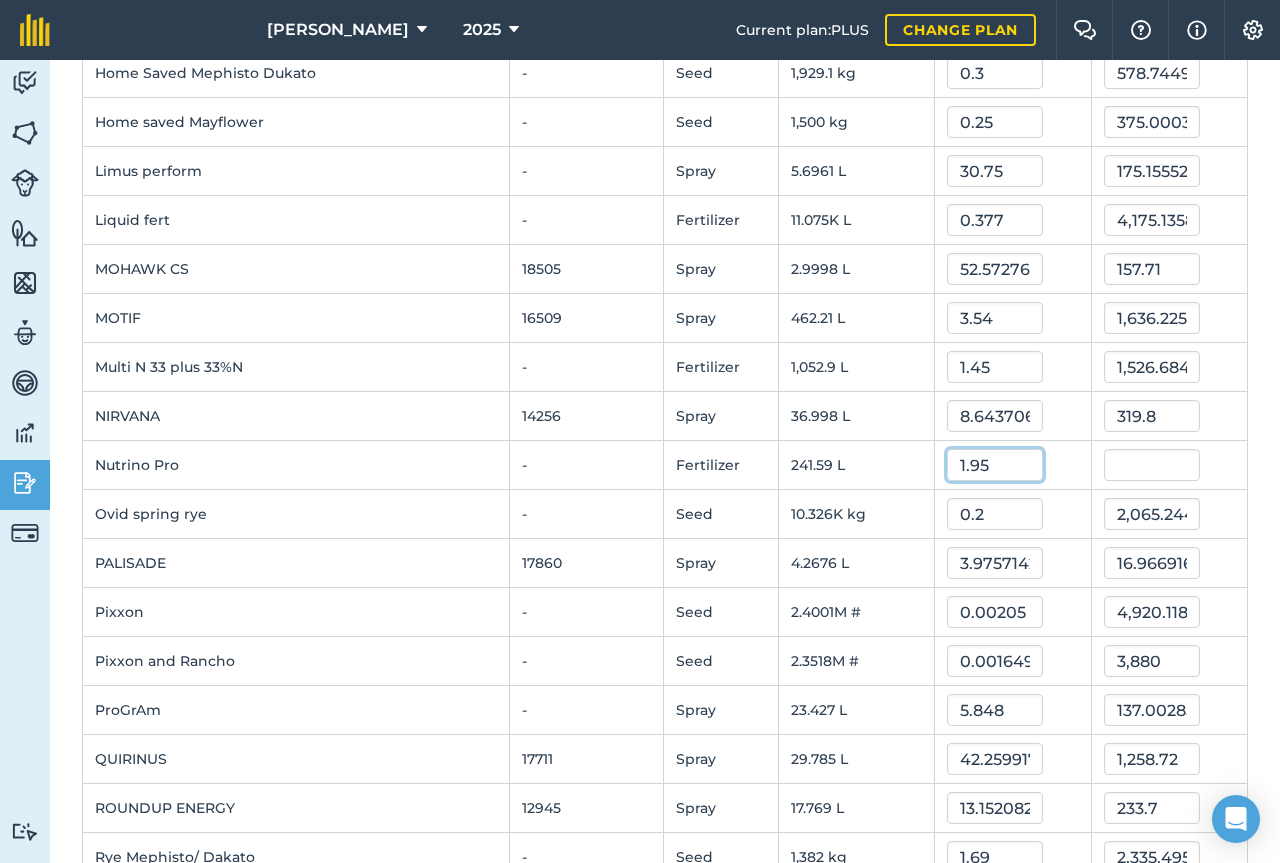 type on "1.95" 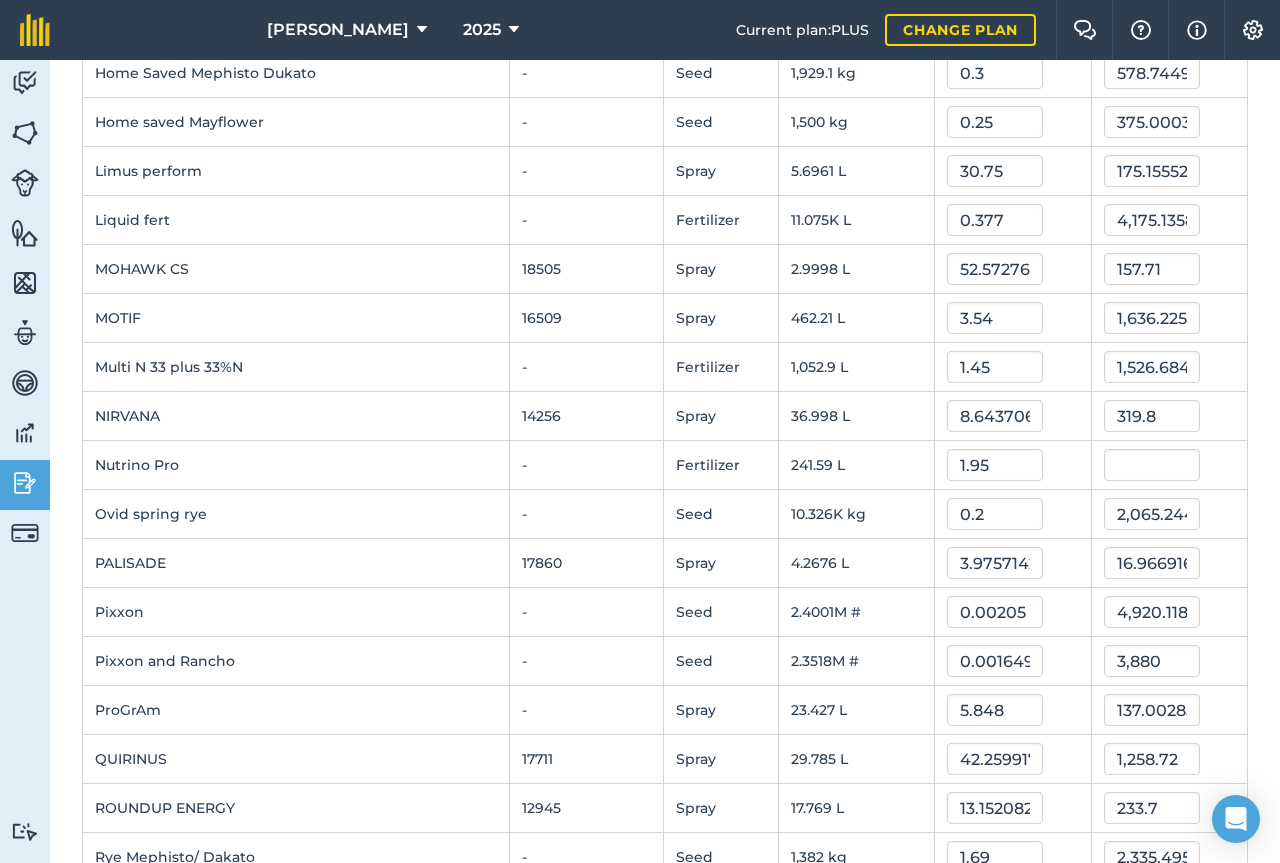 type on "471.108768" 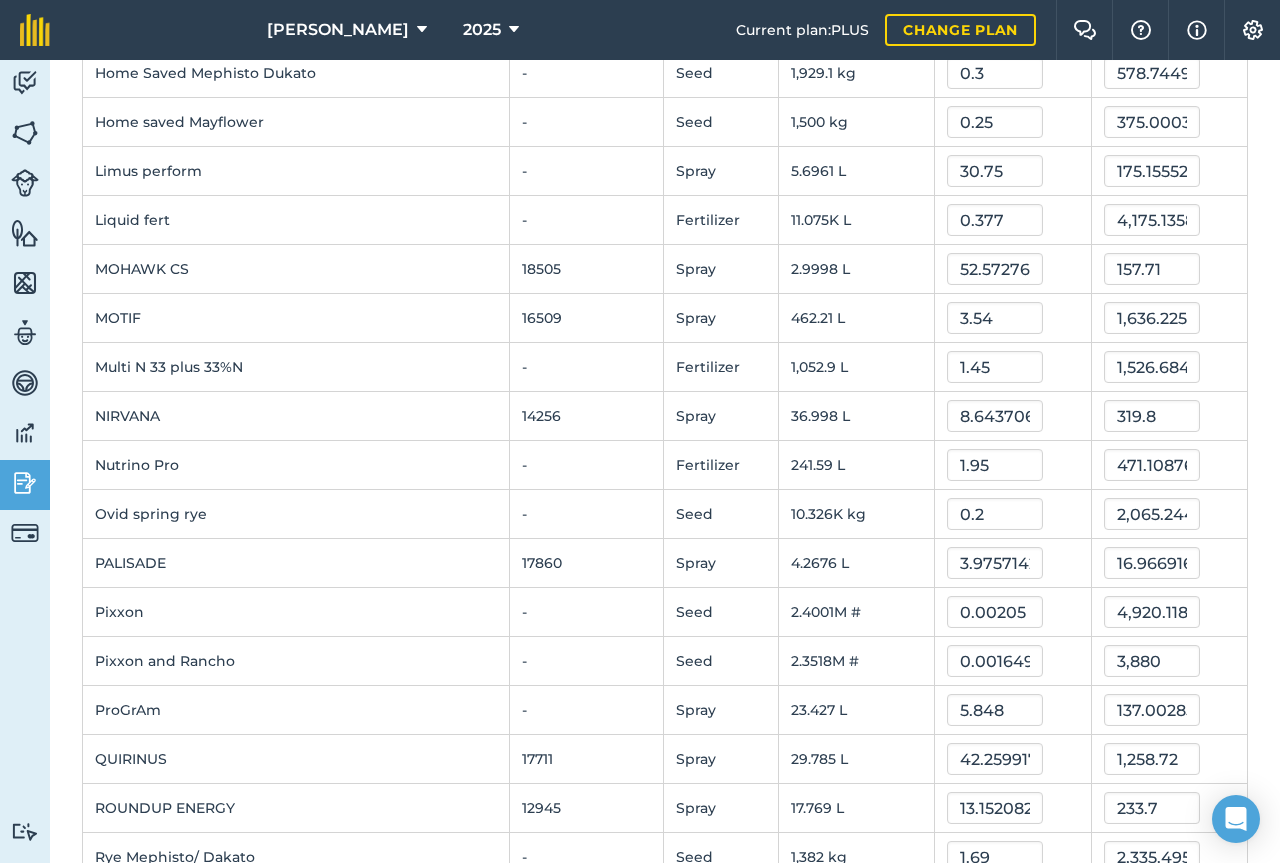 click on "Back Edit costs Save Show inputs not used on jobs Input   Reg Number Type   Total applied Unit cost  ( £ ) Total cost  ( £ ) ALLY MAX SX 18768 Spray 1.8045   kg 479.8214 865.83157458608 ANTHEM 15761 Spray 72.866   L 7.995 582.5614314 Adhere - Spray 18.315   L 23.617040762433657 432.55731965833456 AquaScope  - Spray 2.62   L 6.224 16.30688 BELCOCEL 750 19125 Spray 93.172   L 2.358 219.69931662000002 Bella sunflower - Seed 50   kg 4.85 242.50022309999997 Bio power ADJ0617 - Spray 30   L 5.964 178.92017295600002 CANOPY 16314 Spray 13.392   L 19.526 261.483971554 [PERSON_NAME] COCOON 20058 Spray 1.2362   L [PERSON_NAME] SABRE 18535 Spray 11   L 30.47114227648041 335.19 [PERSON_NAME] (19369) 19369 Spray 4.4798   L Contracting charge  - Other 400.81   t 100 40,081.200000000004 EPITAPH 19412 Spray 17.82   kg 3.8 67.716057 FOLICUR 16731 Spray 30.389   L 7.672 233.14103231999997 FOSBURI SUPER 19709 Spray 9   L 37.926 341.33426548200003 FYM  - Fertilizer 580.17   t [PERSON_NAME] cover 23 mix  - Seed 1,480.1   kg 2.6855549572642063" at bounding box center [665, 145] 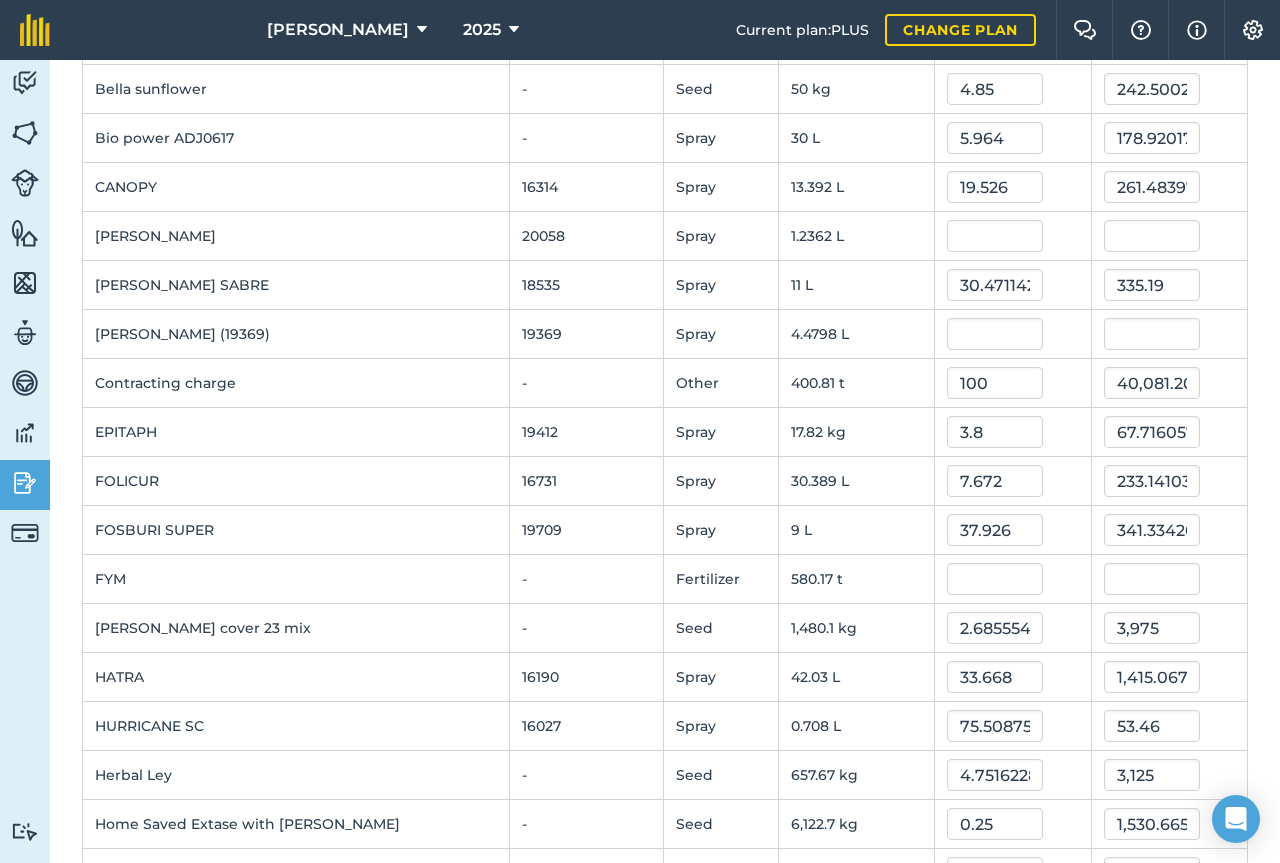 scroll, scrollTop: 429, scrollLeft: 0, axis: vertical 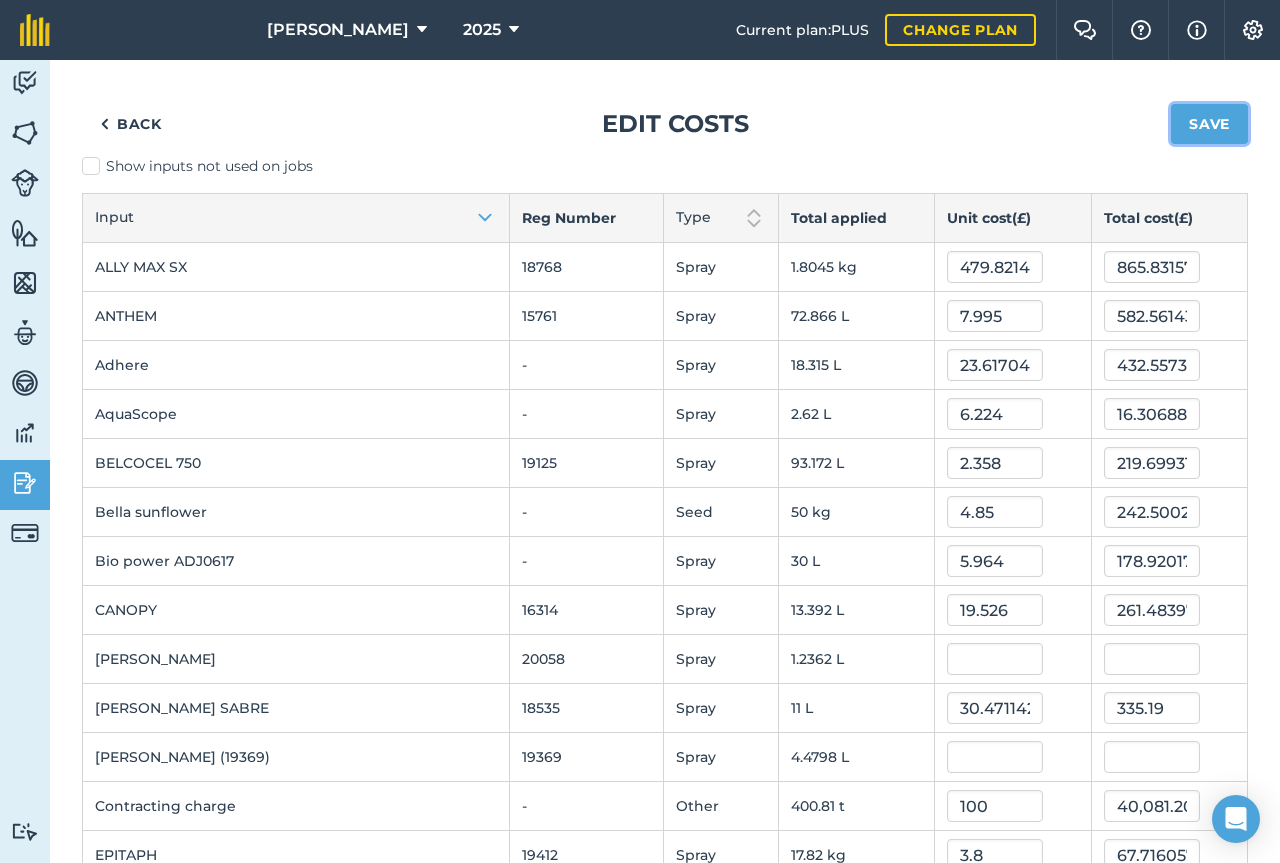 click on "Save" at bounding box center [1209, 124] 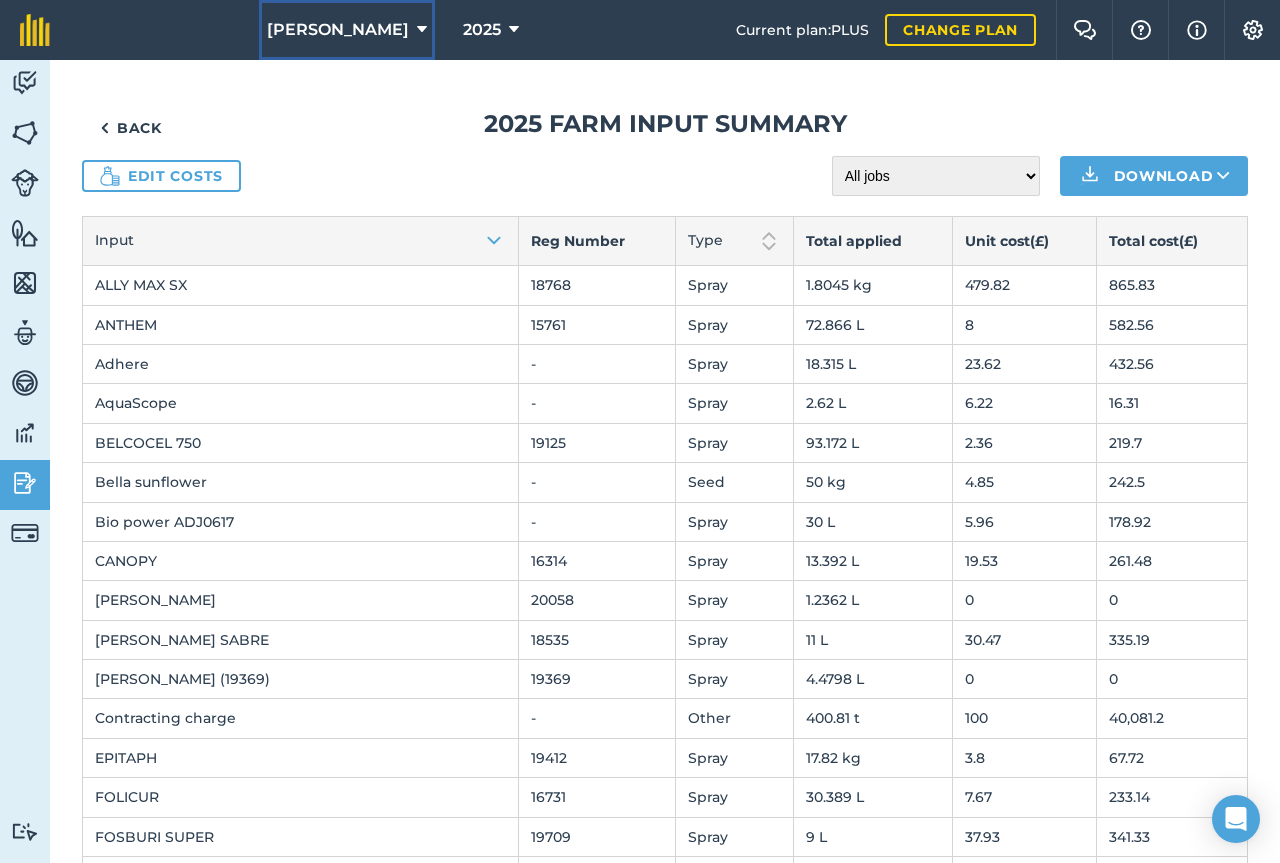 click on "[PERSON_NAME]" at bounding box center [338, 30] 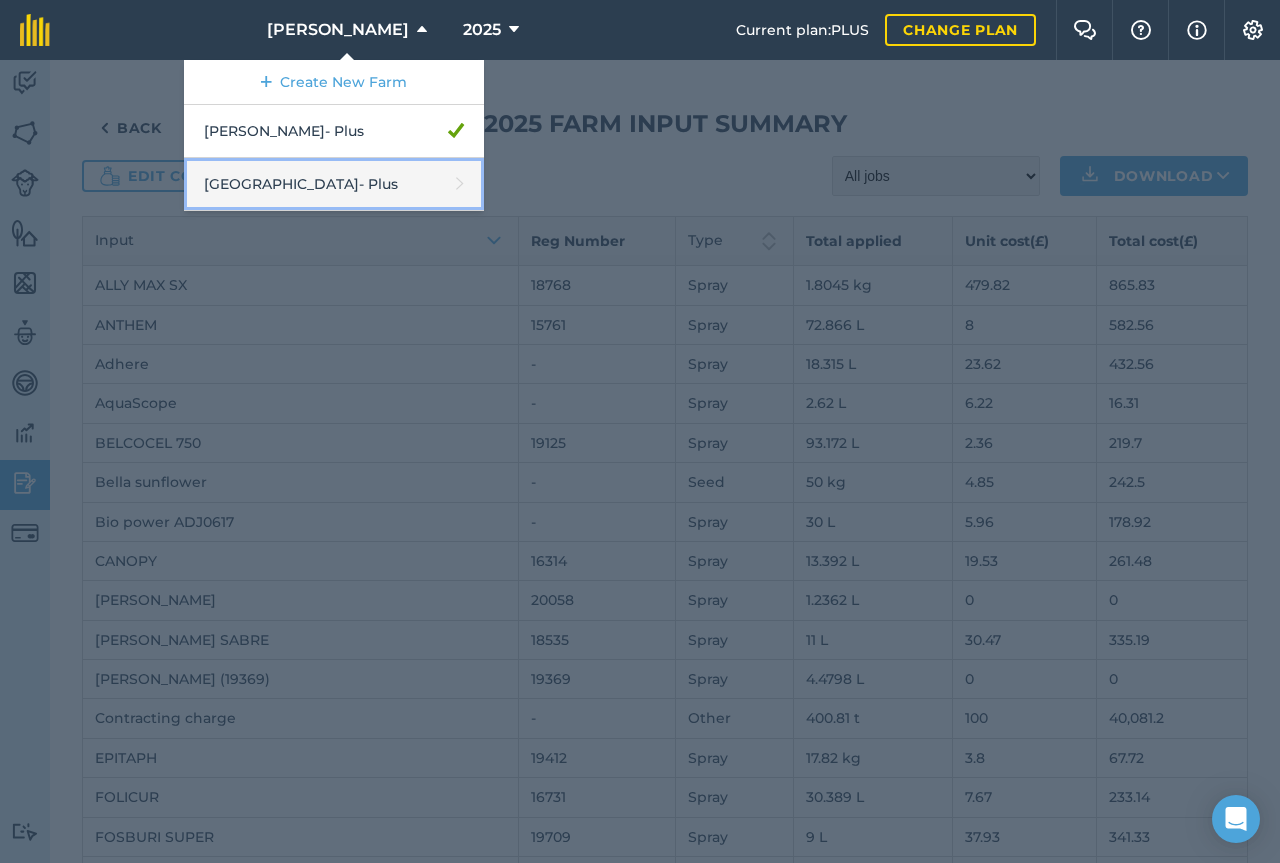 click on "Middlehall Farm  - Plus" at bounding box center [334, 184] 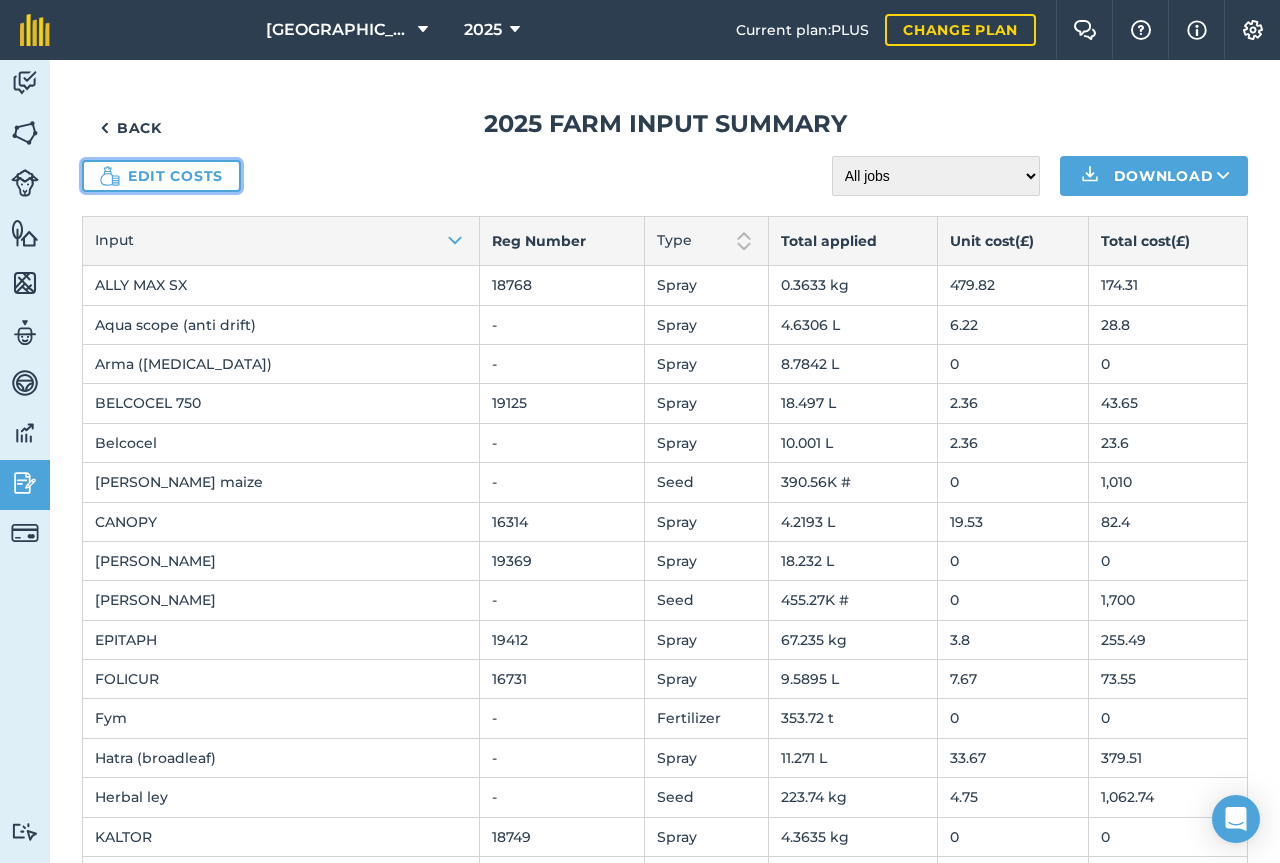 click on "Edit costs" at bounding box center (161, 176) 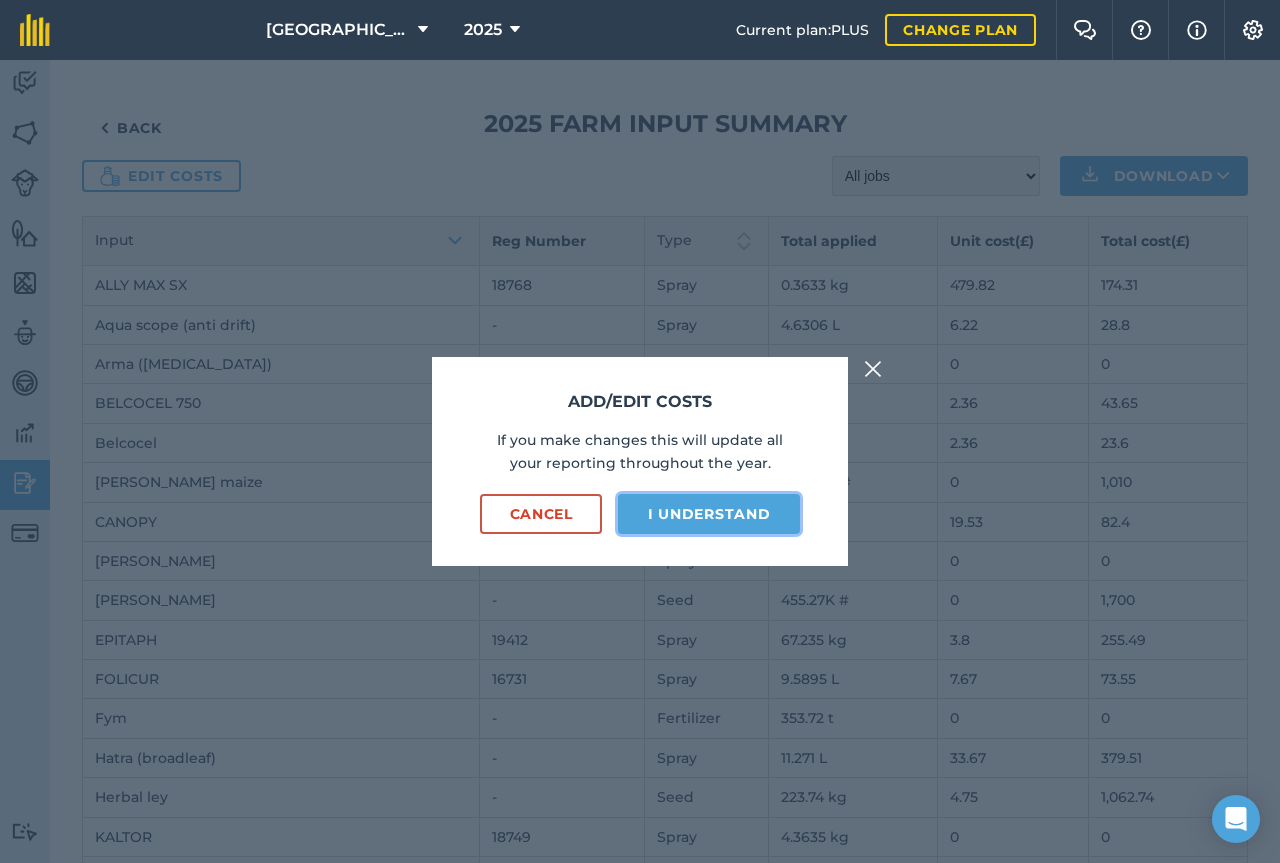 click on "I understand" at bounding box center [709, 514] 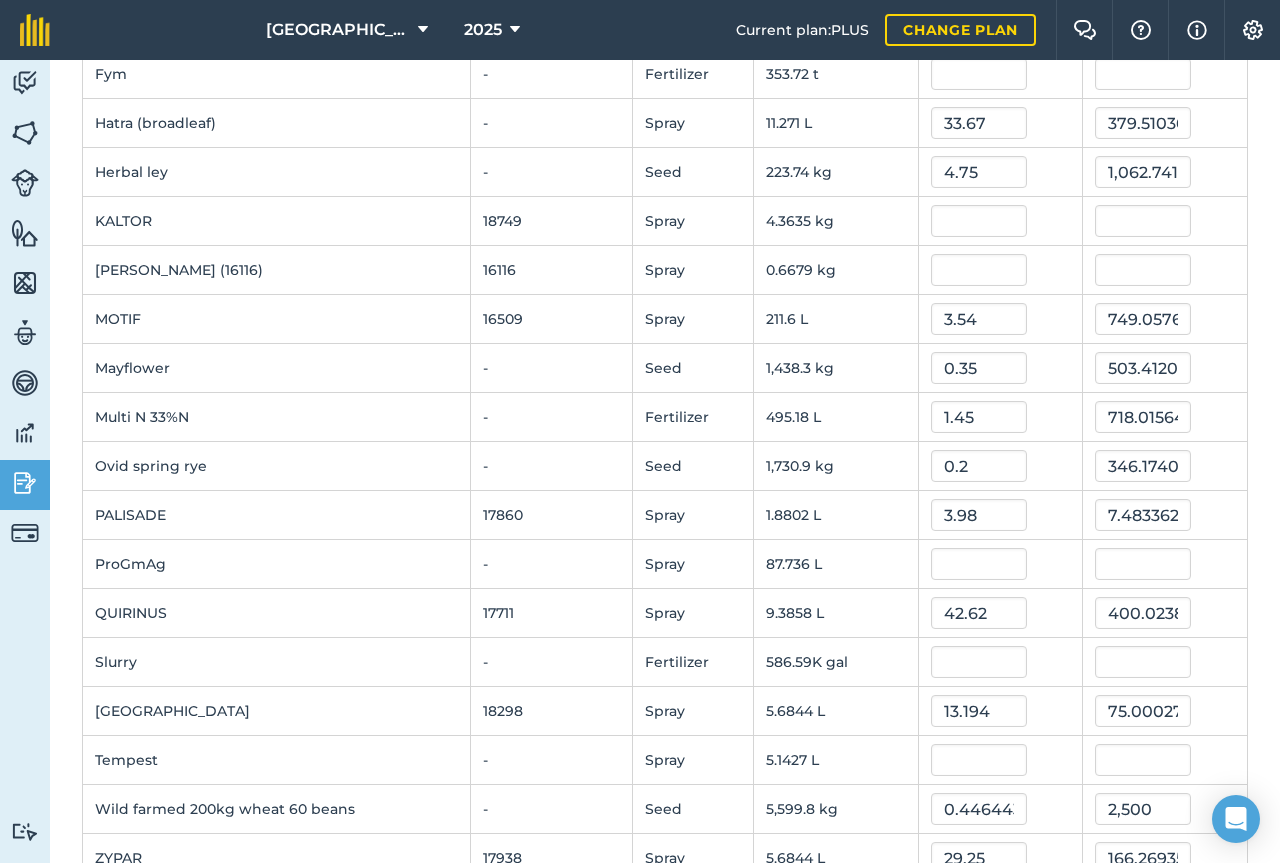 scroll, scrollTop: 740, scrollLeft: 0, axis: vertical 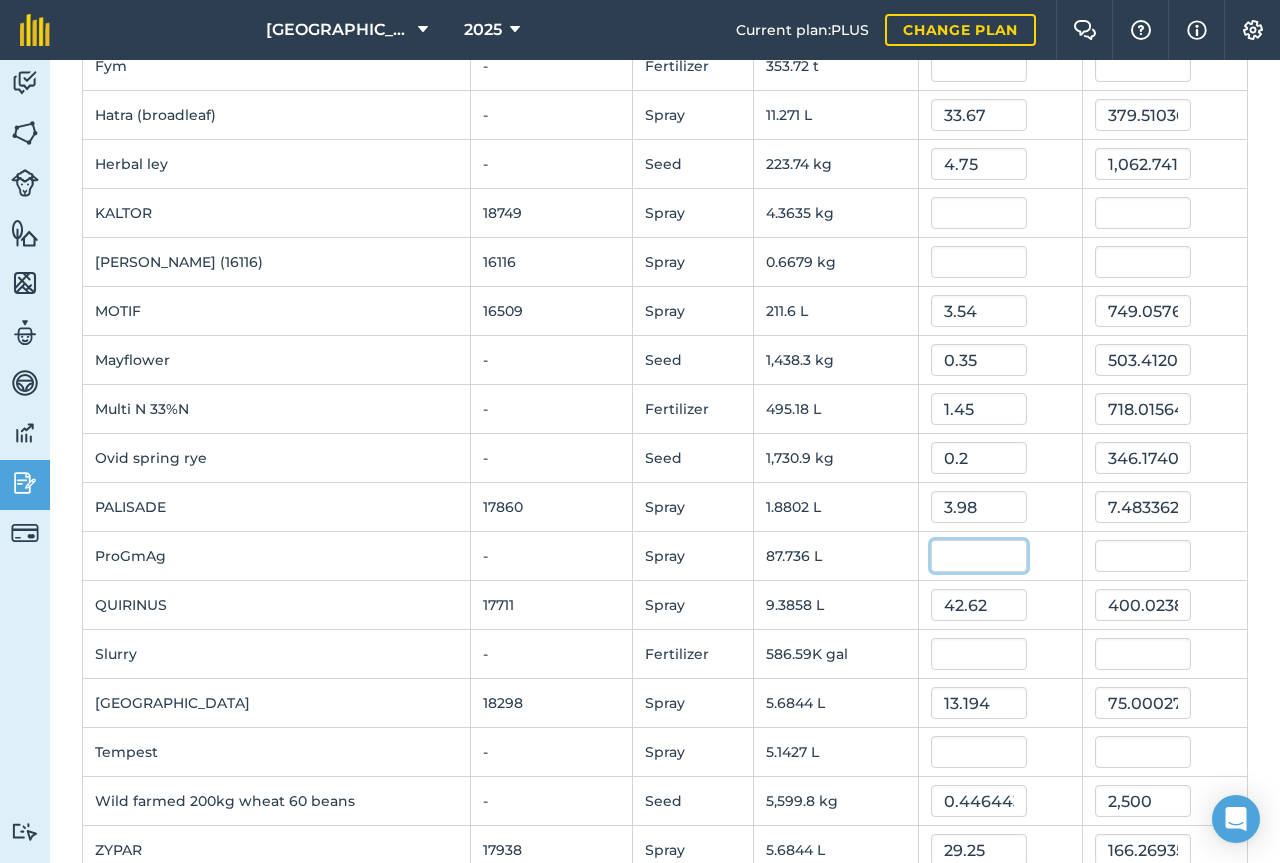 click at bounding box center (979, 556) 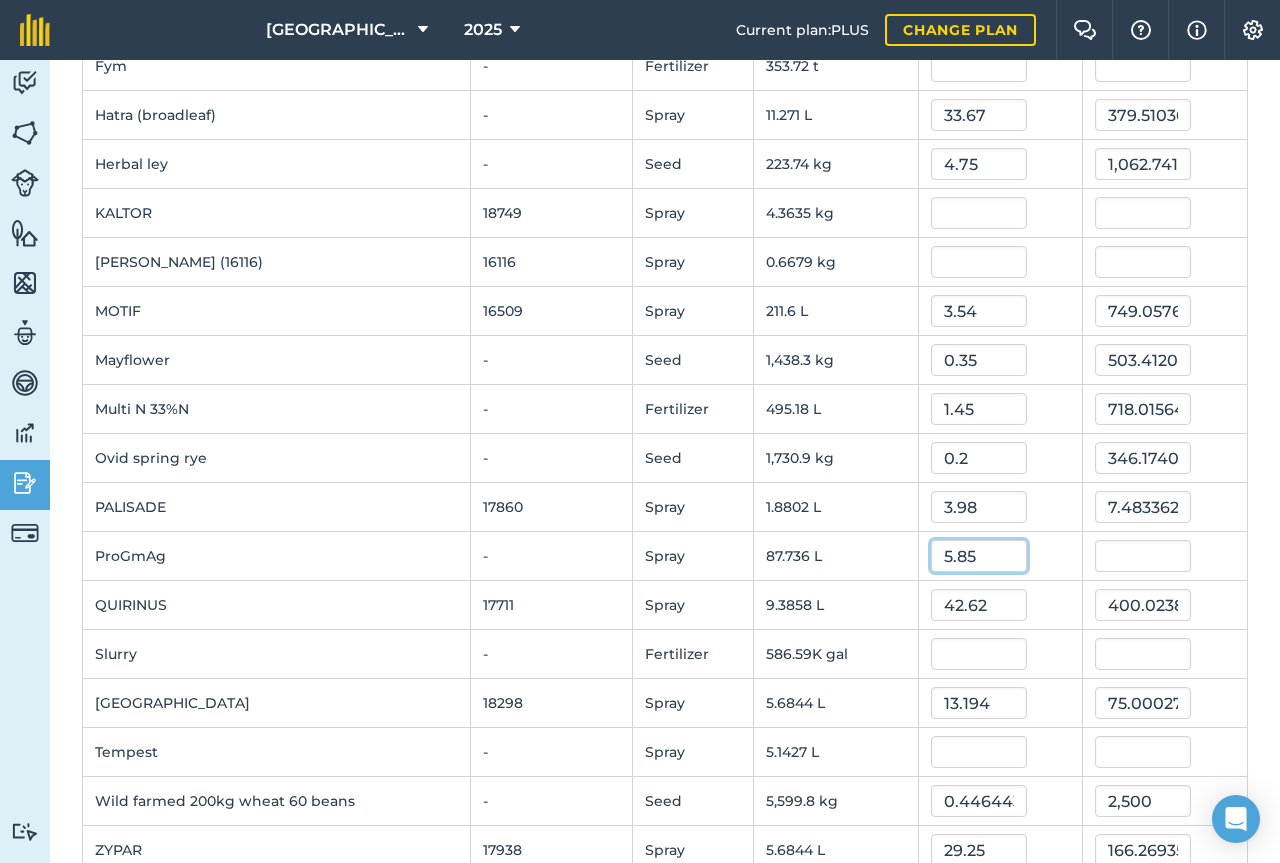 type on "5.85" 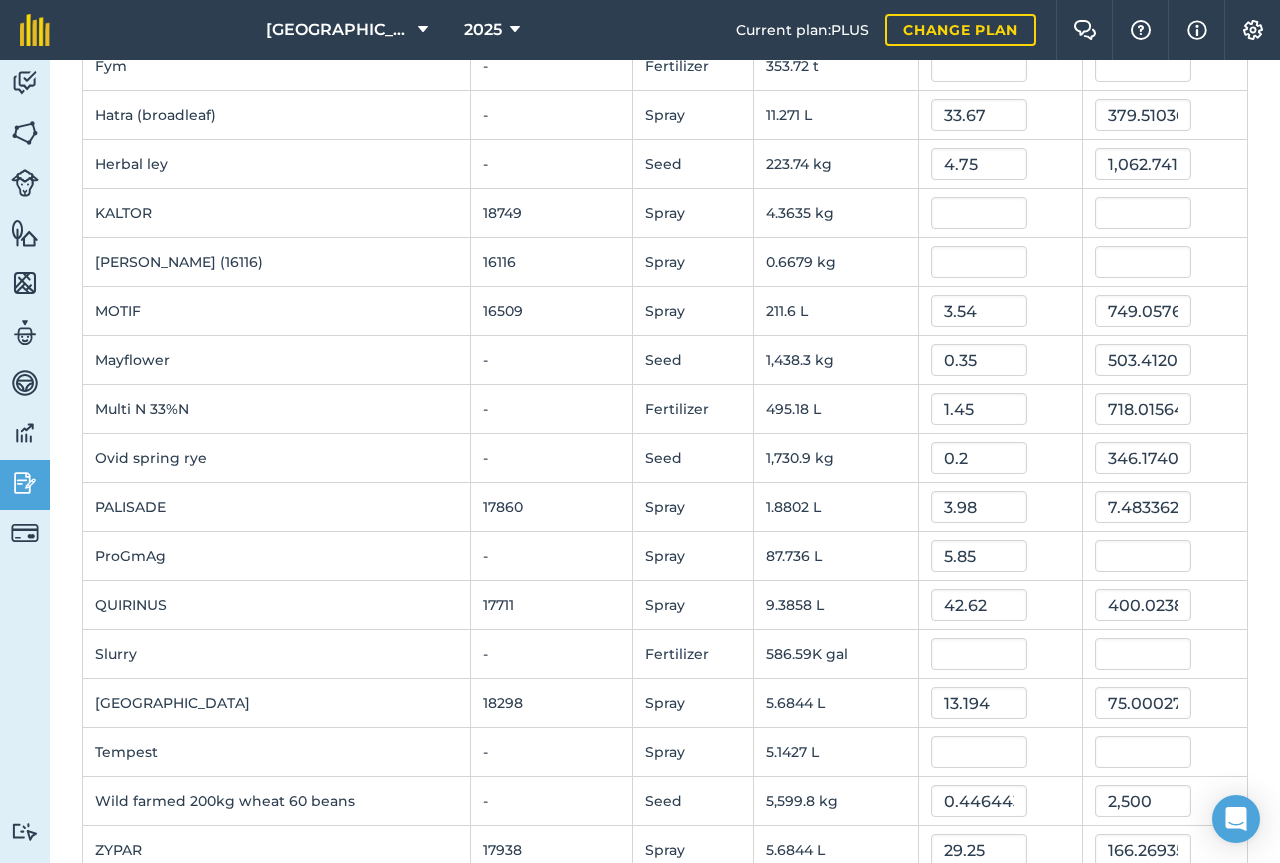 type on "513.2536695" 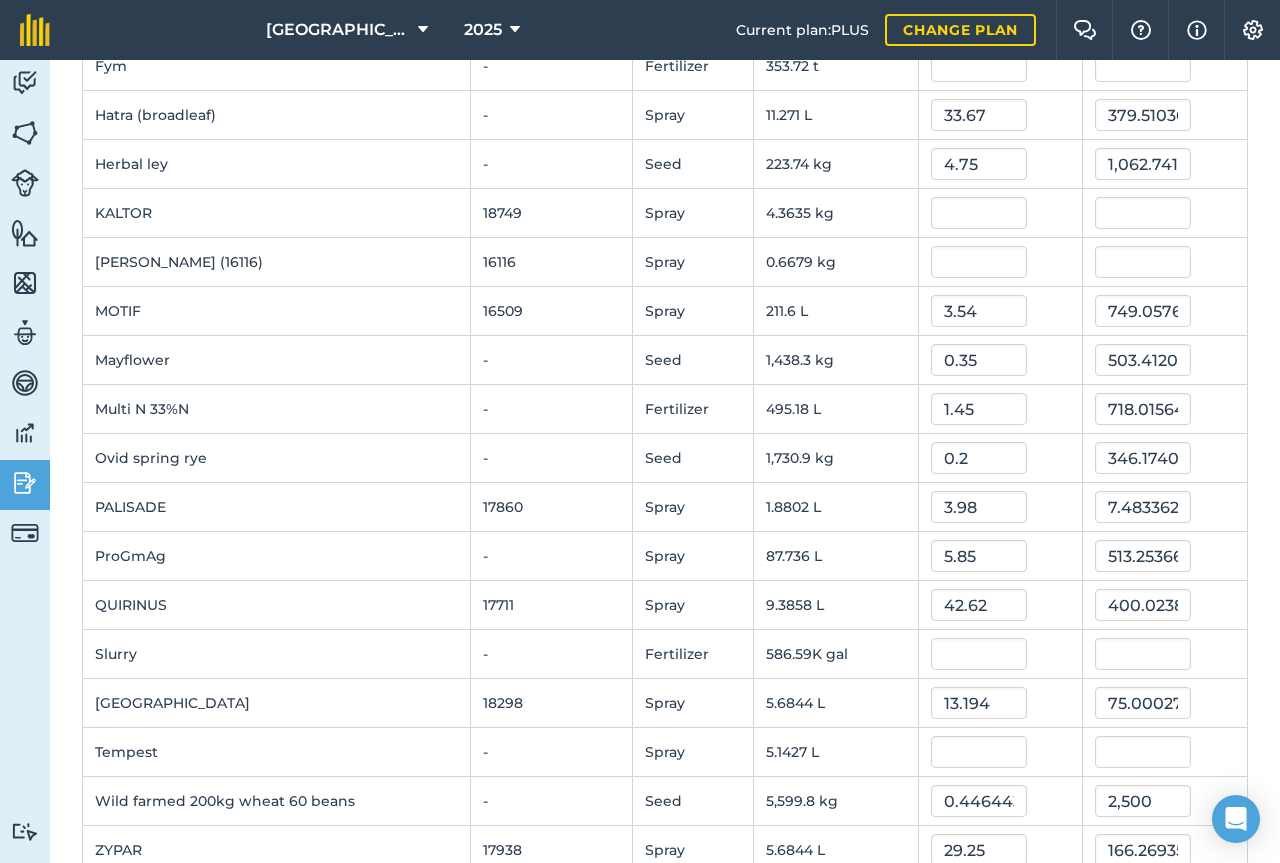 click on "0.2" at bounding box center [1000, 458] 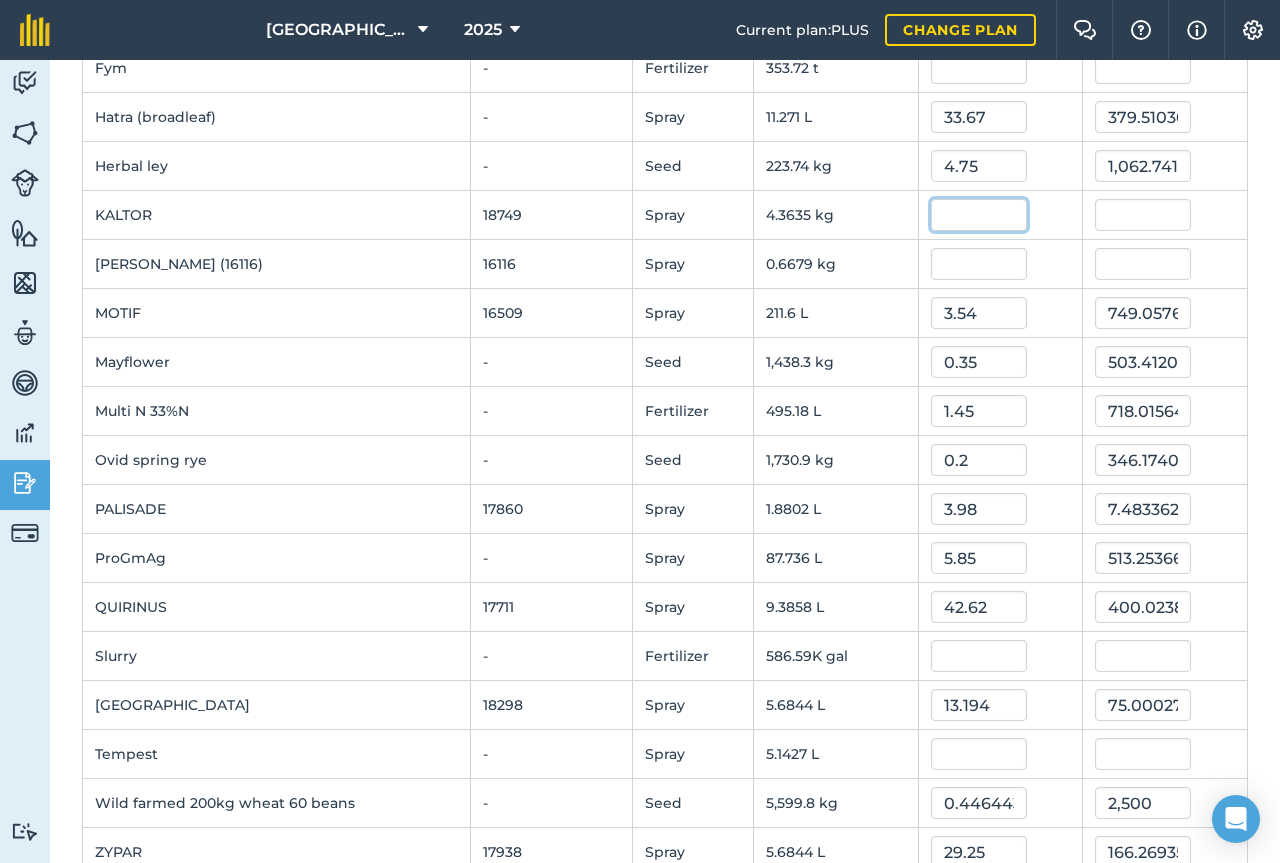 click at bounding box center [979, 215] 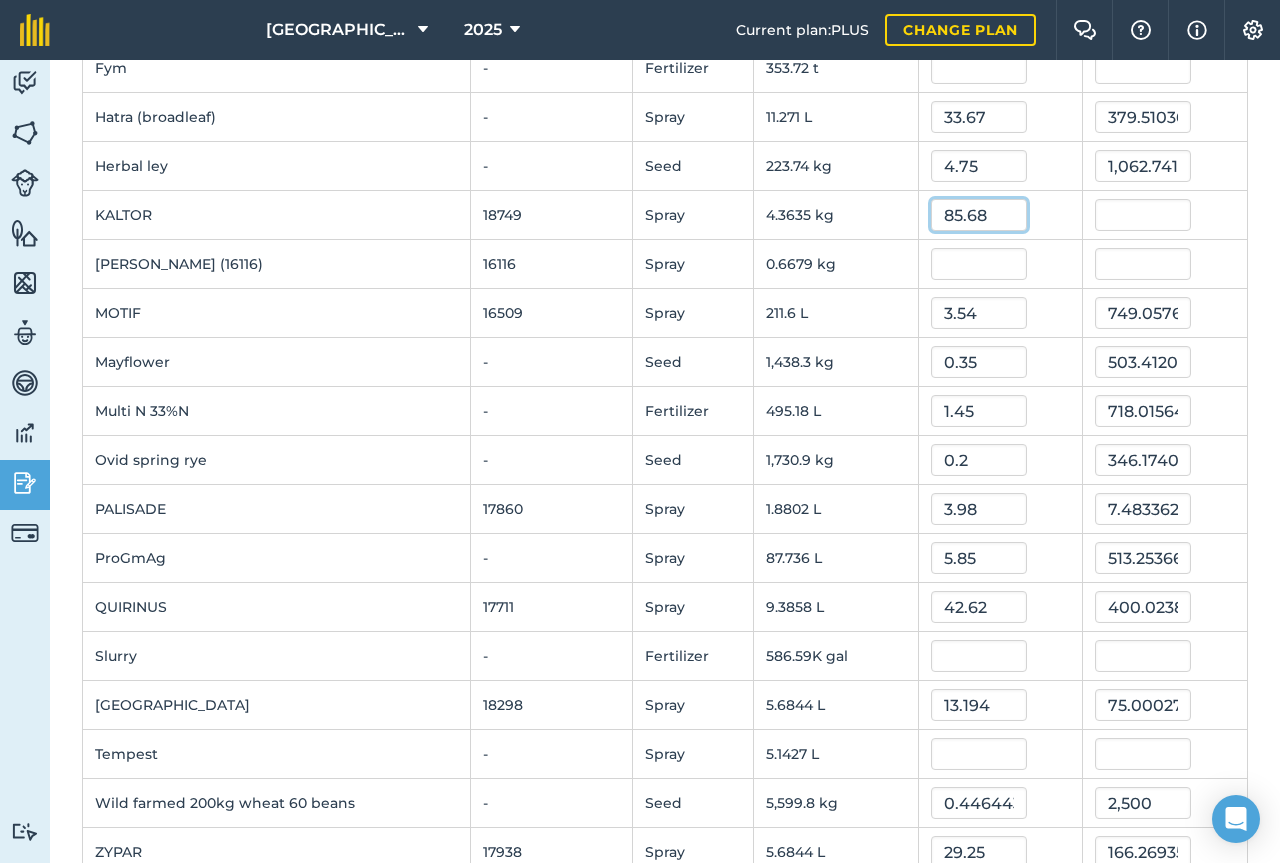 type on "85.68" 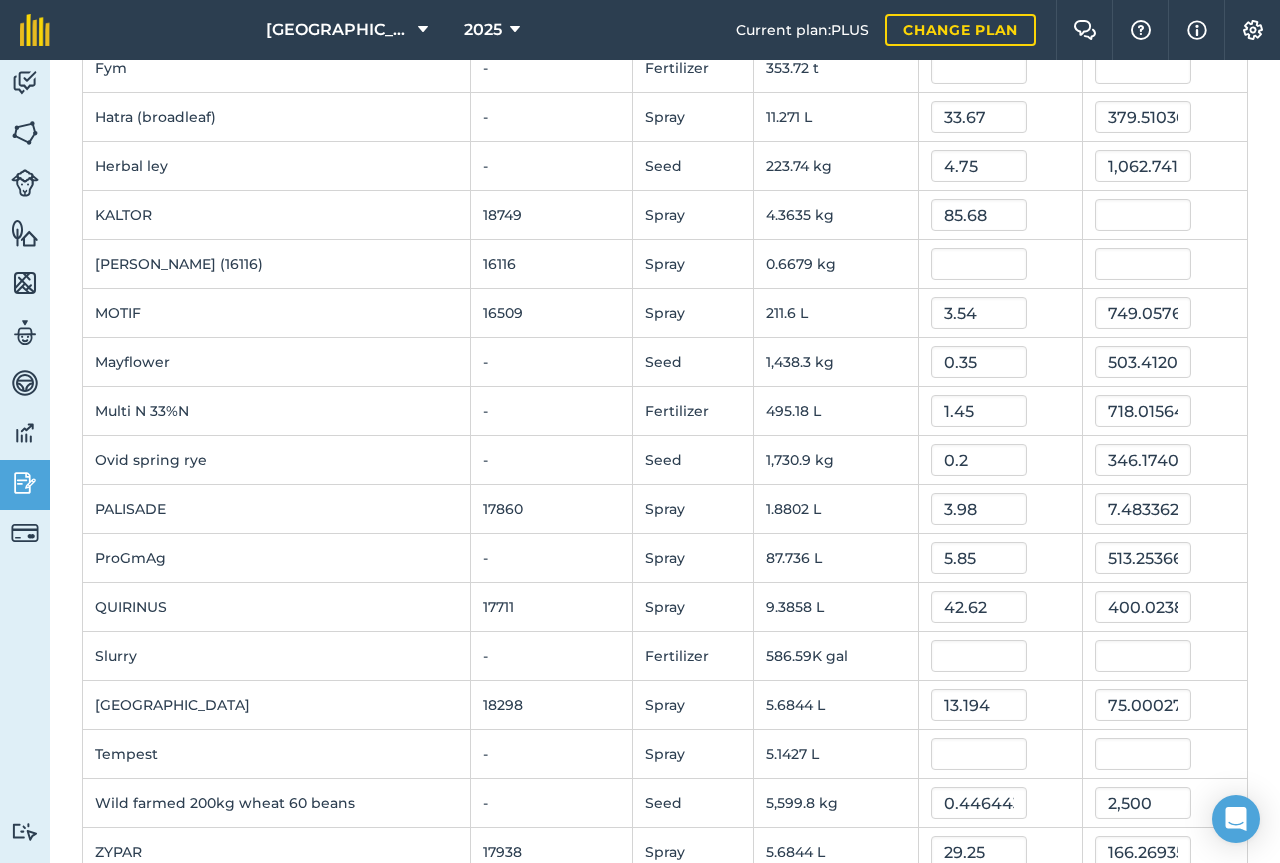 type on "373.86665064" 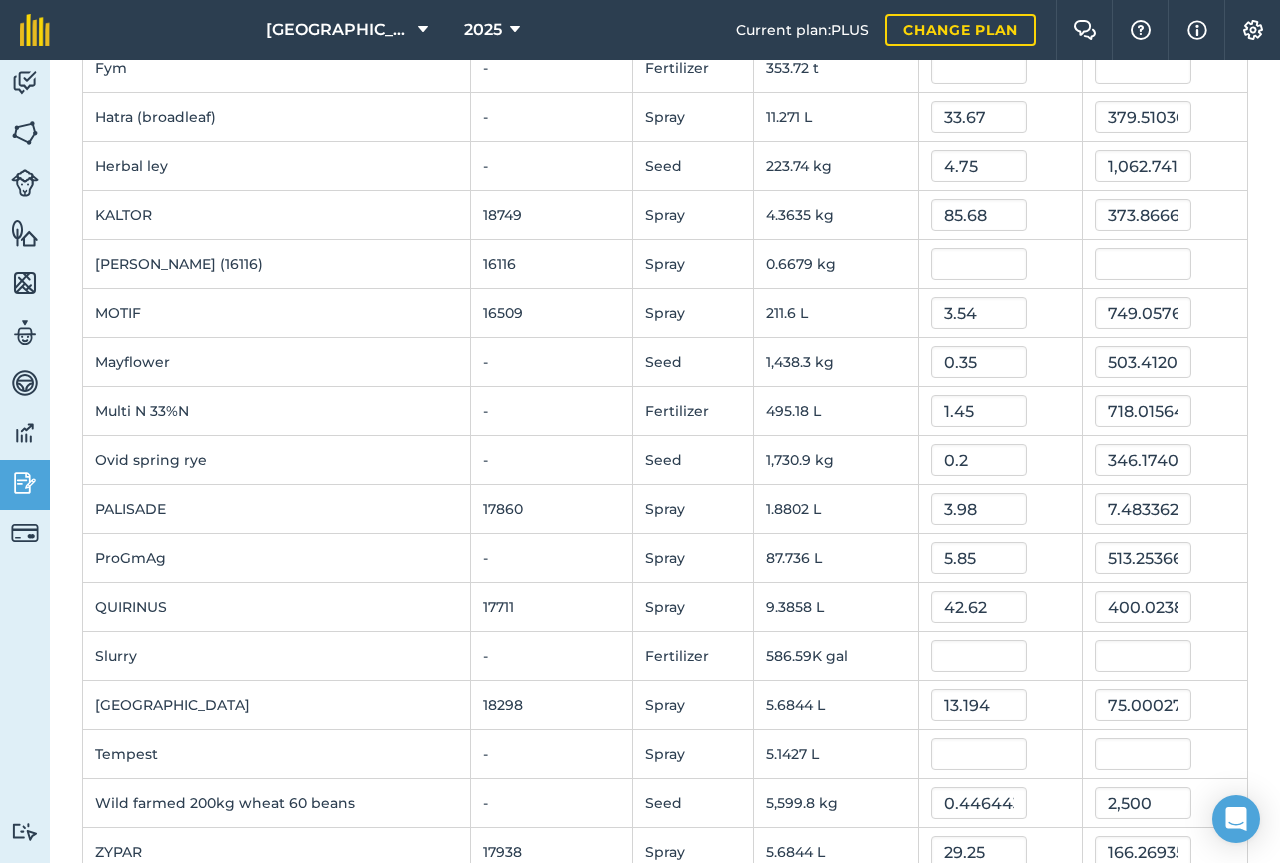 click on "0.6679   kg" at bounding box center [835, 264] 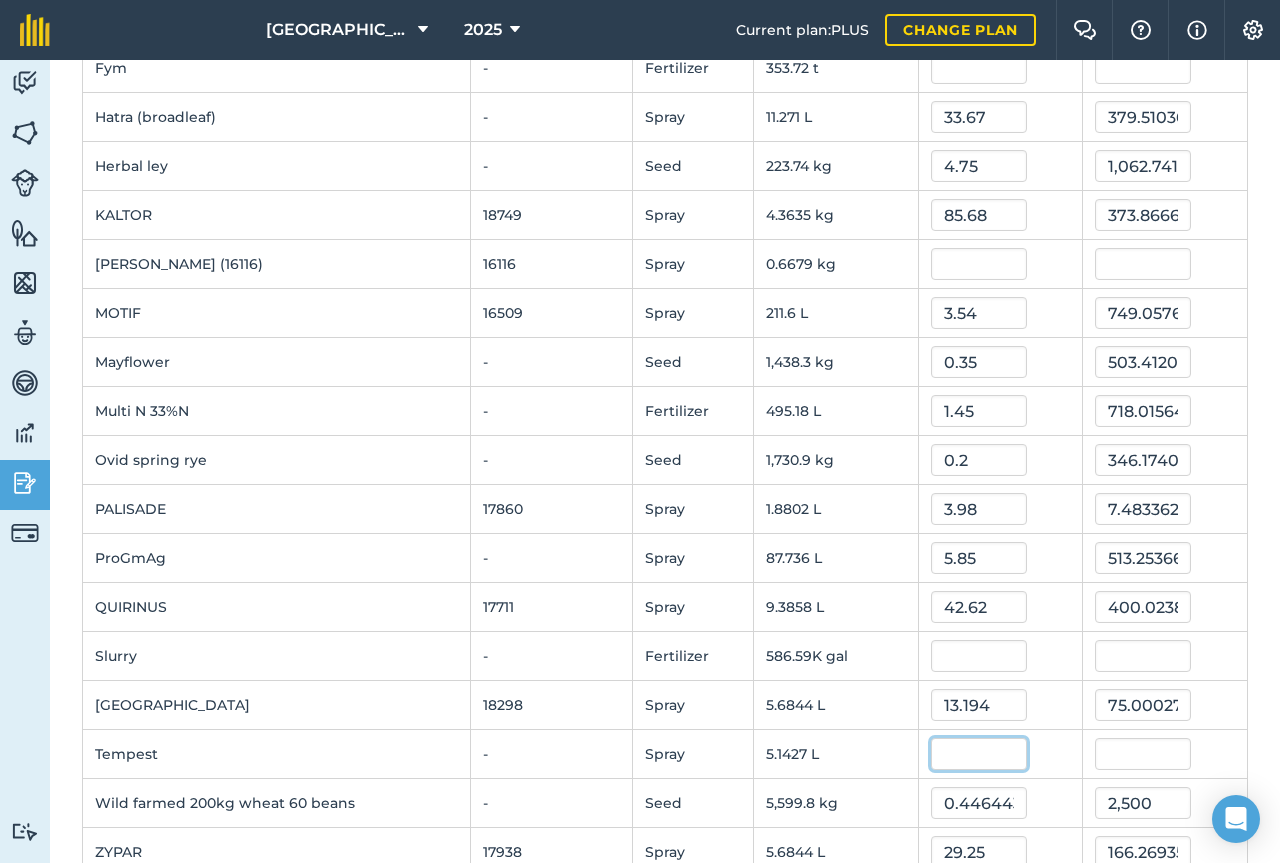 click at bounding box center (979, 754) 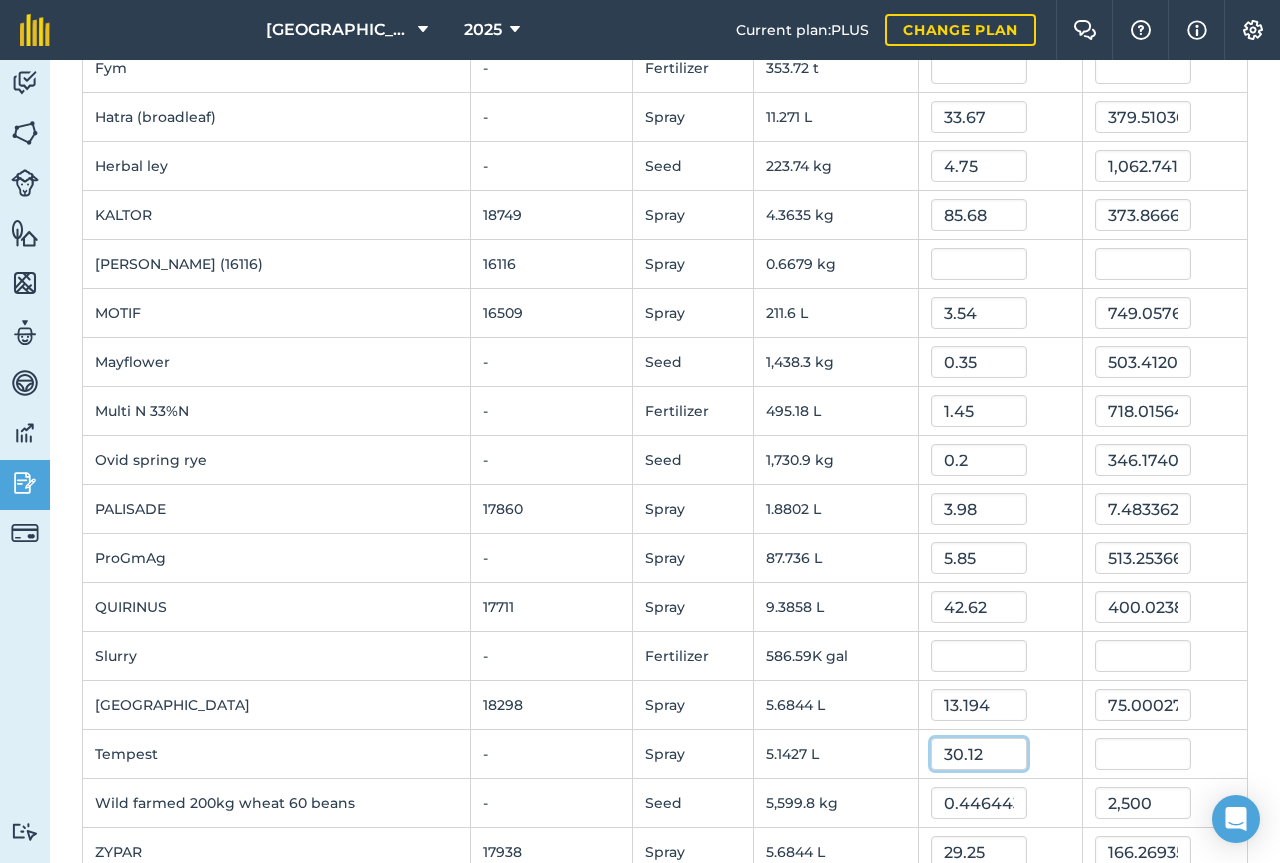 type on "30.12" 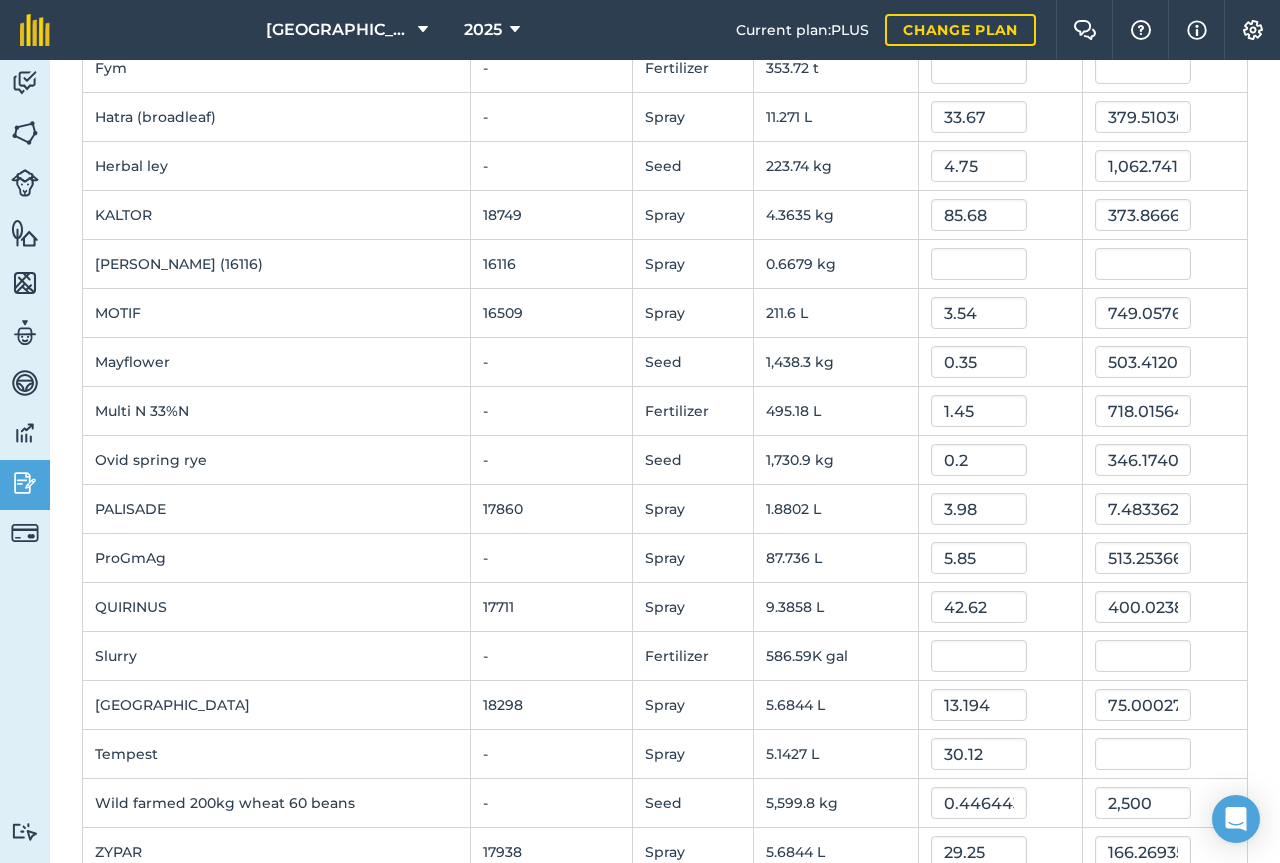 type on "154.89881676000002" 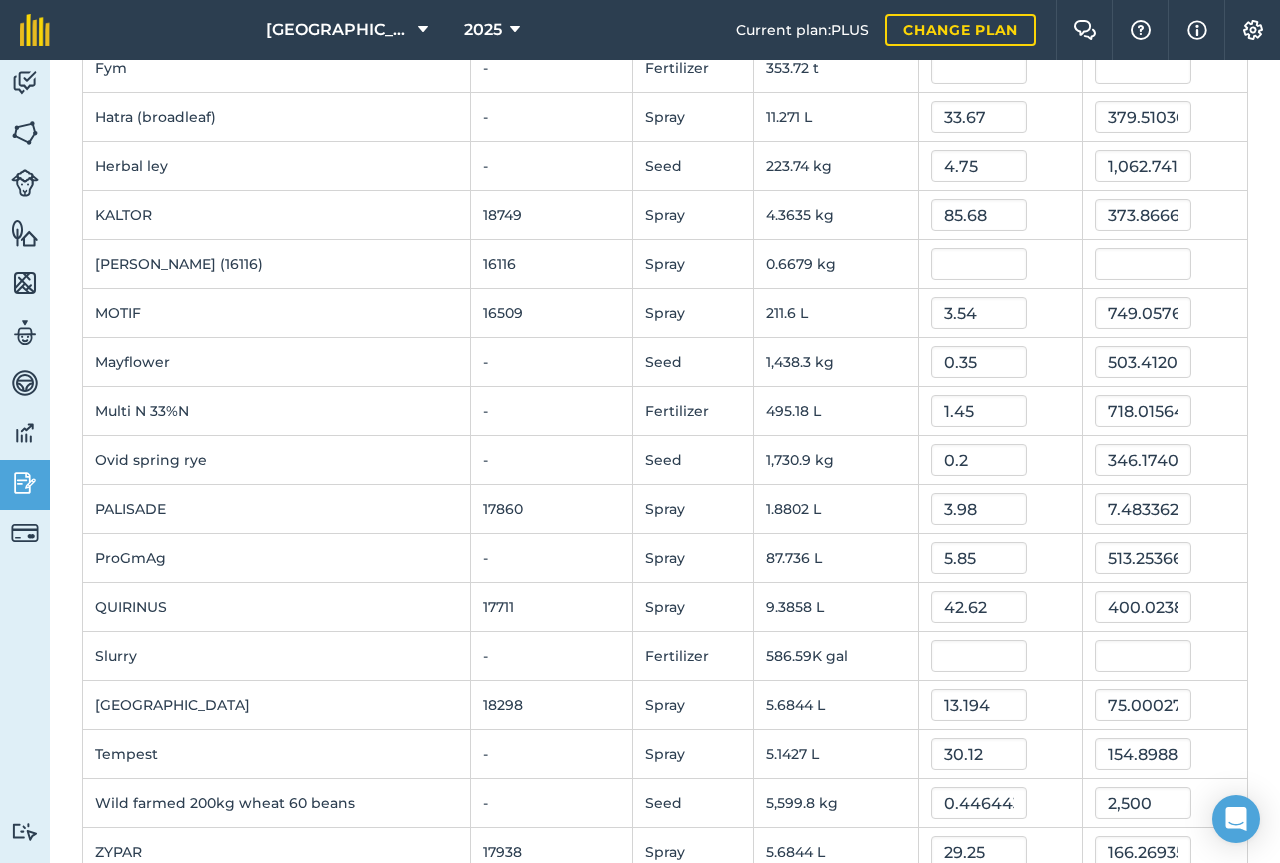 click on "30.12" at bounding box center (1000, 754) 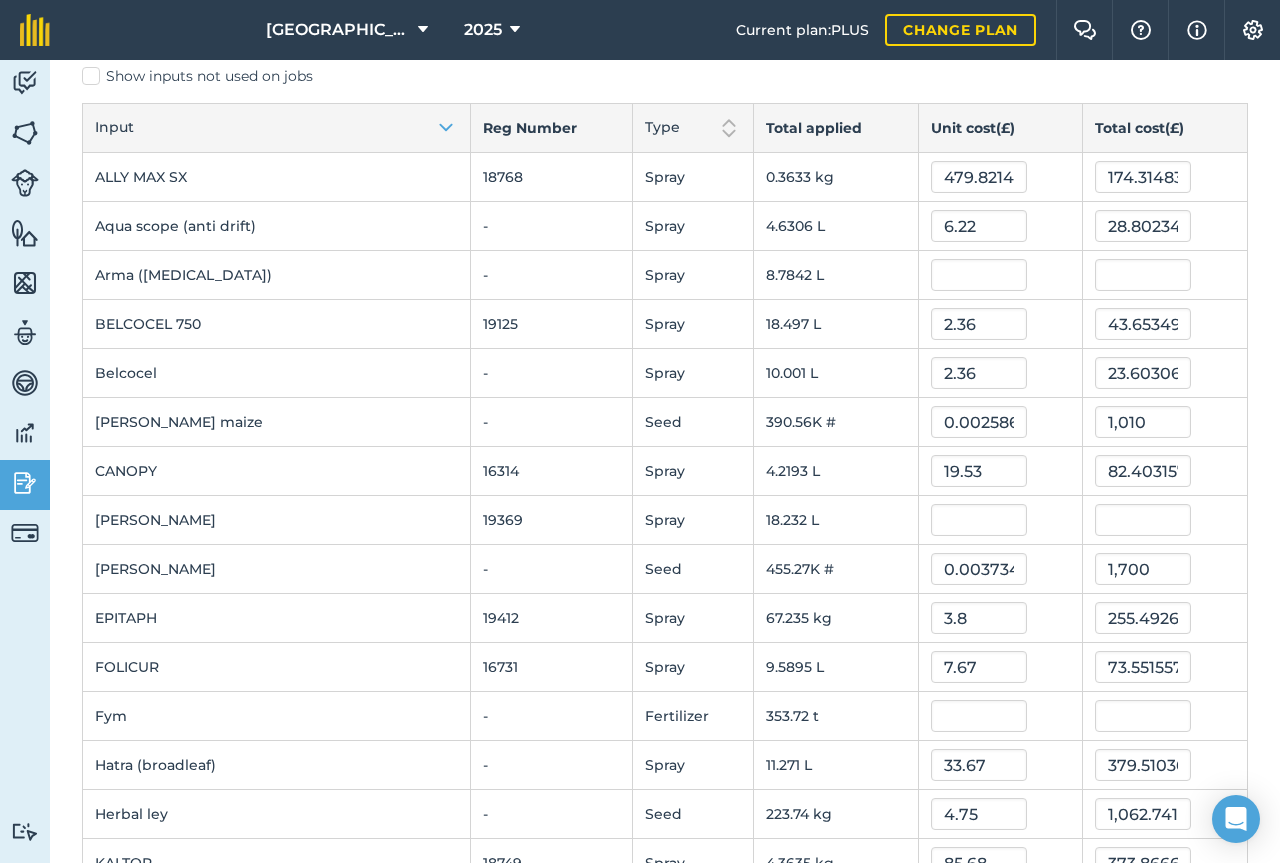 scroll, scrollTop: 0, scrollLeft: 0, axis: both 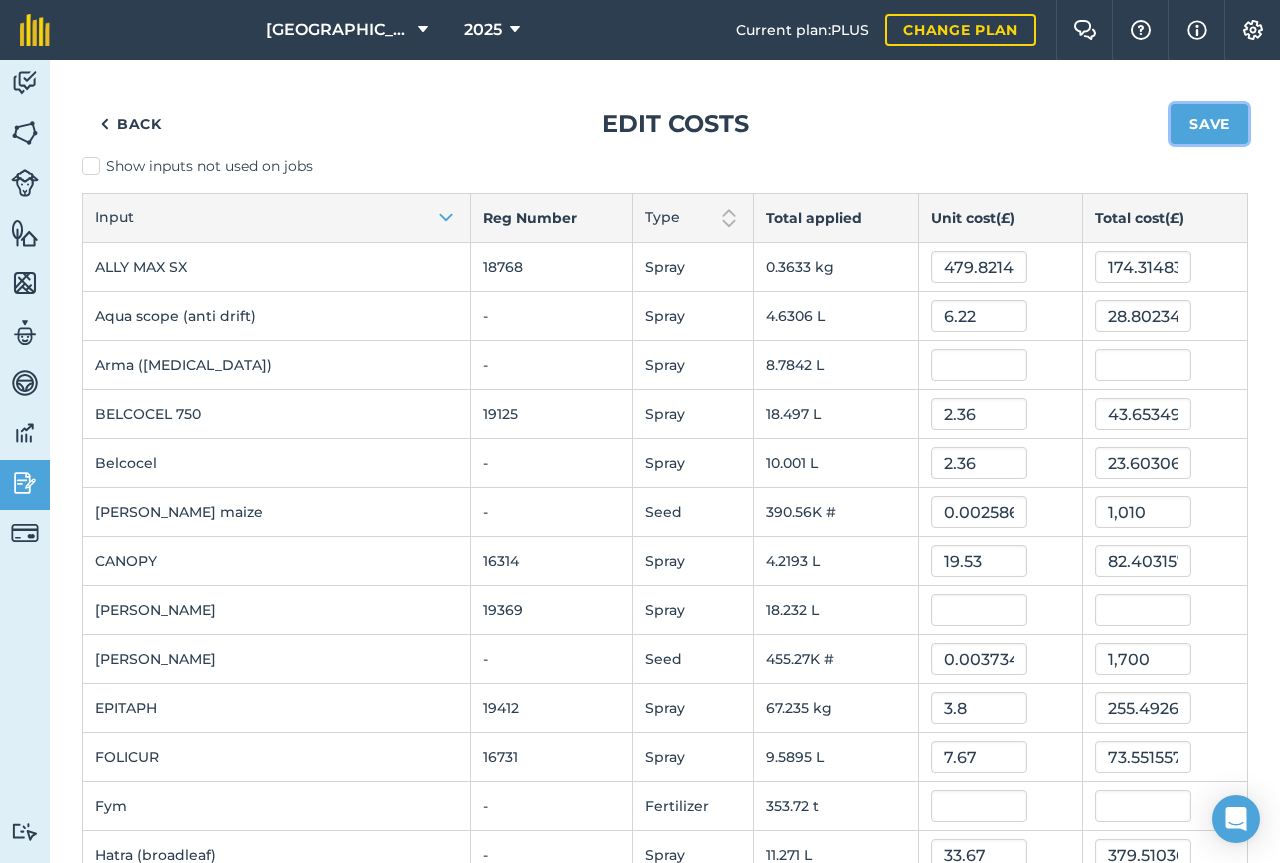 click on "Save" at bounding box center [1209, 124] 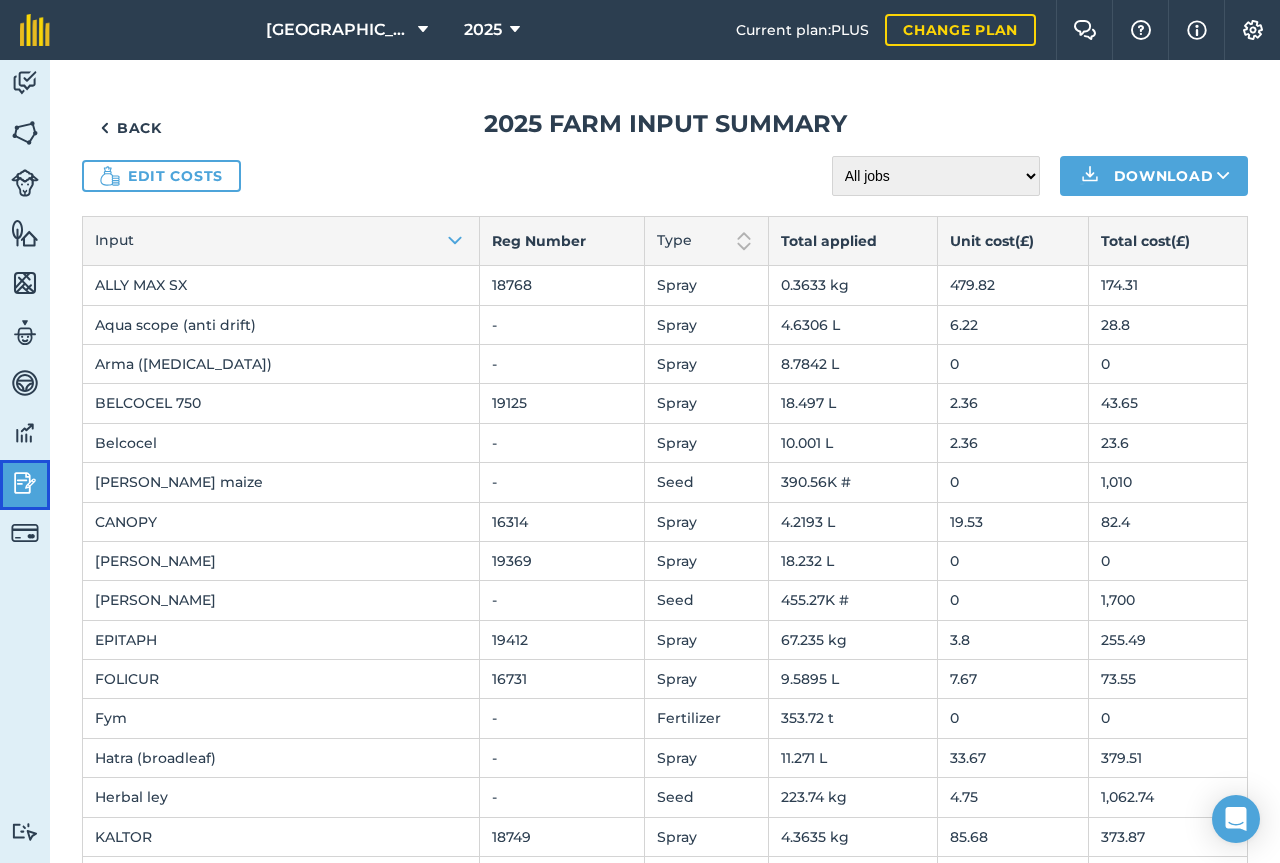 click at bounding box center [25, 483] 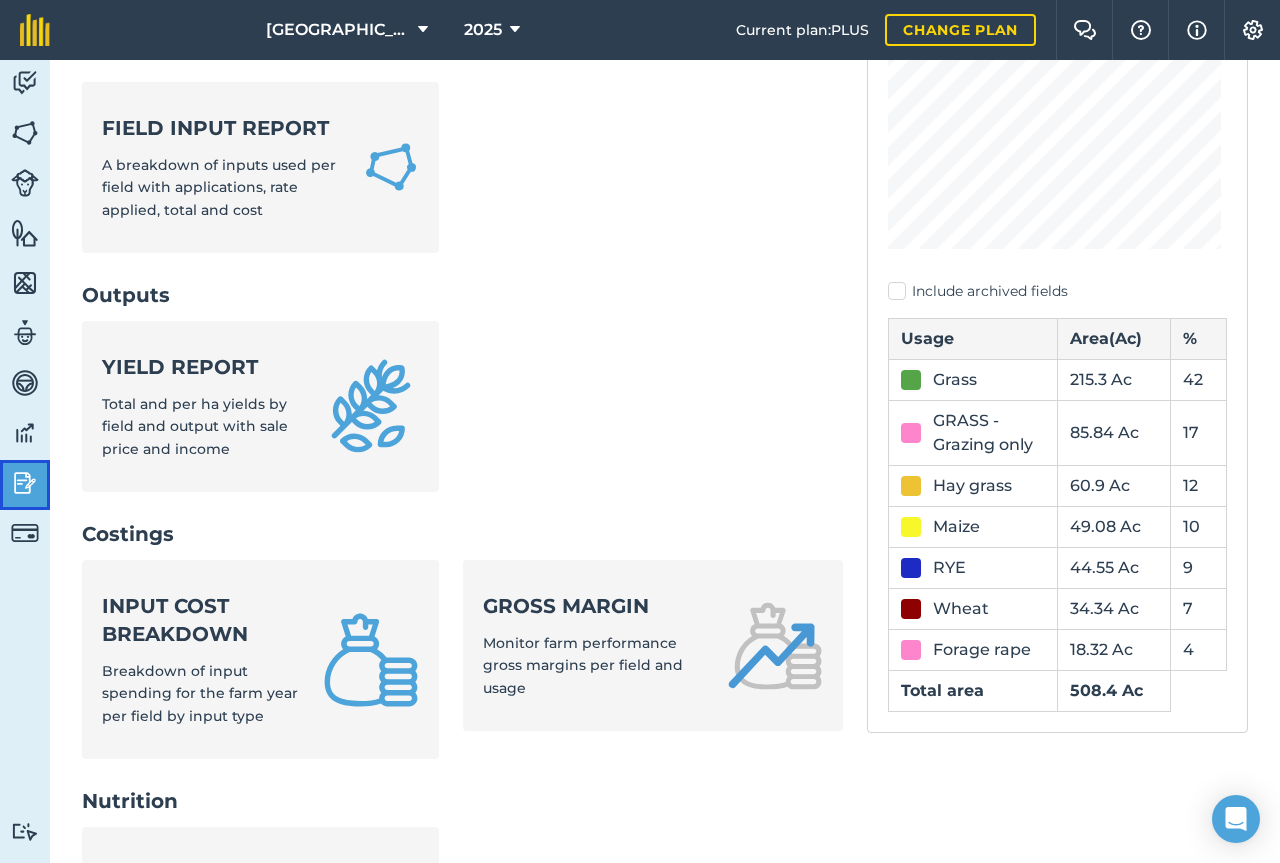 scroll, scrollTop: 369, scrollLeft: 0, axis: vertical 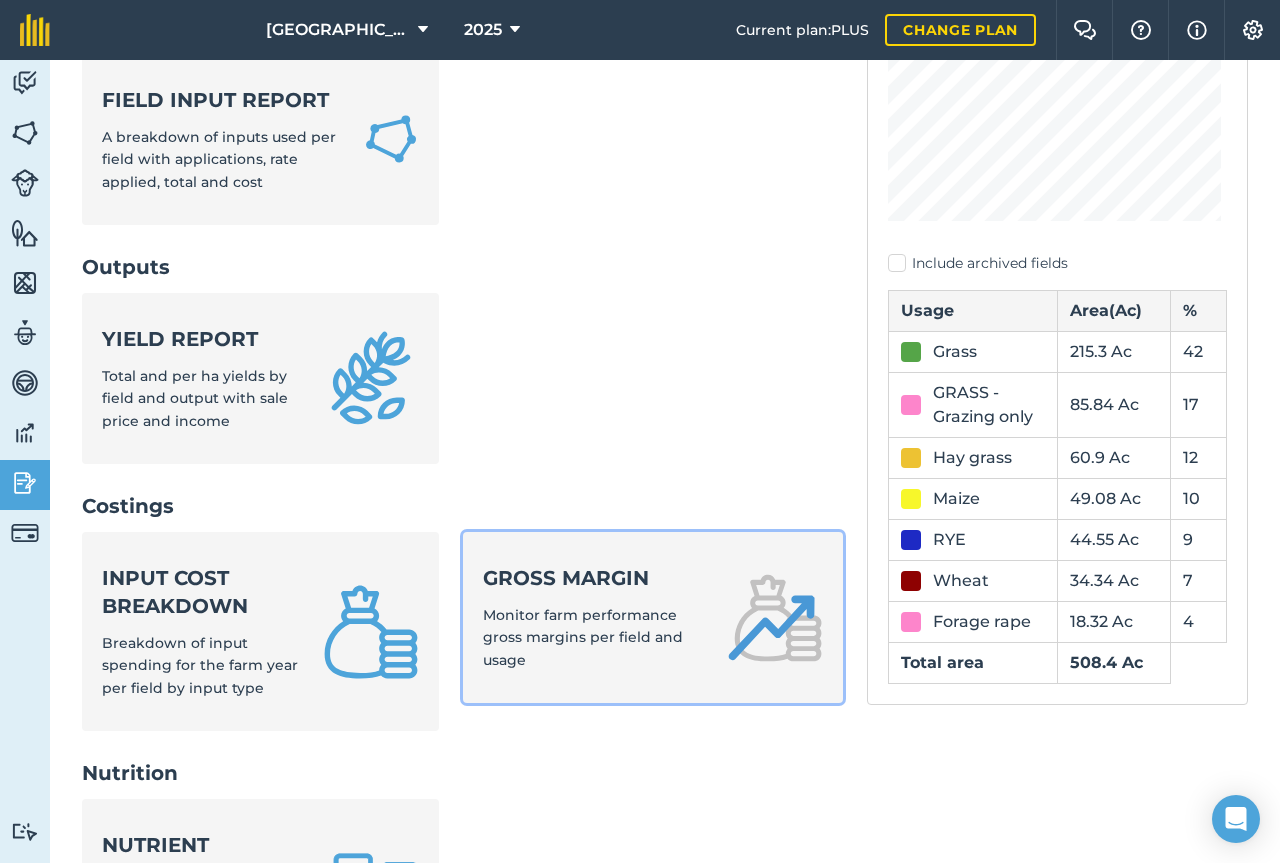 click on "Gross margin Monitor farm performance gross margins per field and usage" at bounding box center (653, 617) 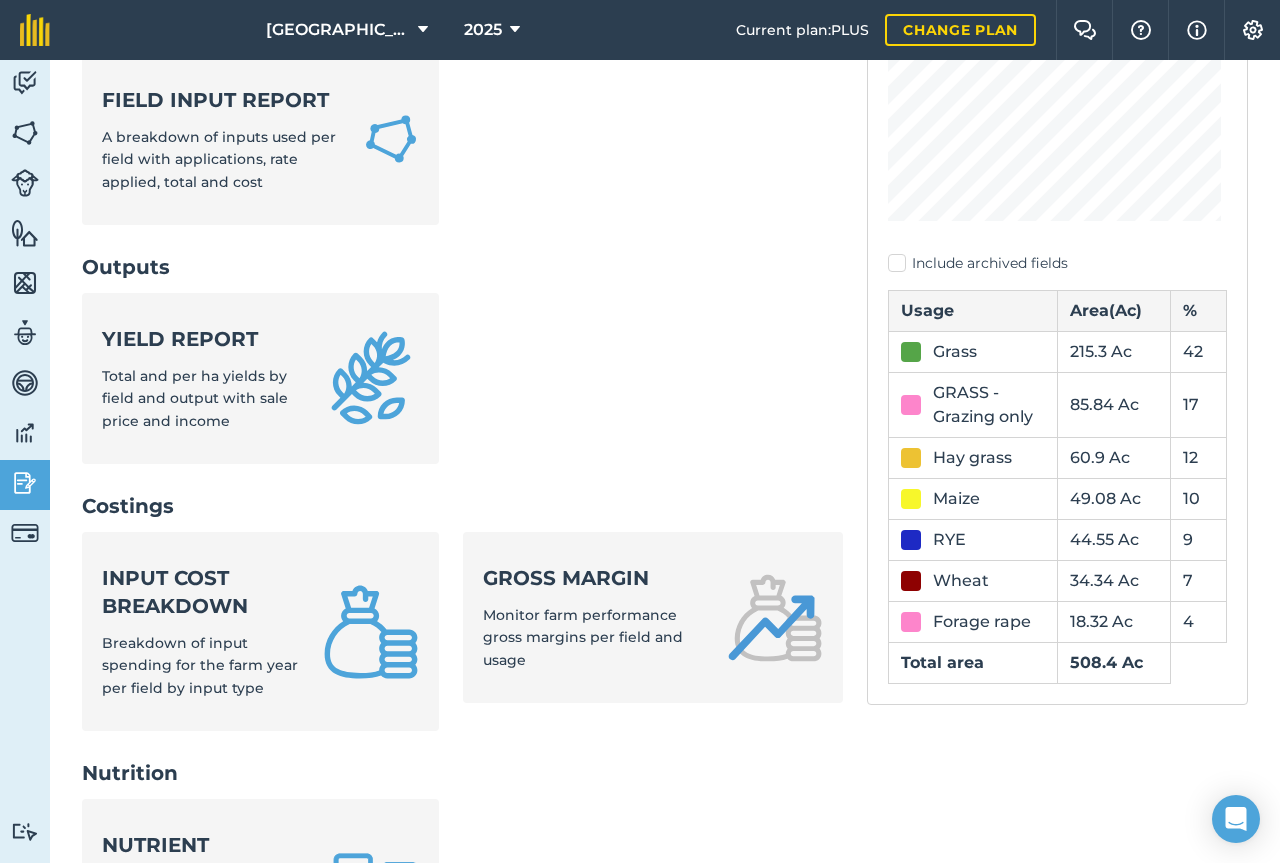 scroll, scrollTop: 0, scrollLeft: 0, axis: both 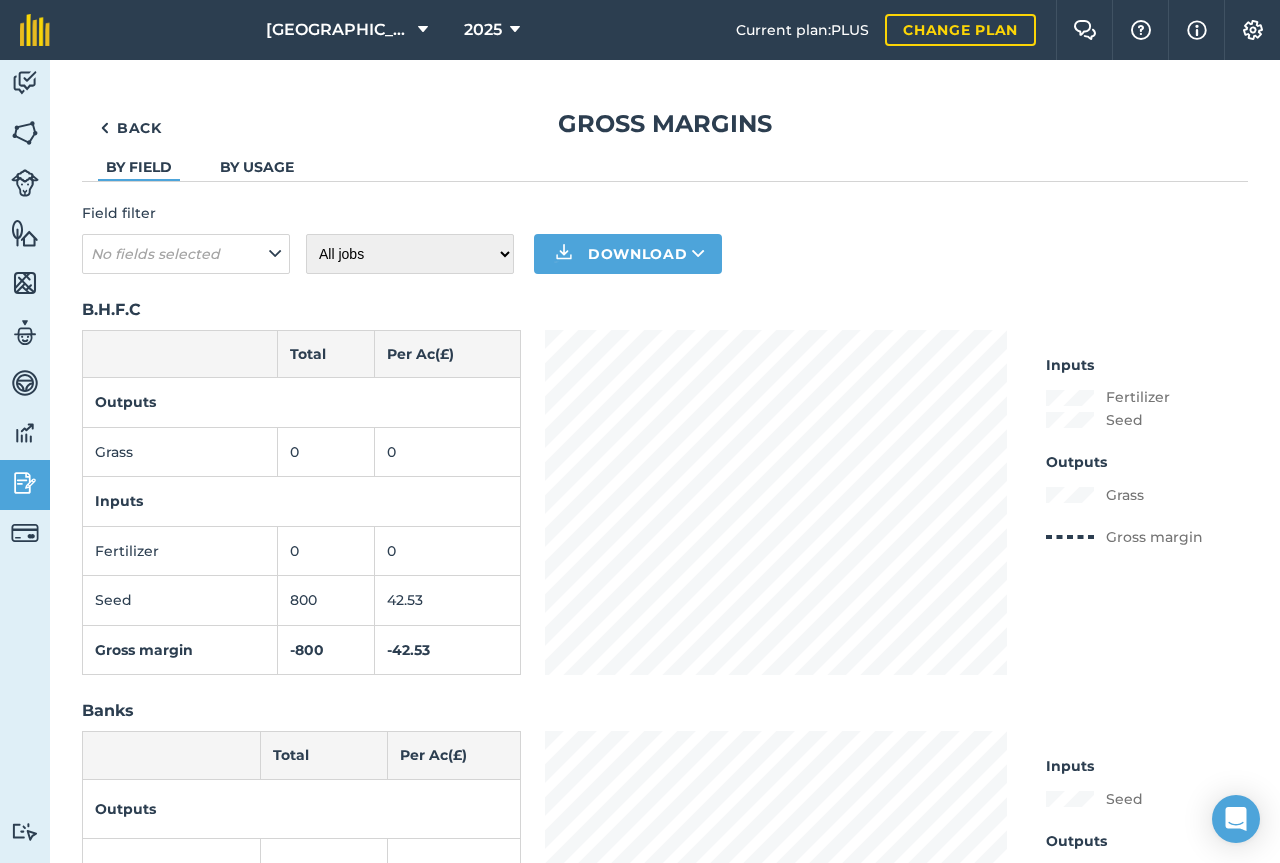 click on "By usage" at bounding box center (257, 167) 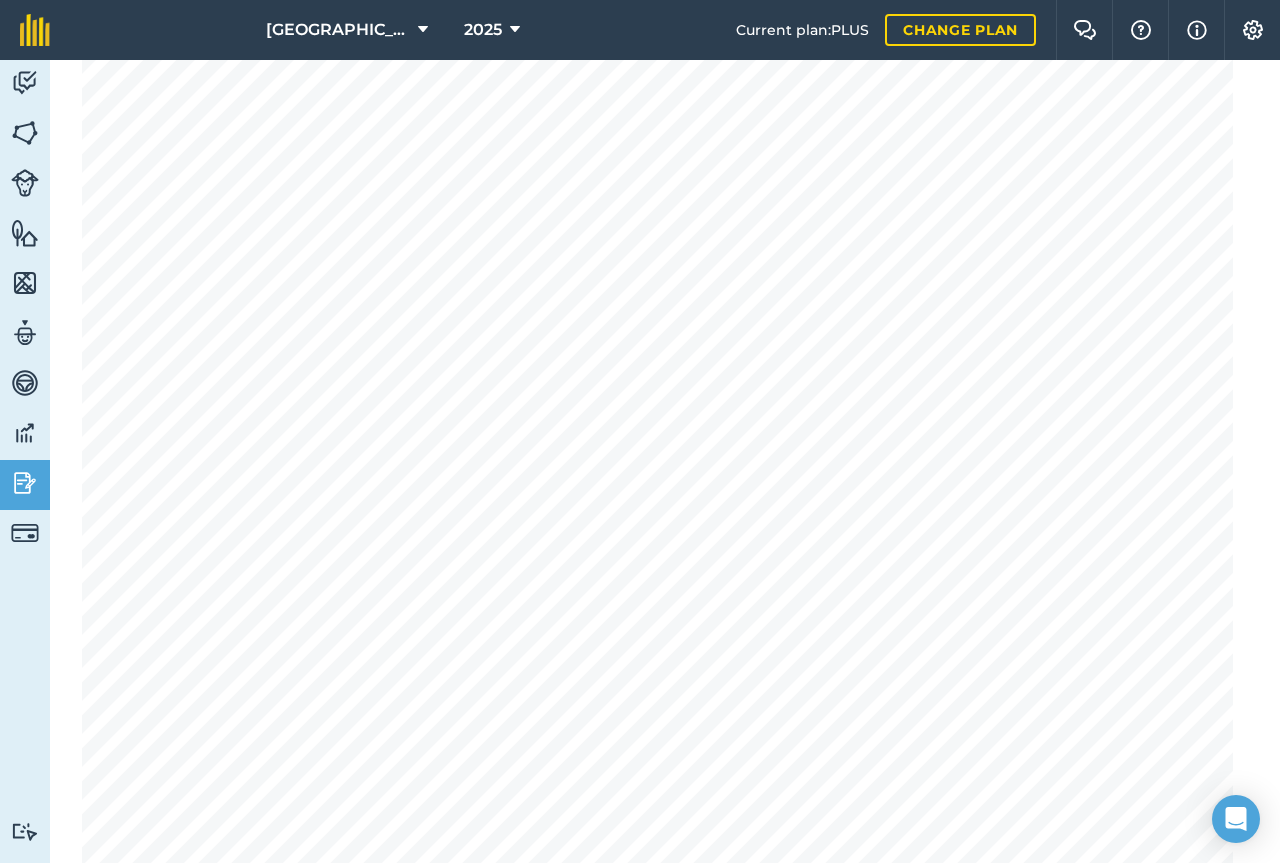 scroll, scrollTop: 0, scrollLeft: 0, axis: both 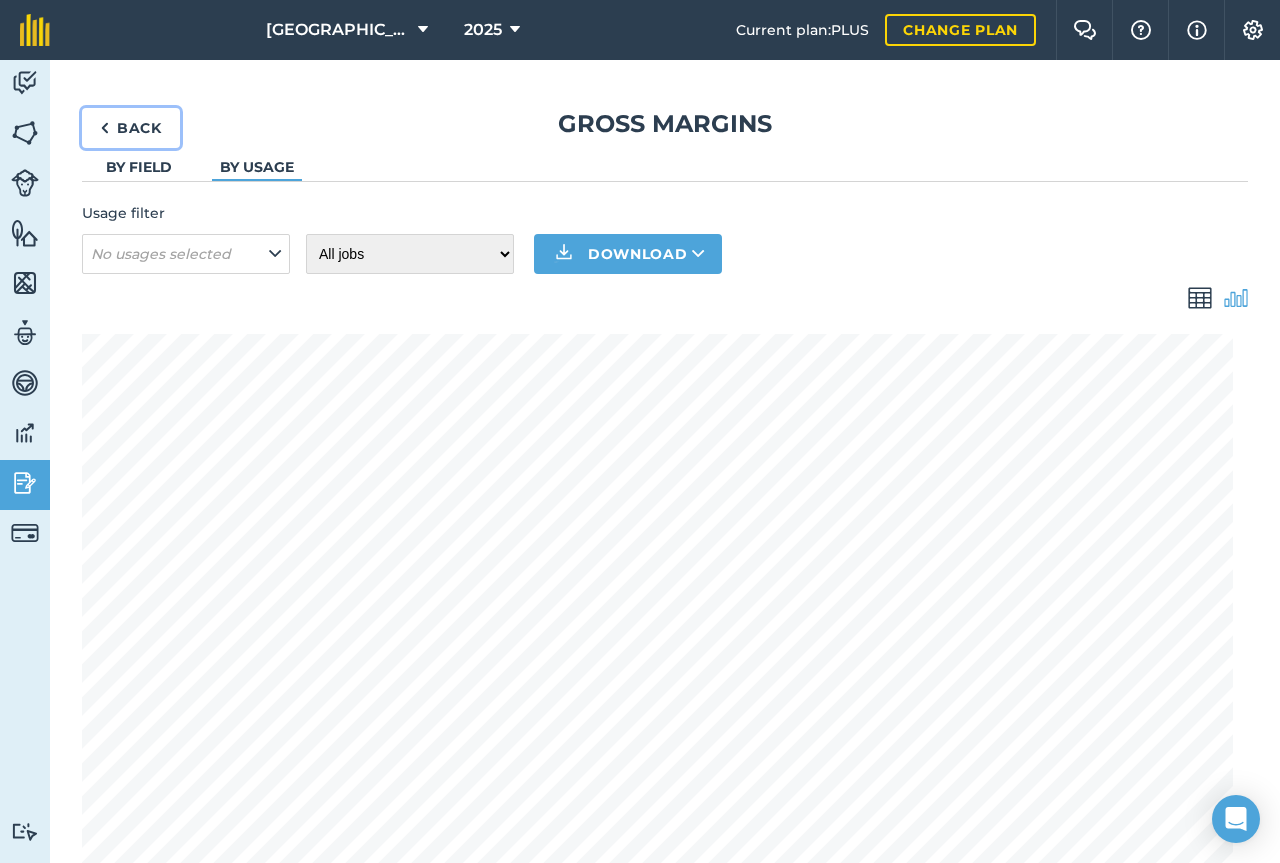 click on "Back" at bounding box center (131, 128) 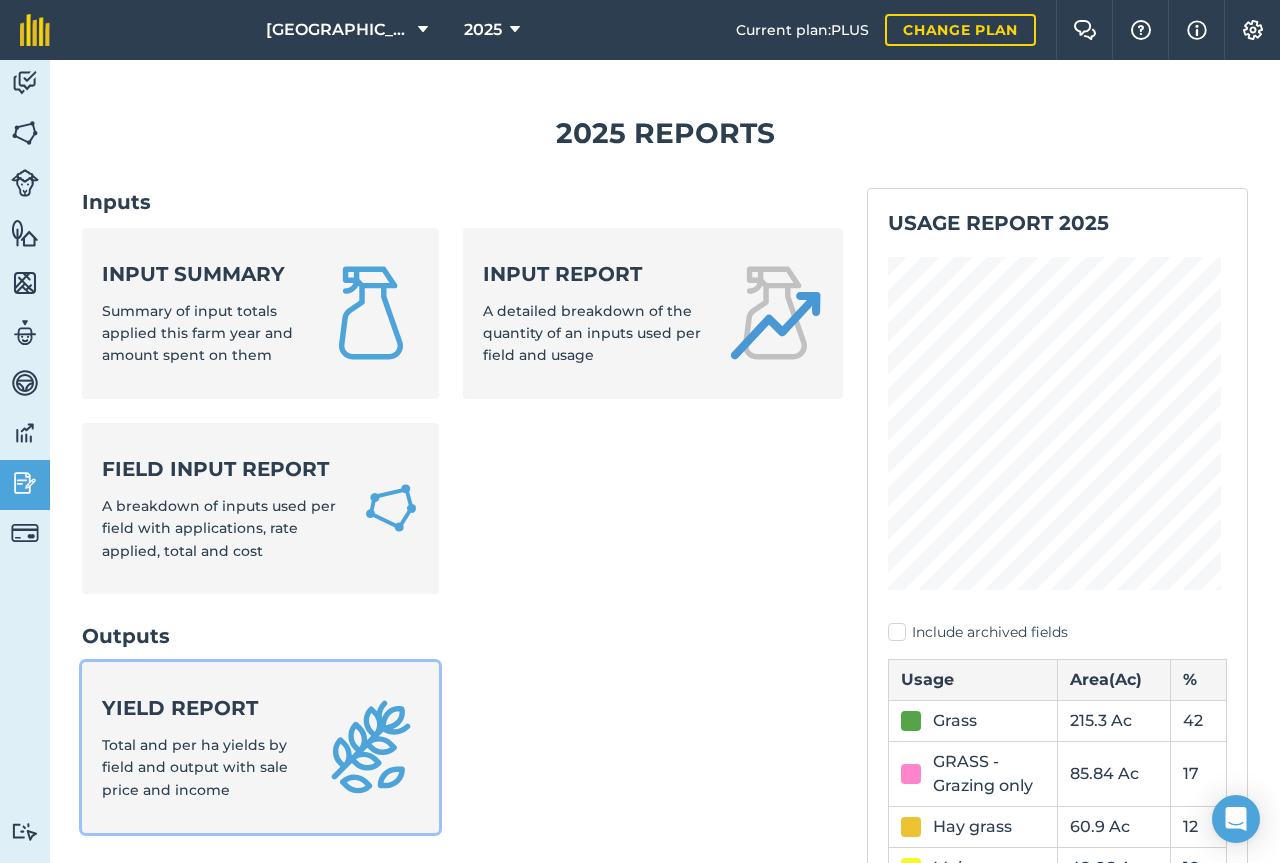 click on "Yield report" at bounding box center (200, 708) 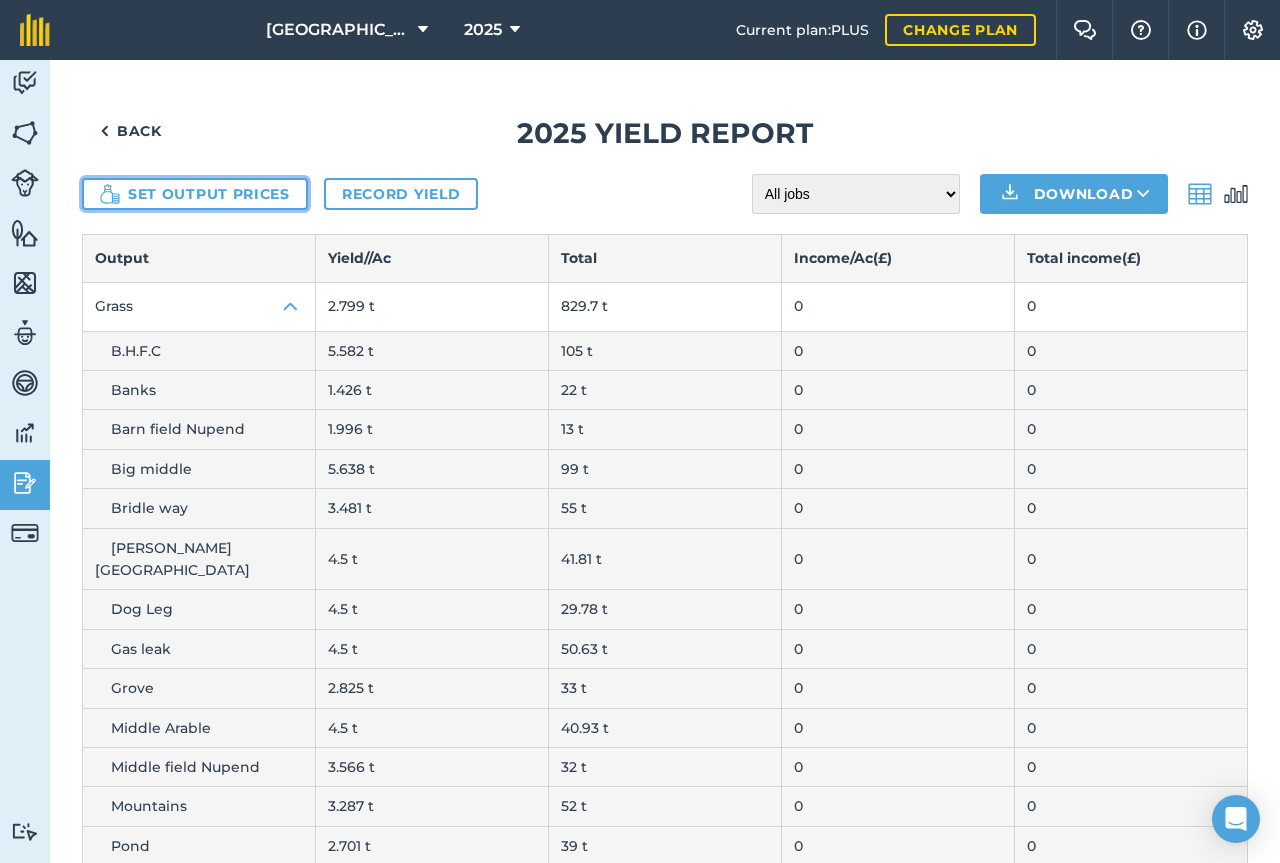 click on "Set output prices" at bounding box center (195, 194) 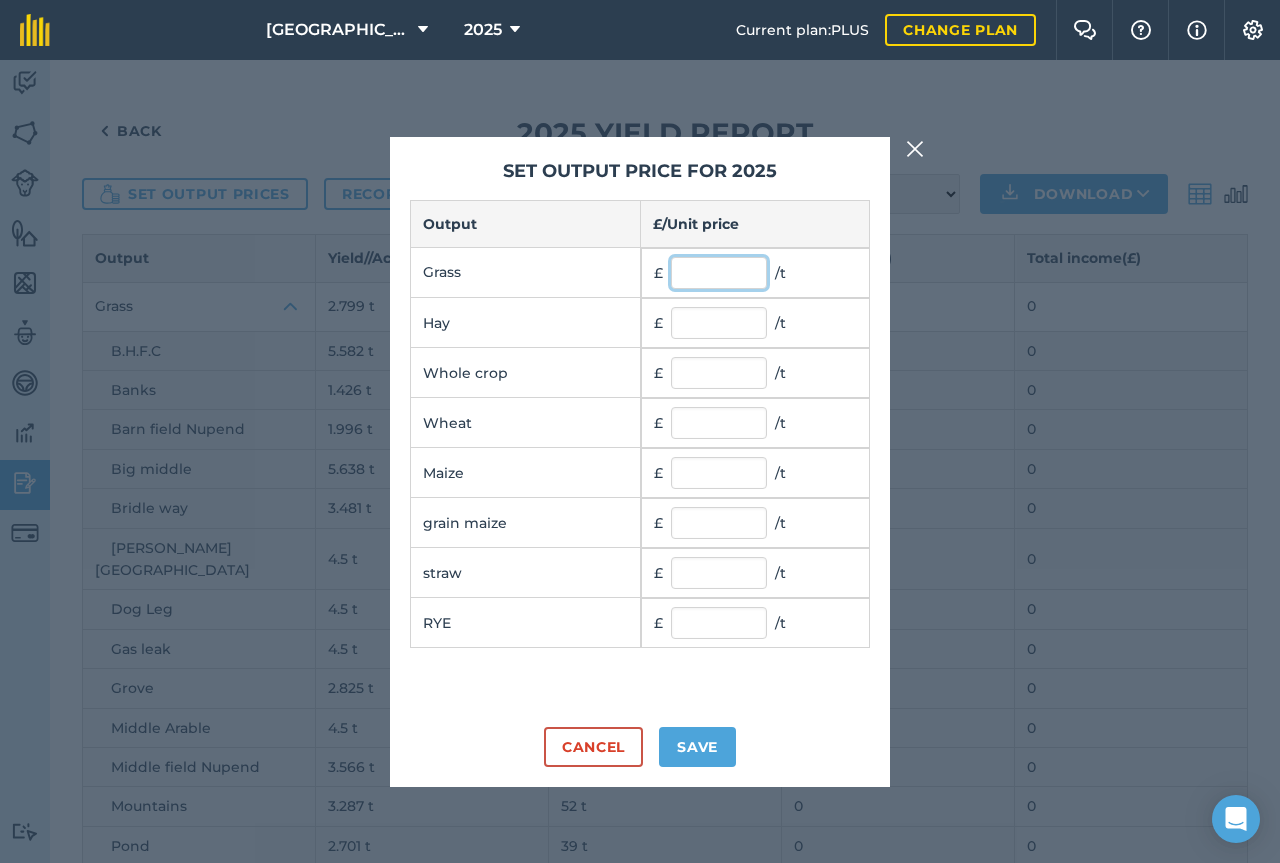 click at bounding box center (719, 273) 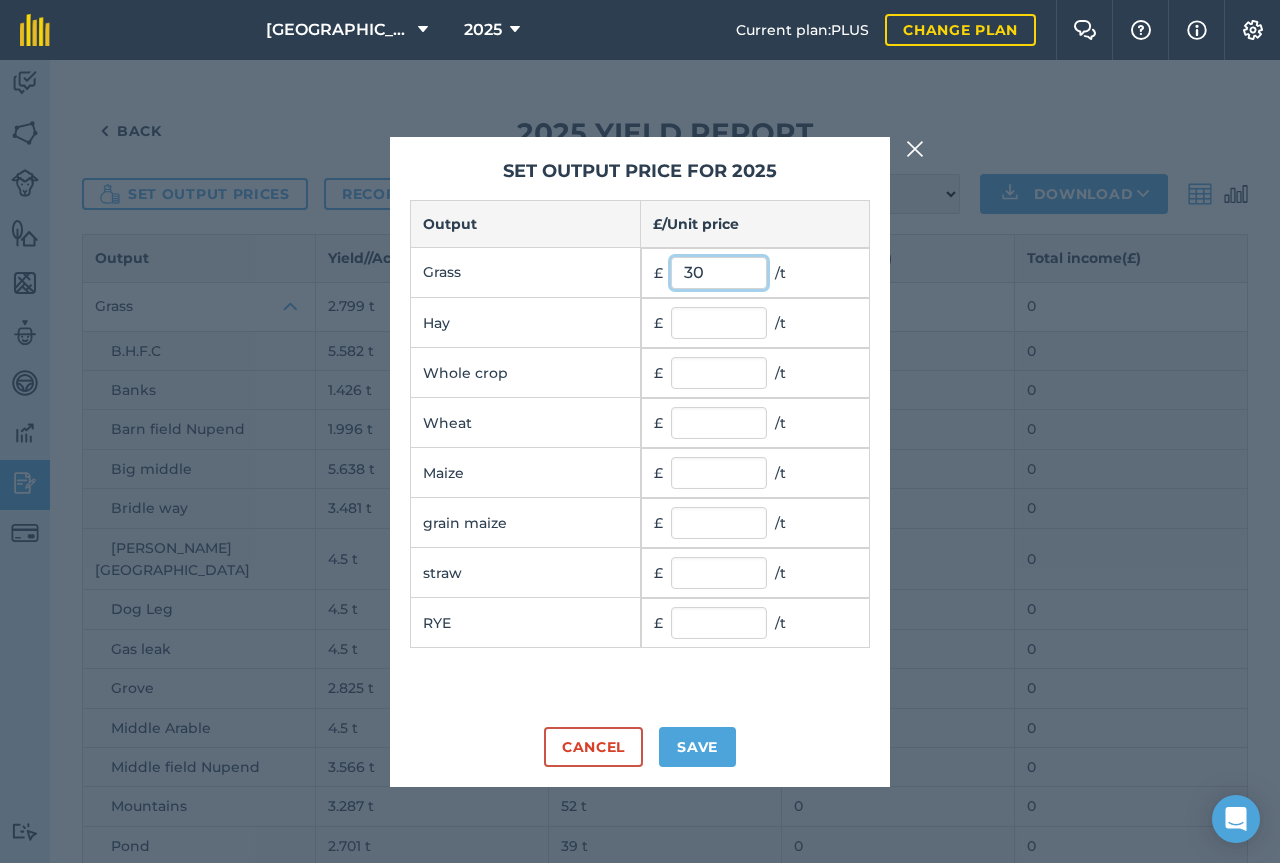 type on "30" 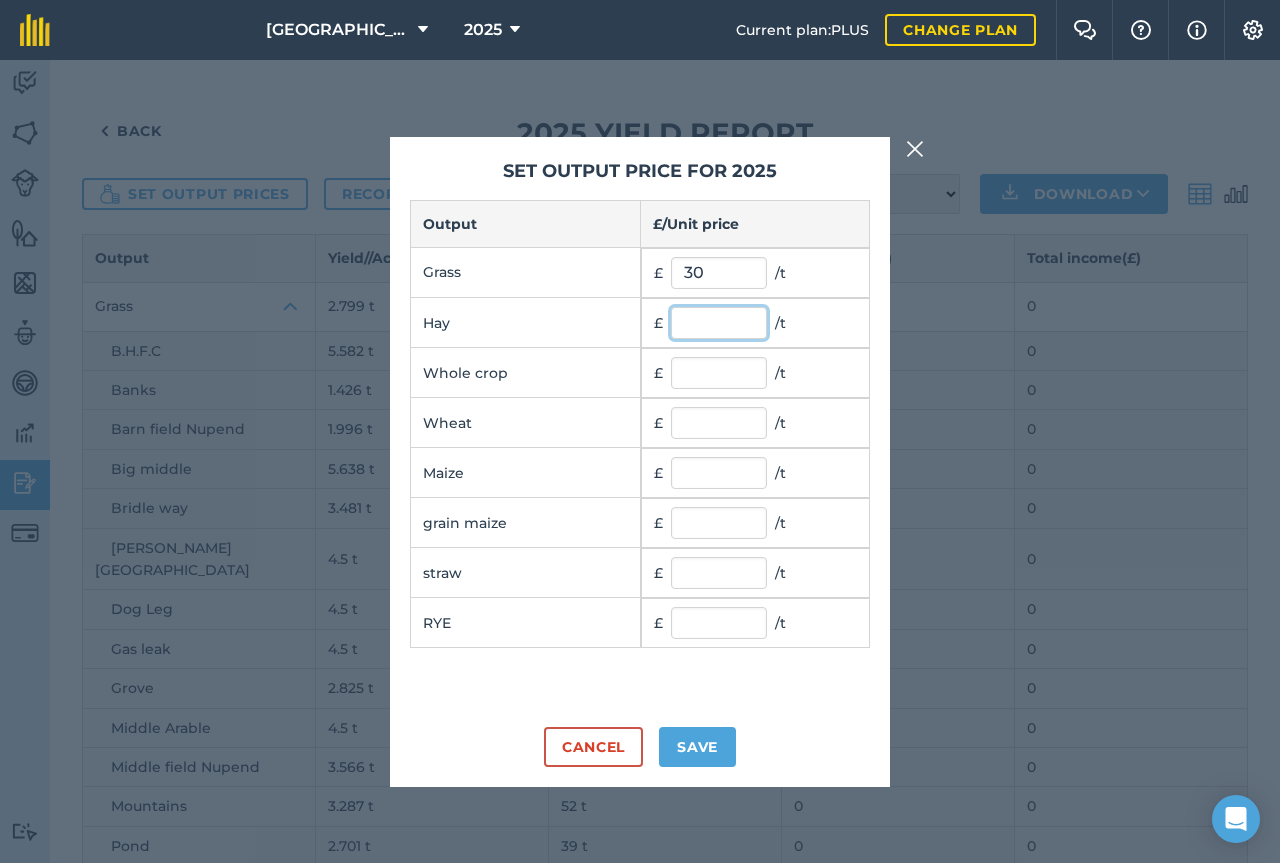 click at bounding box center [719, 323] 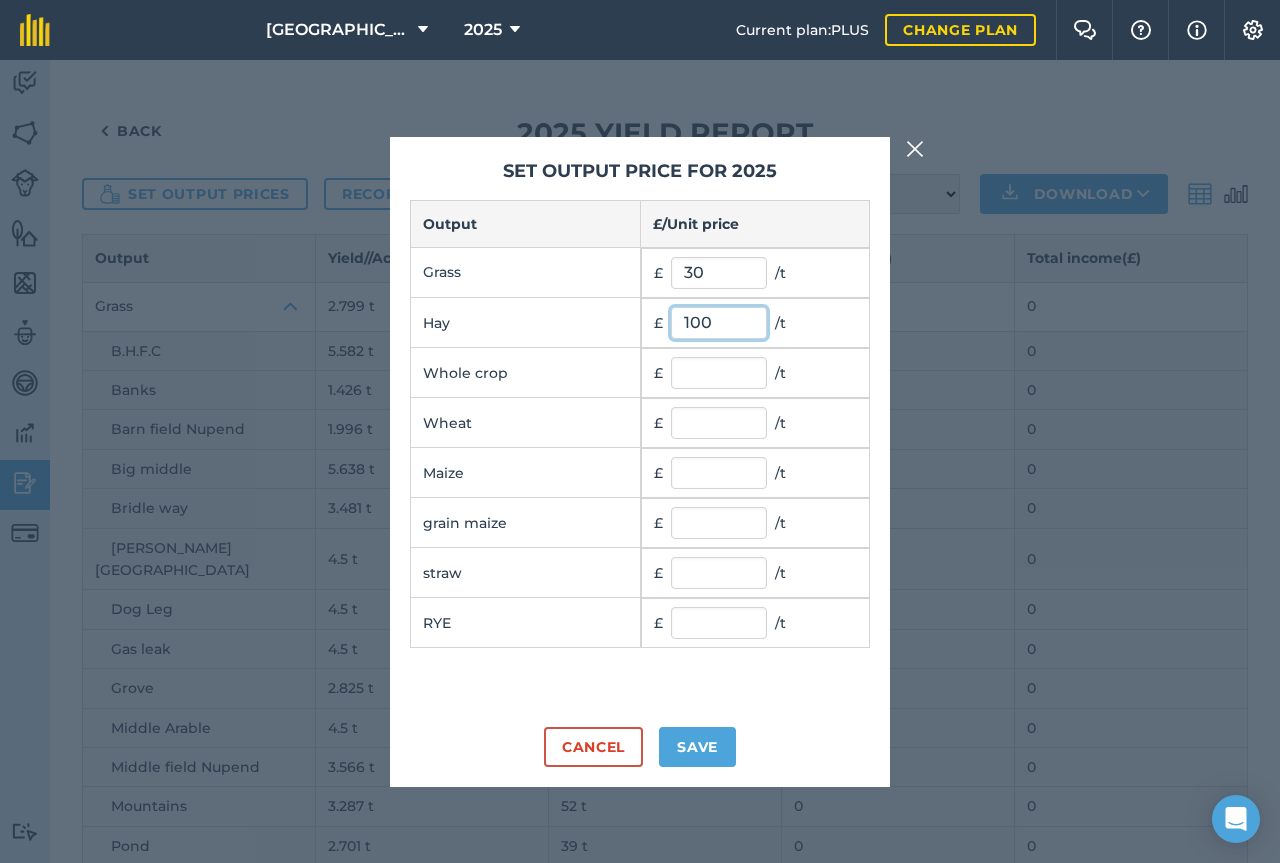 type on "100" 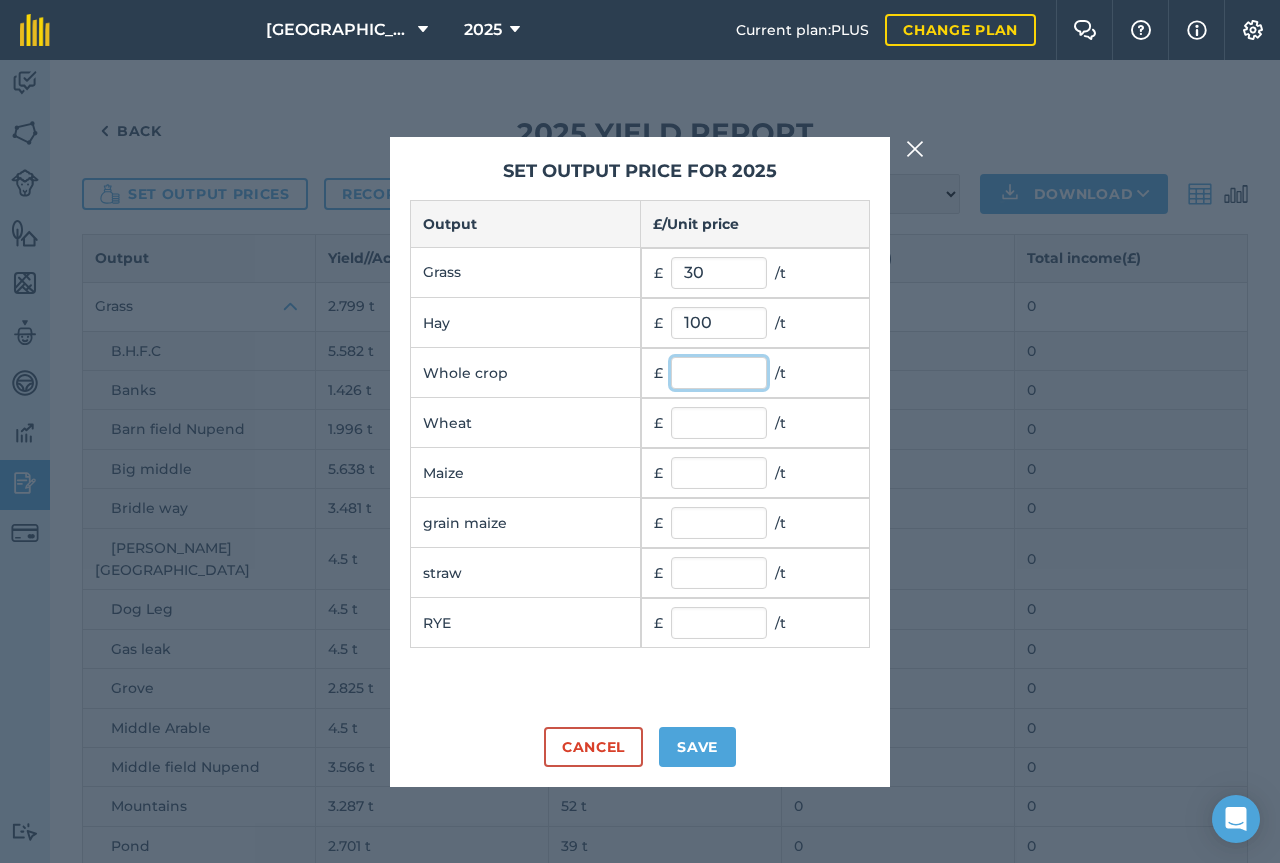 click at bounding box center (719, 373) 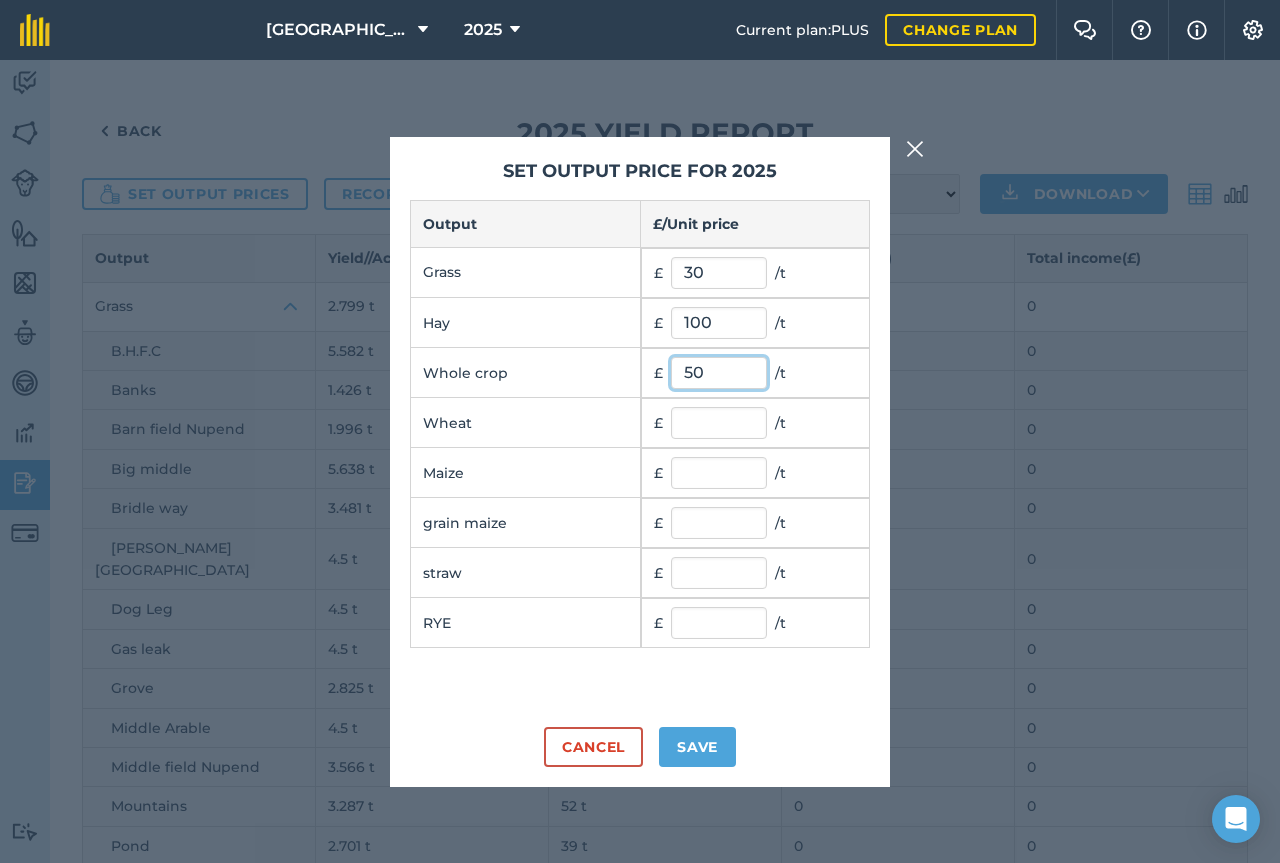 type on "50" 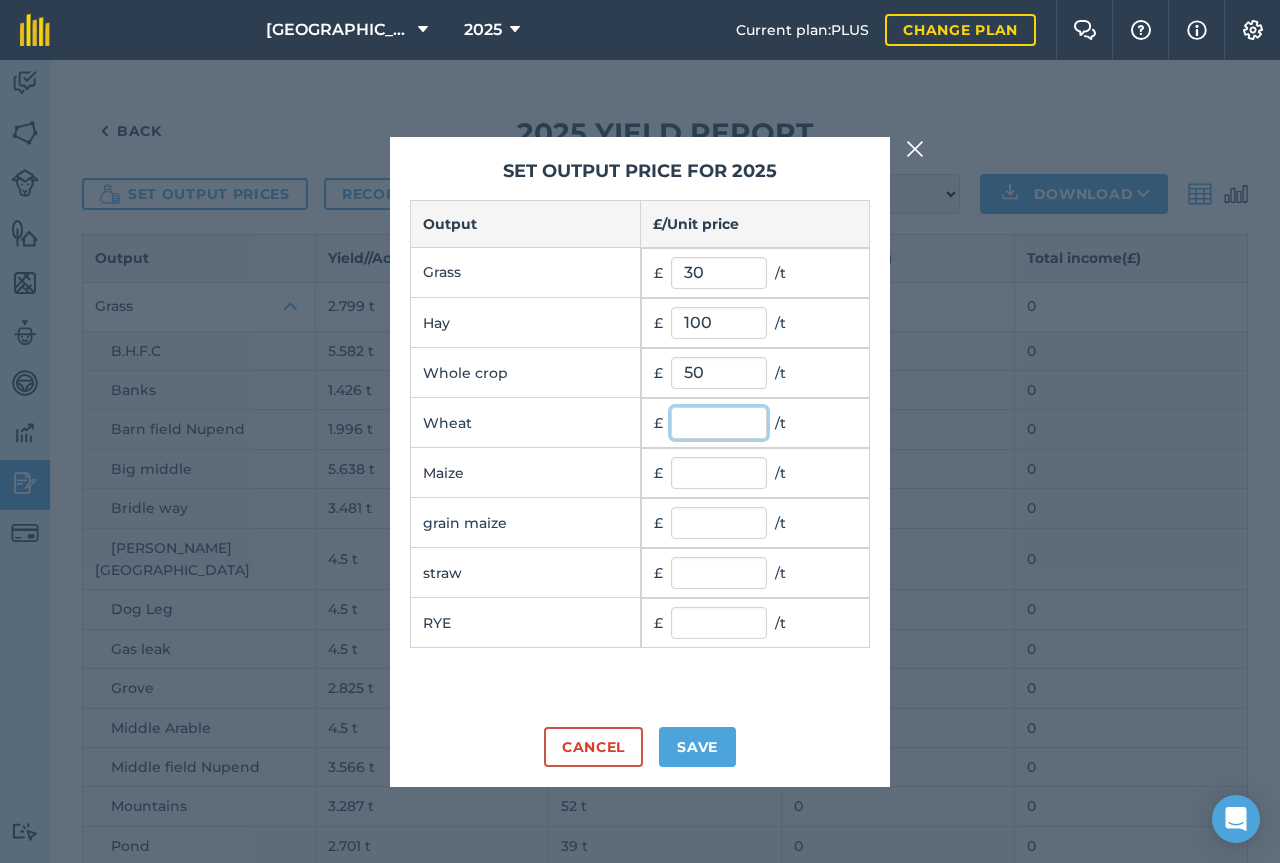 click at bounding box center (719, 423) 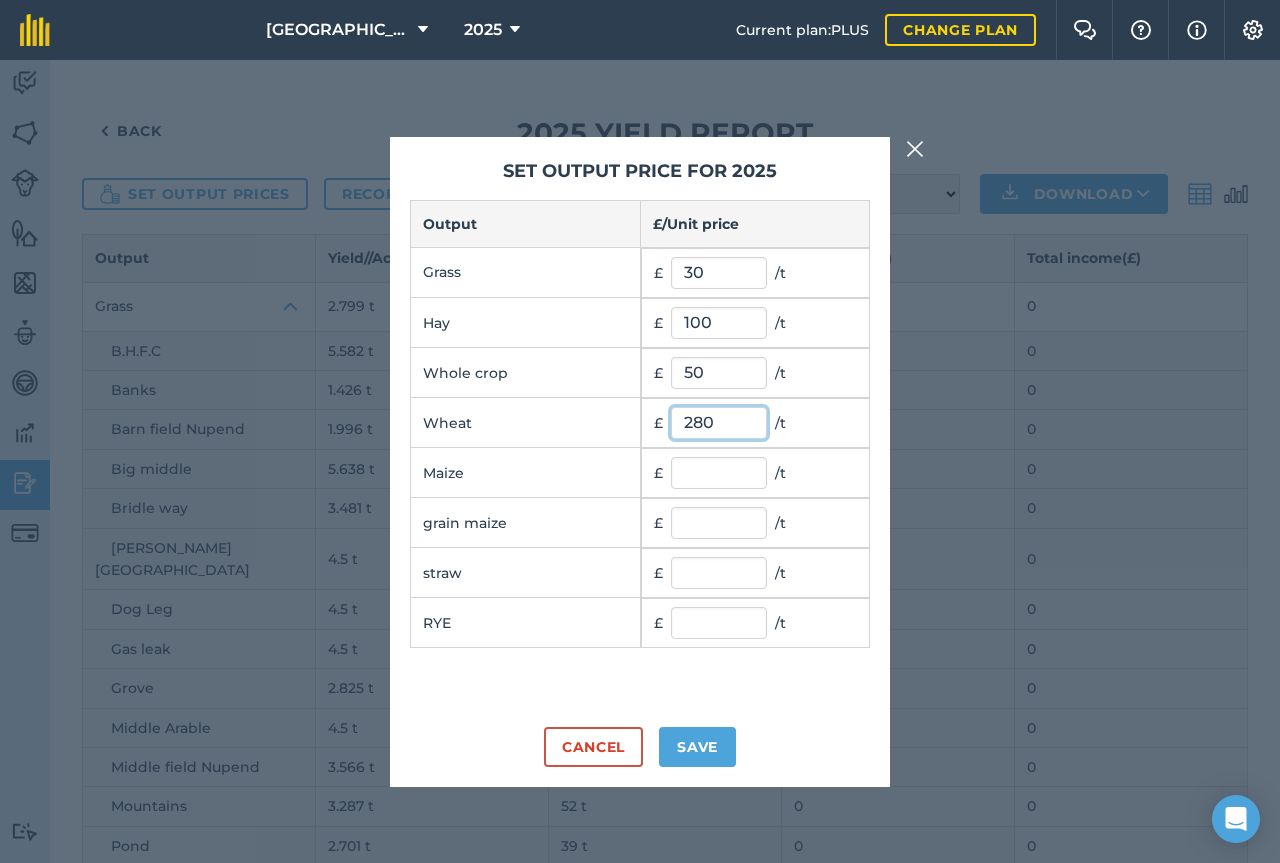 type on "280" 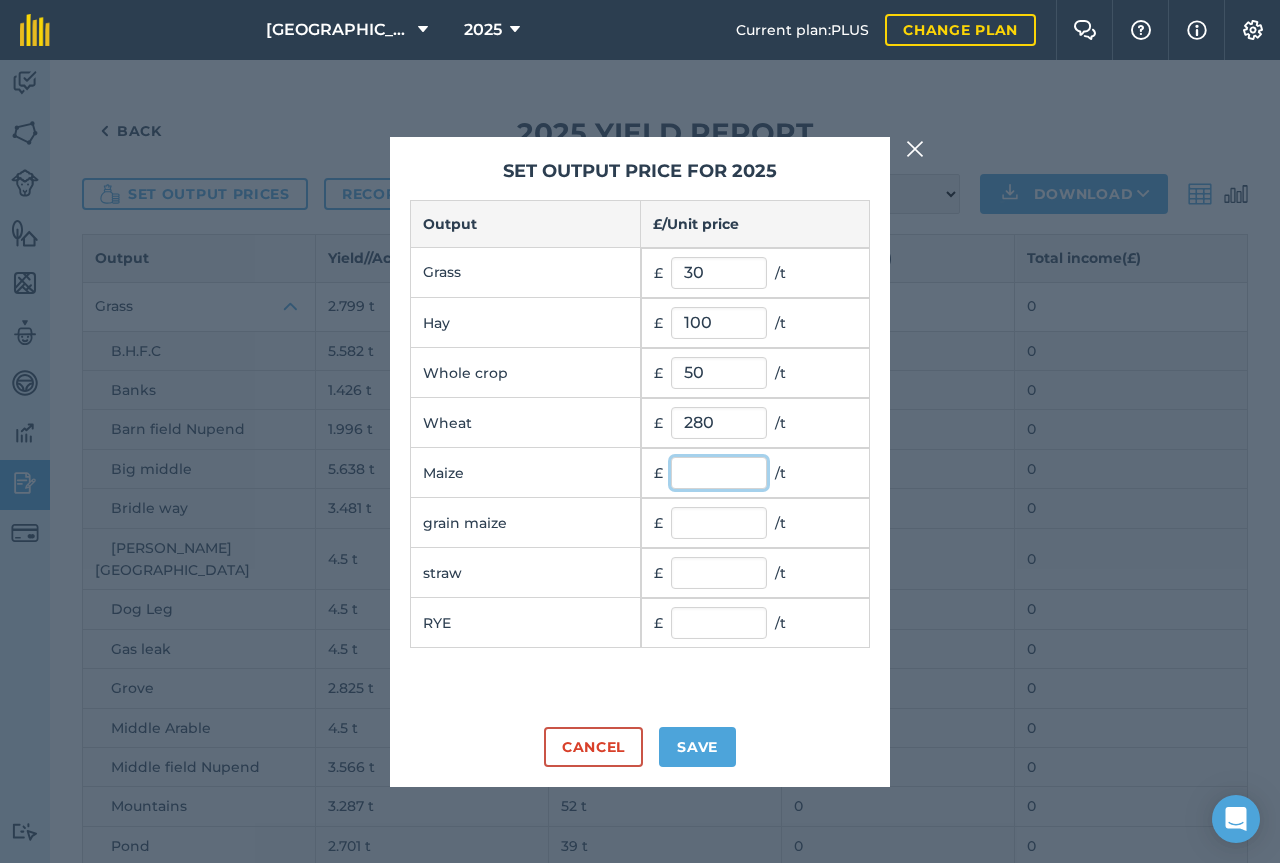 click at bounding box center (719, 473) 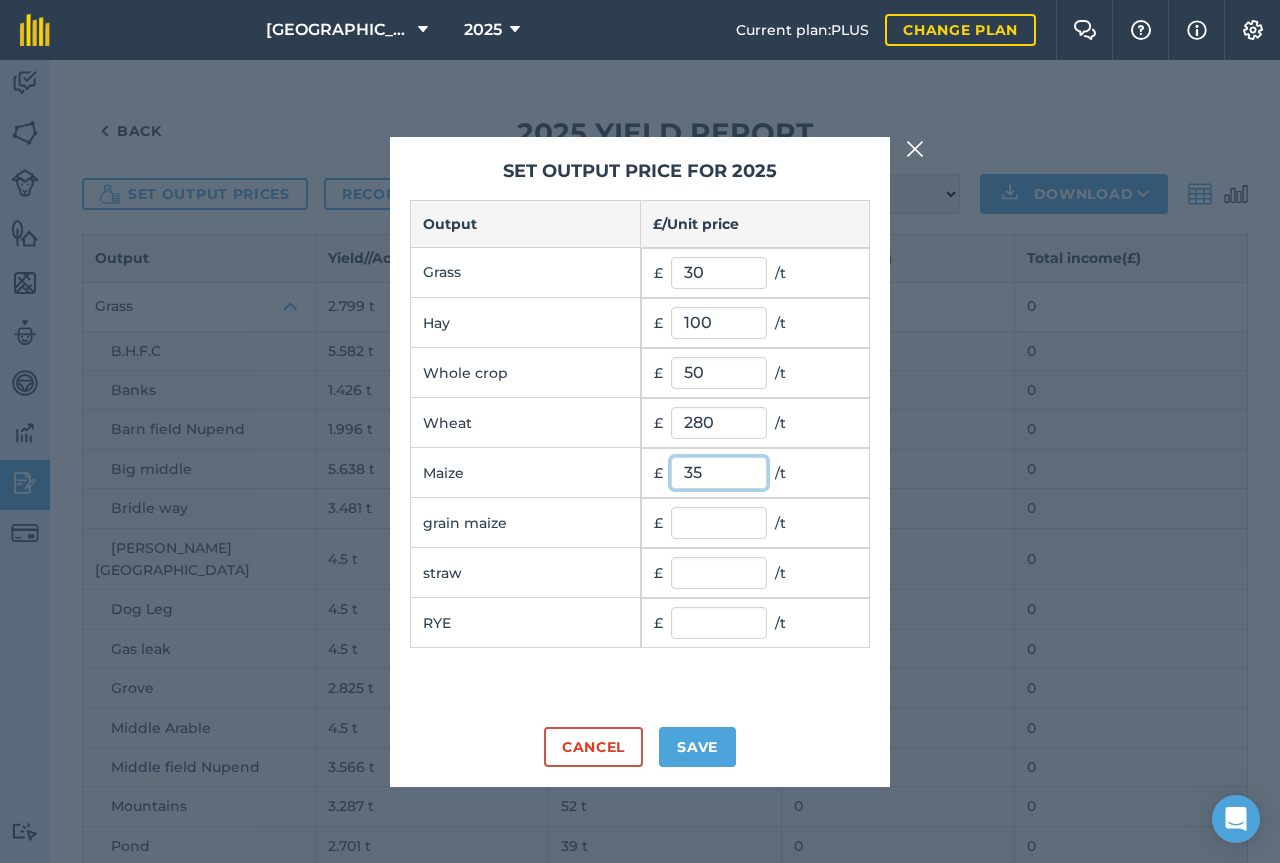type on "35" 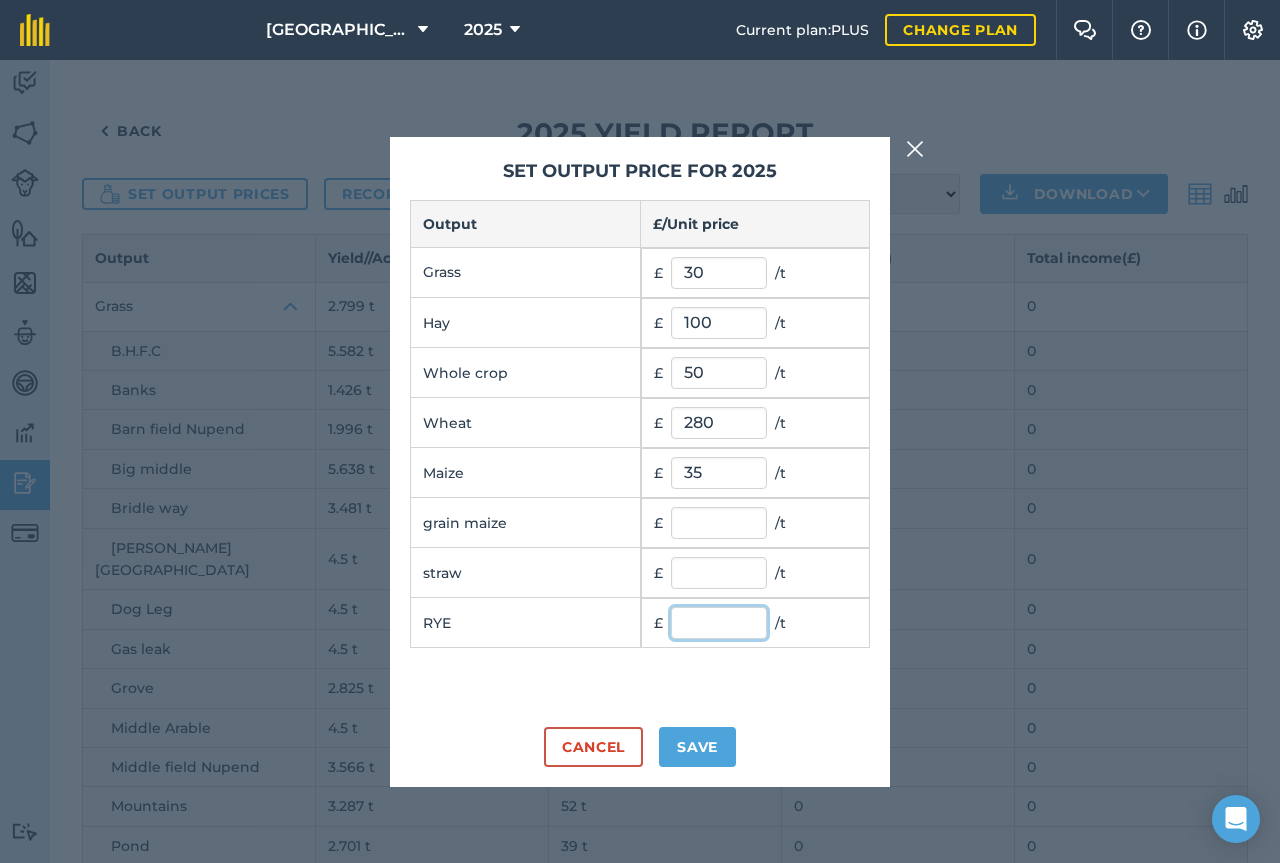 click at bounding box center (719, 623) 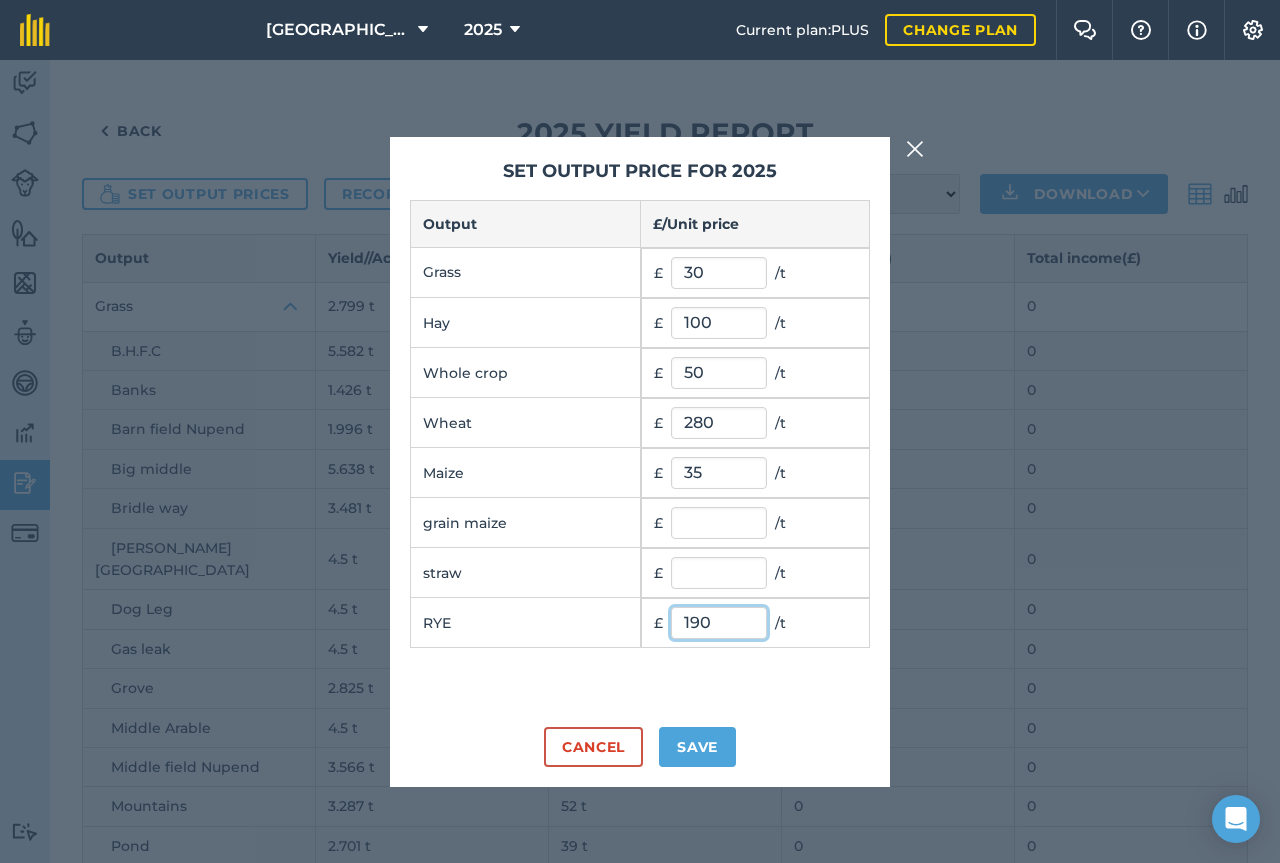 type on "190" 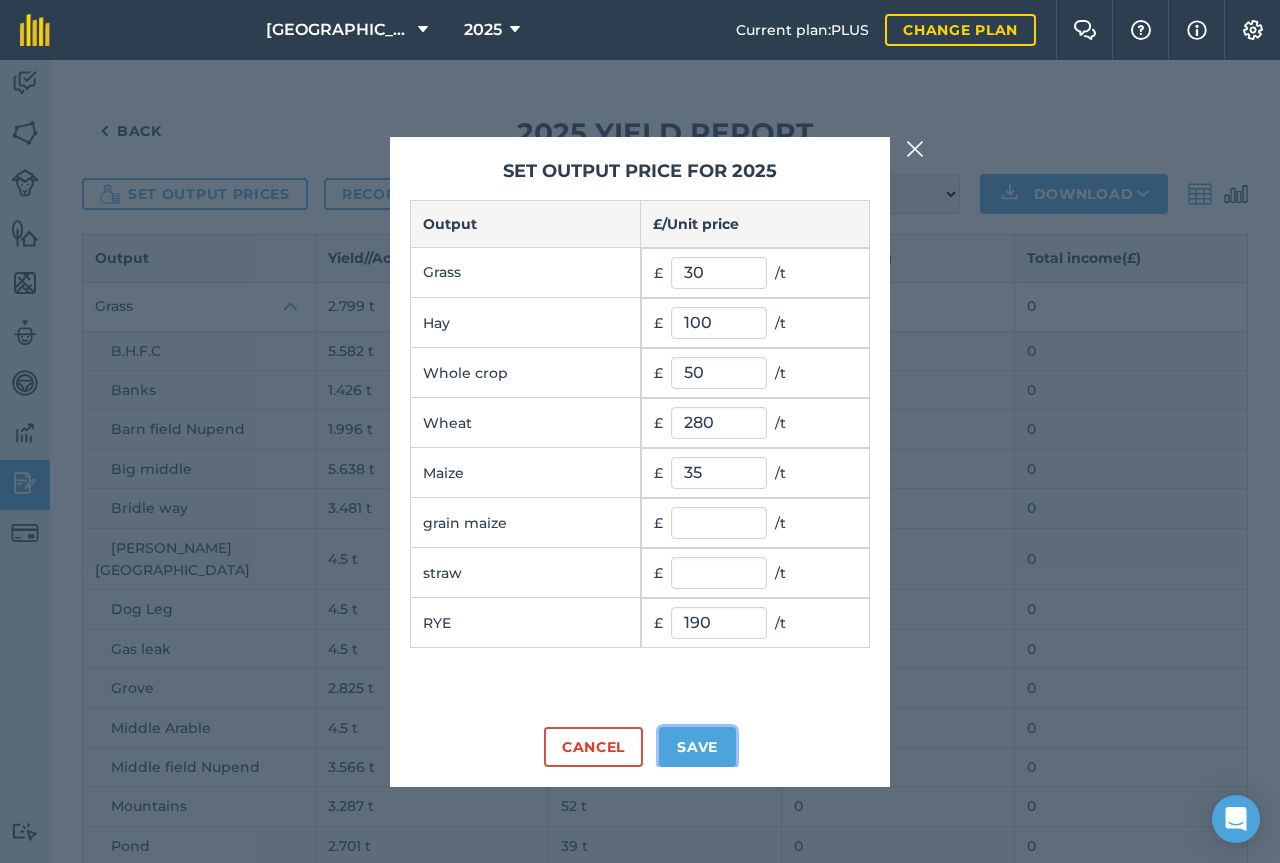click on "Save" at bounding box center (697, 747) 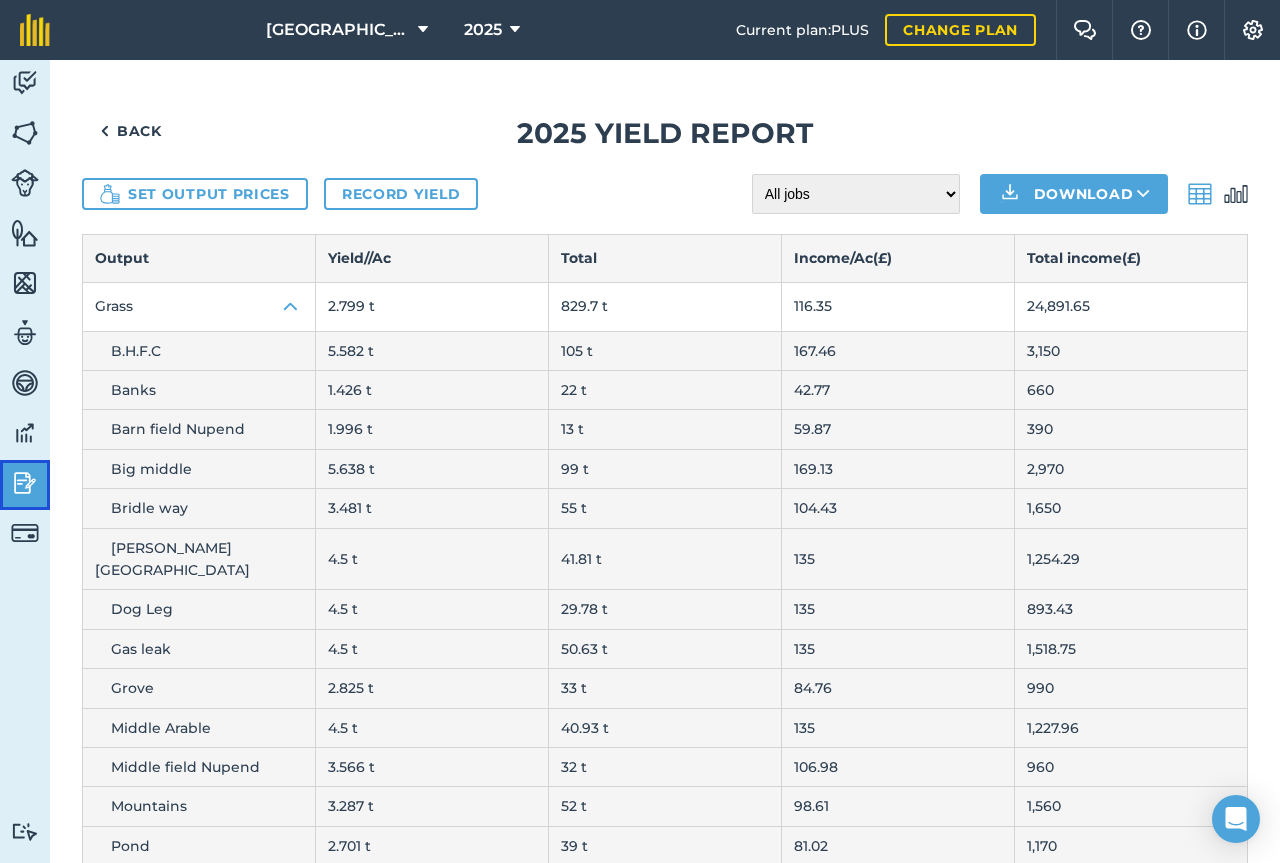 click at bounding box center (25, 483) 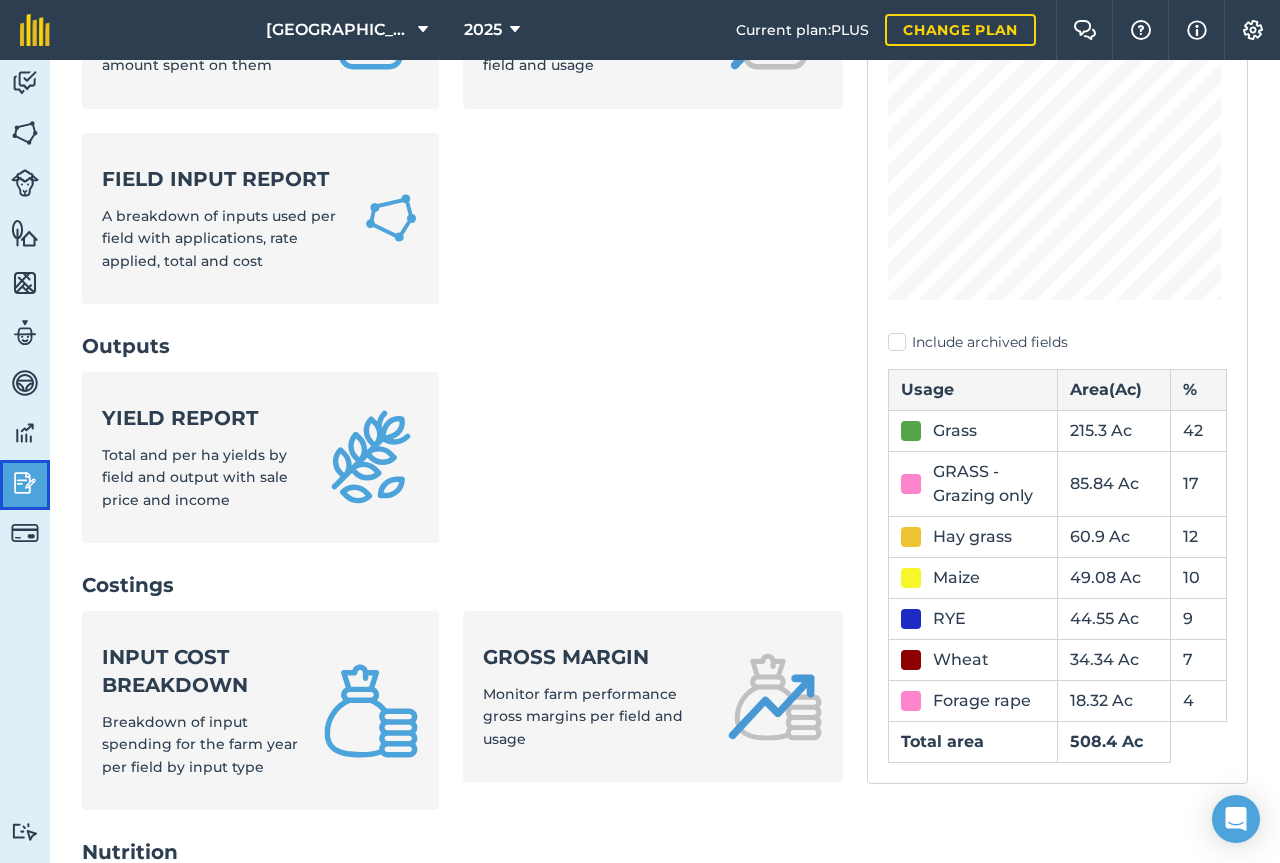 scroll, scrollTop: 318, scrollLeft: 0, axis: vertical 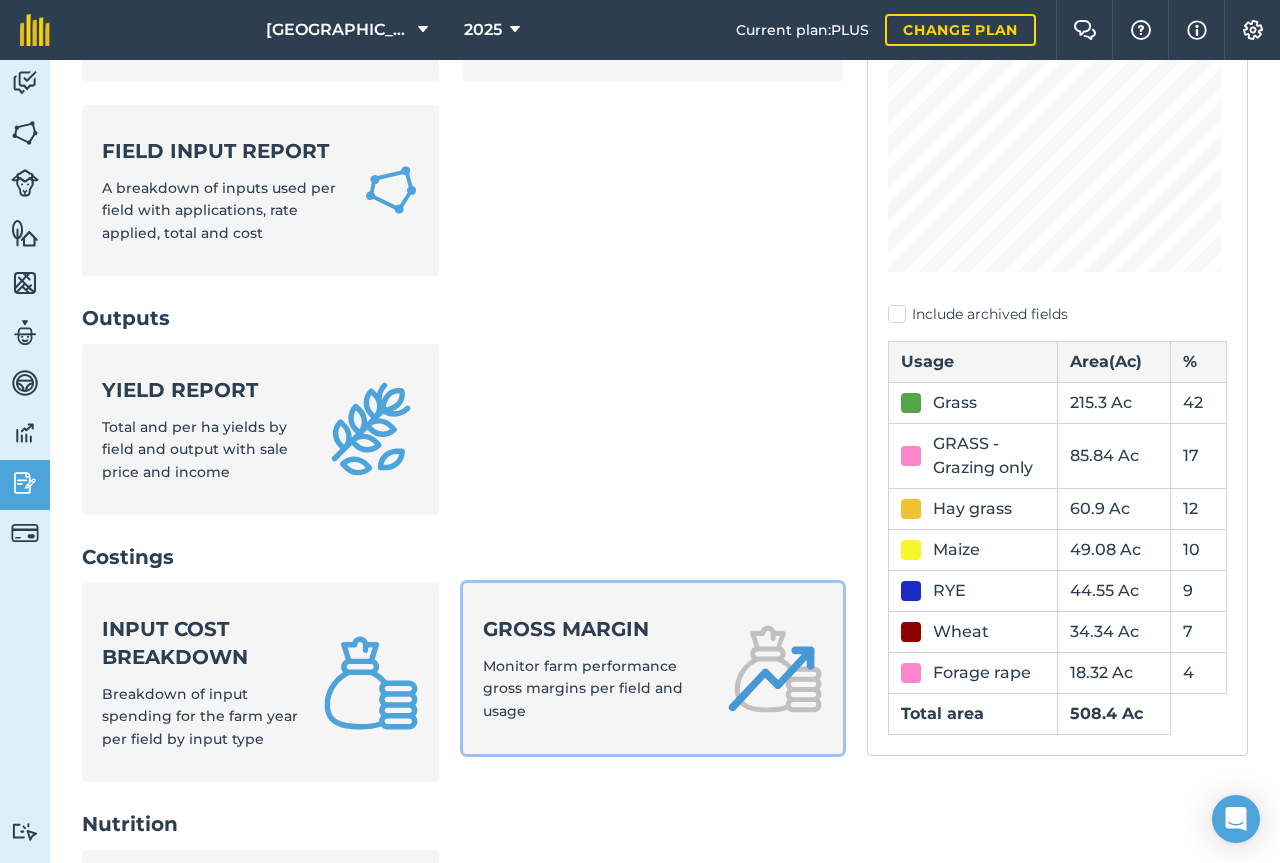 click on "Monitor farm performance gross margins per field and usage" at bounding box center (583, 688) 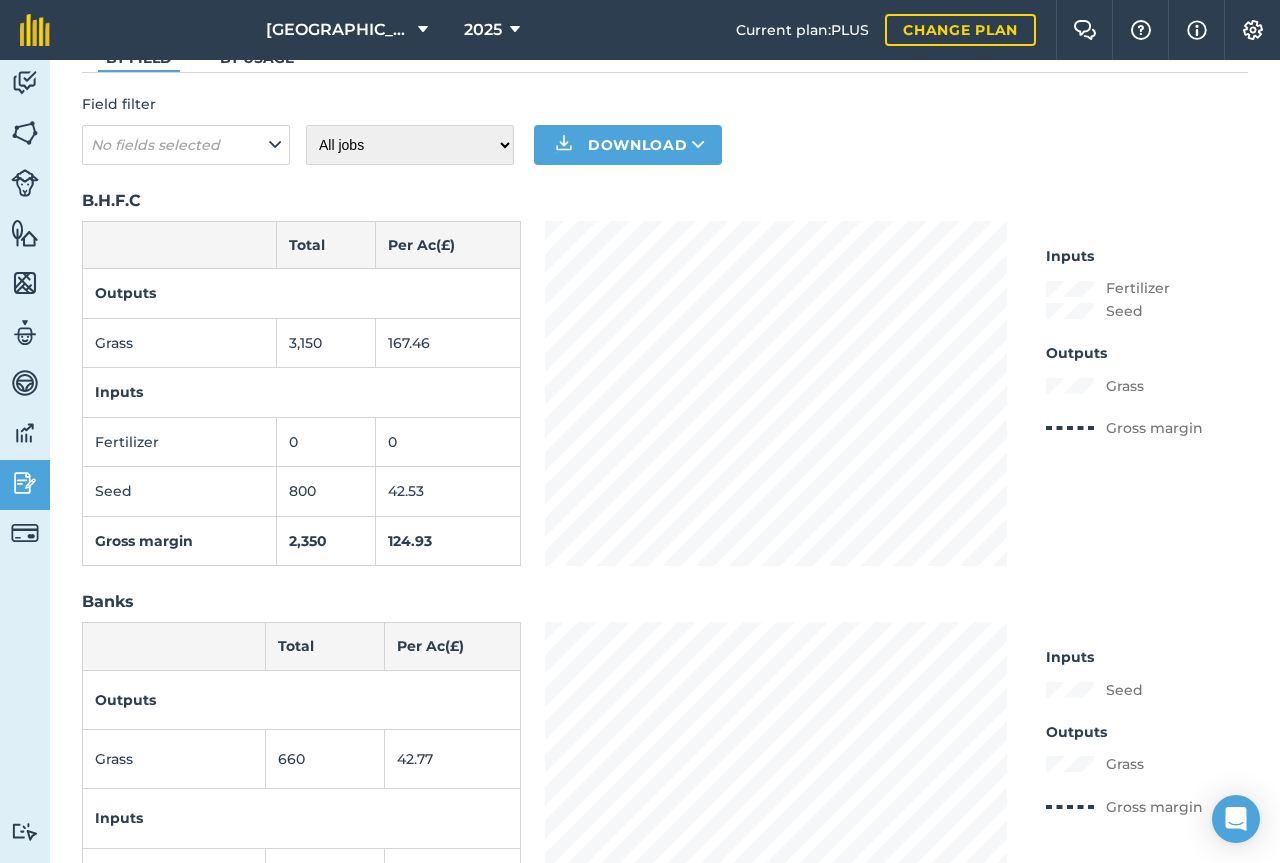 scroll, scrollTop: 0, scrollLeft: 0, axis: both 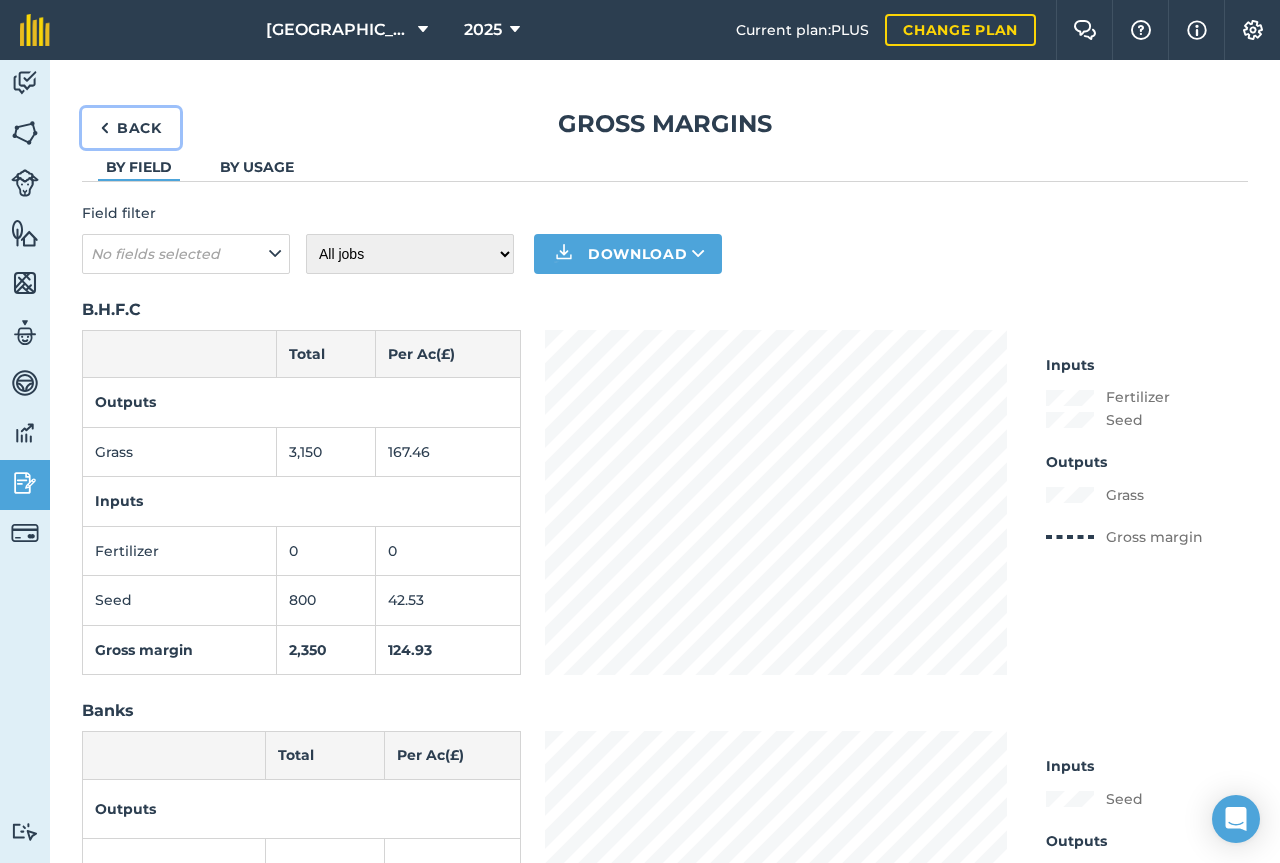 click on "Back" at bounding box center [131, 128] 